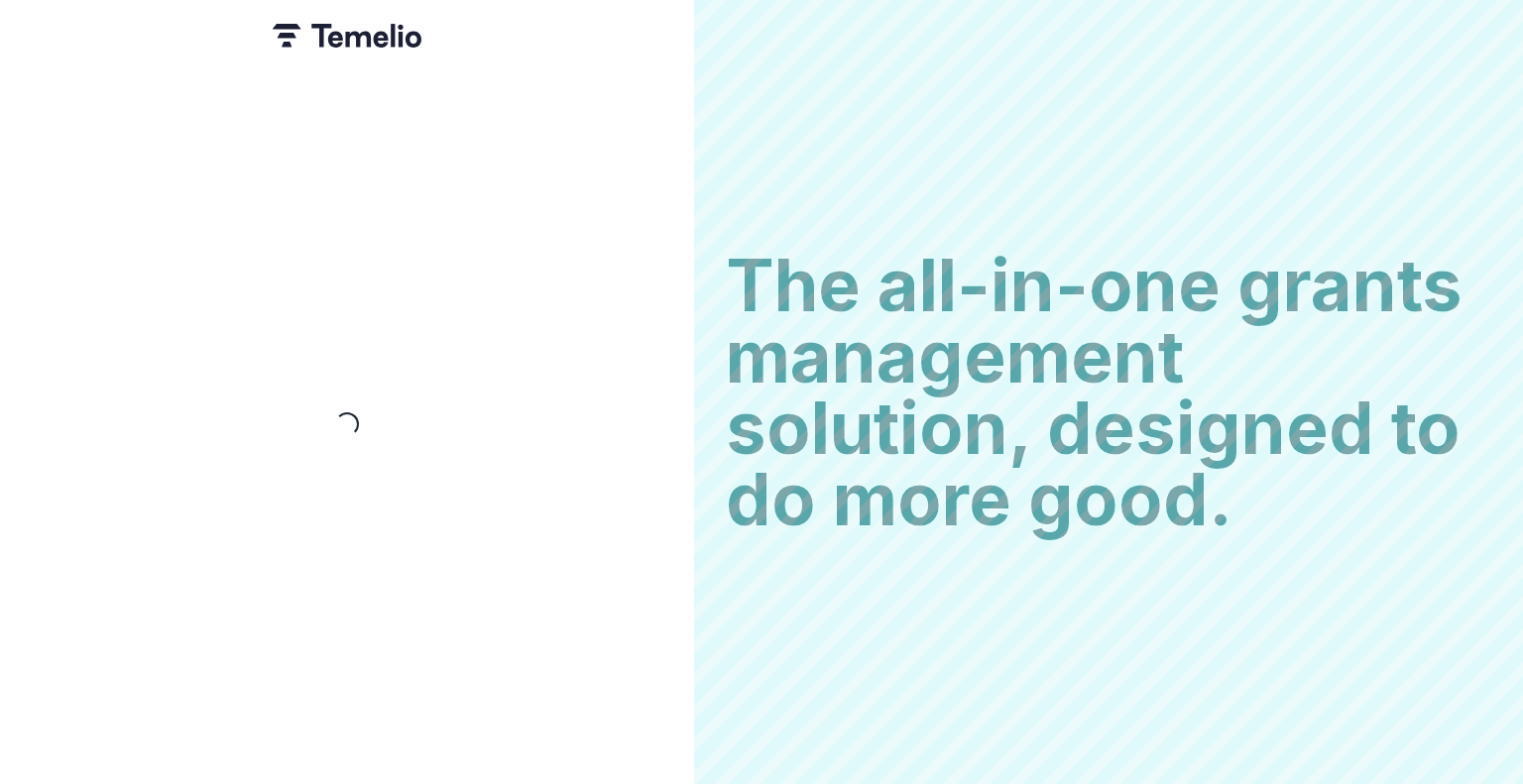 scroll, scrollTop: 0, scrollLeft: 0, axis: both 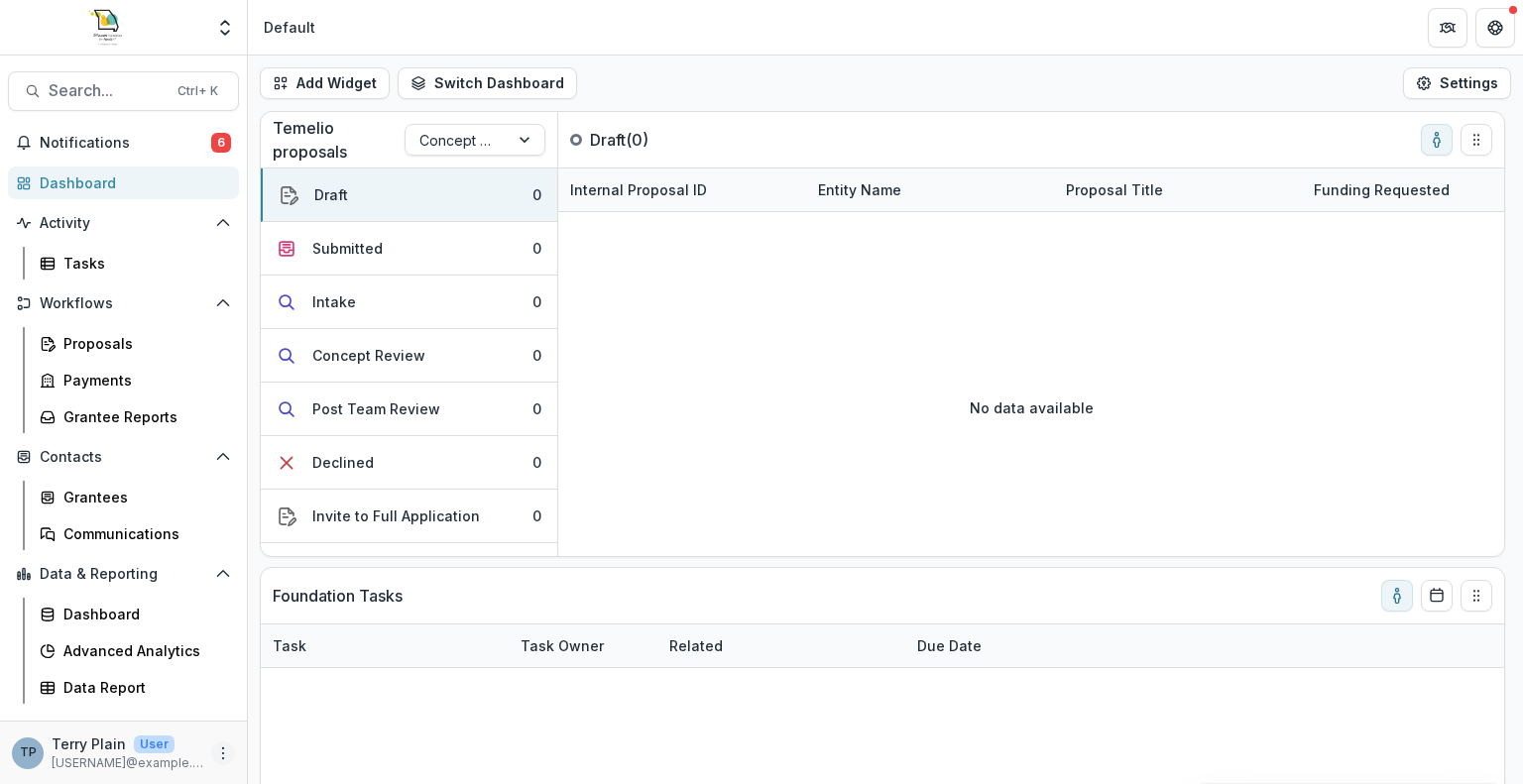 click at bounding box center [223, 753] 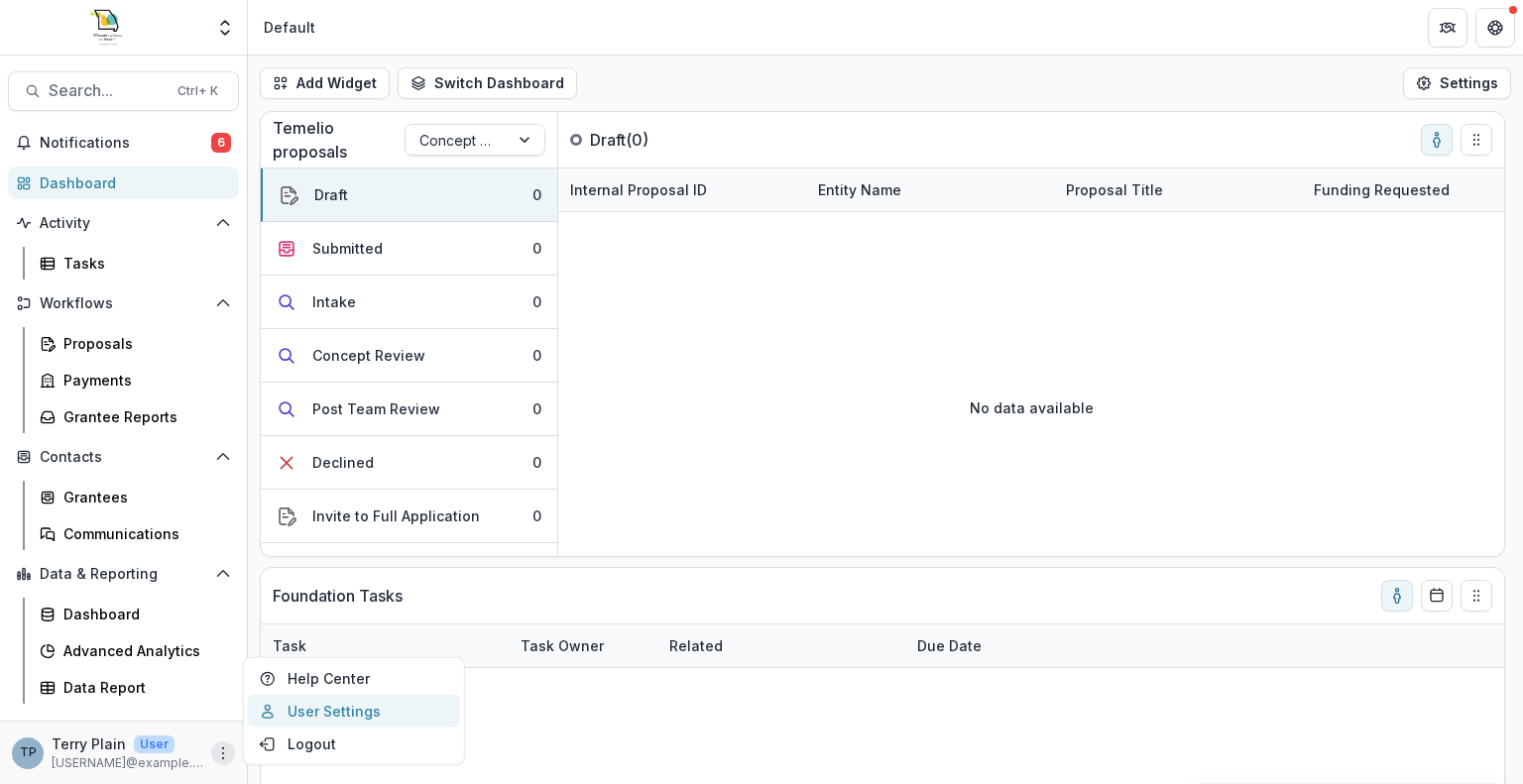 click on "User Settings" at bounding box center (354, 711) 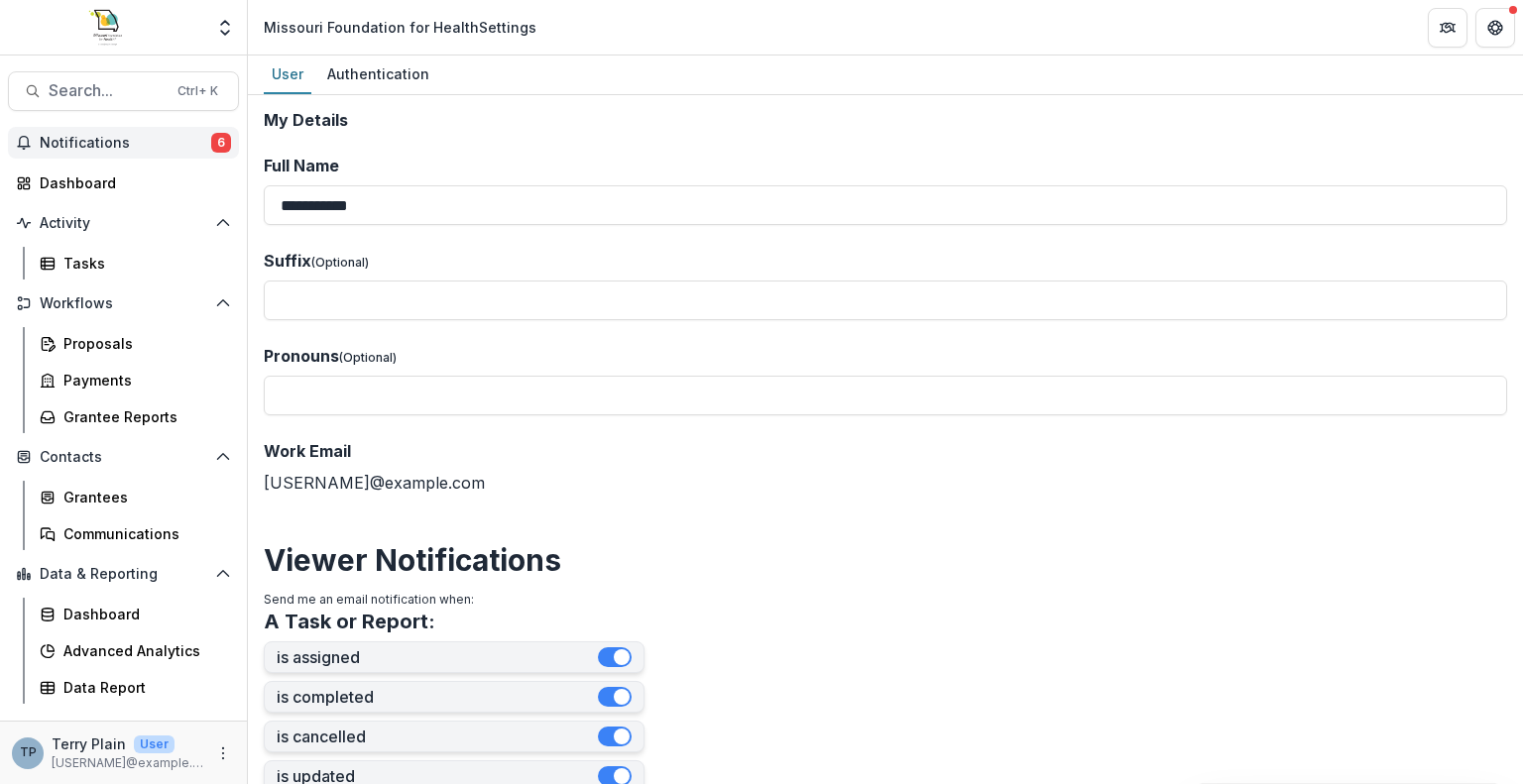 click on "6" at bounding box center [221, 143] 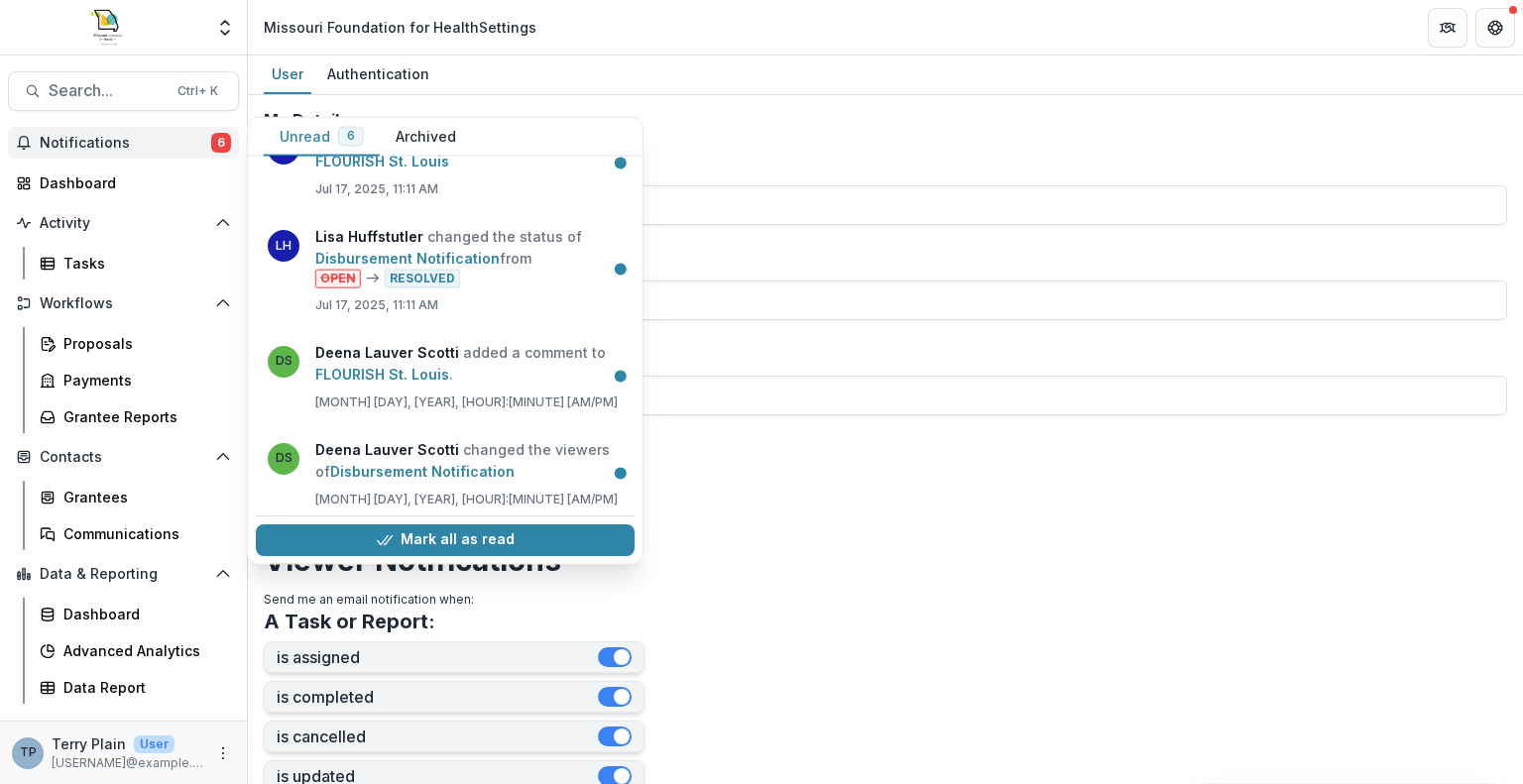 scroll, scrollTop: 0, scrollLeft: 0, axis: both 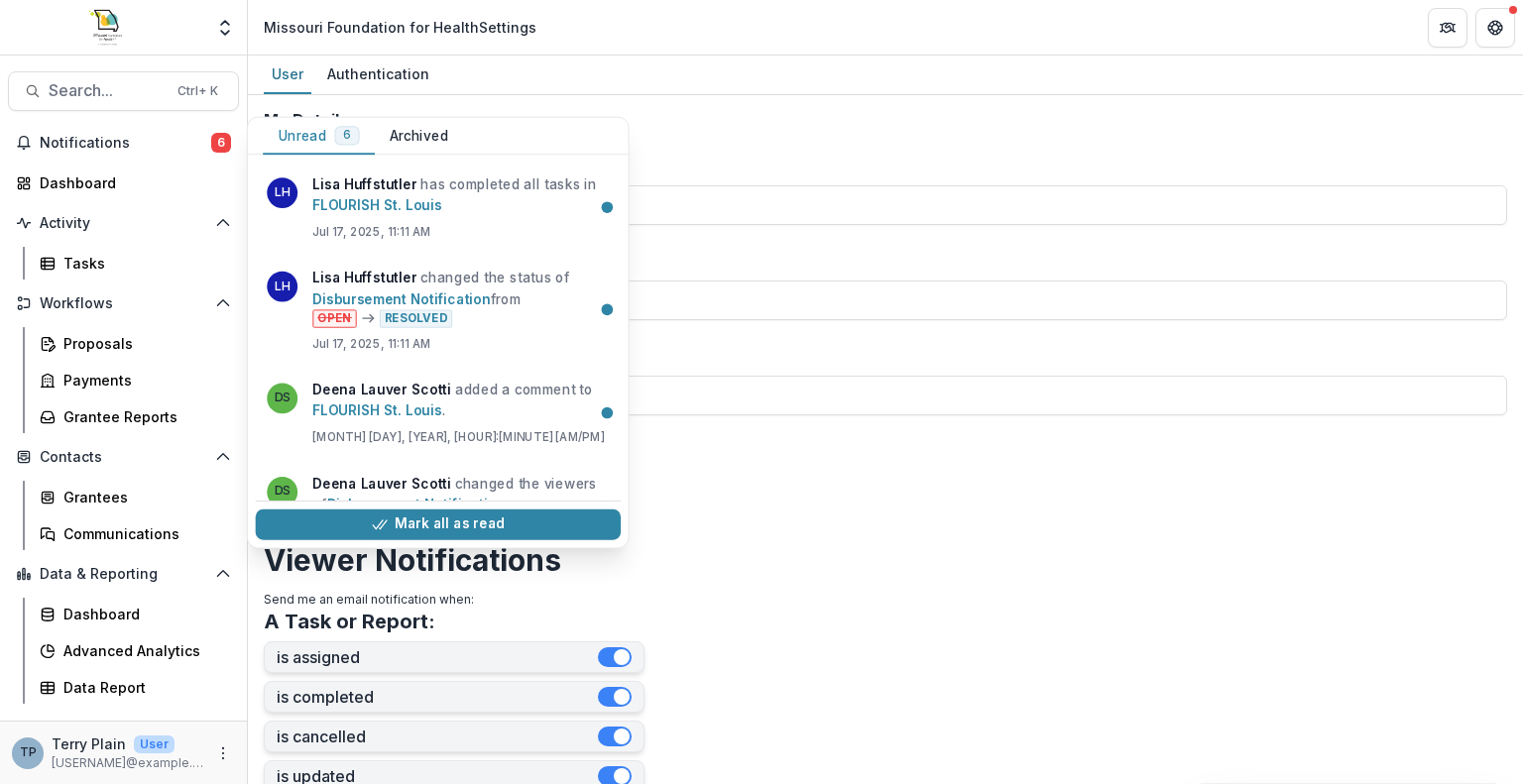 click on "**********" at bounding box center [885, 862] 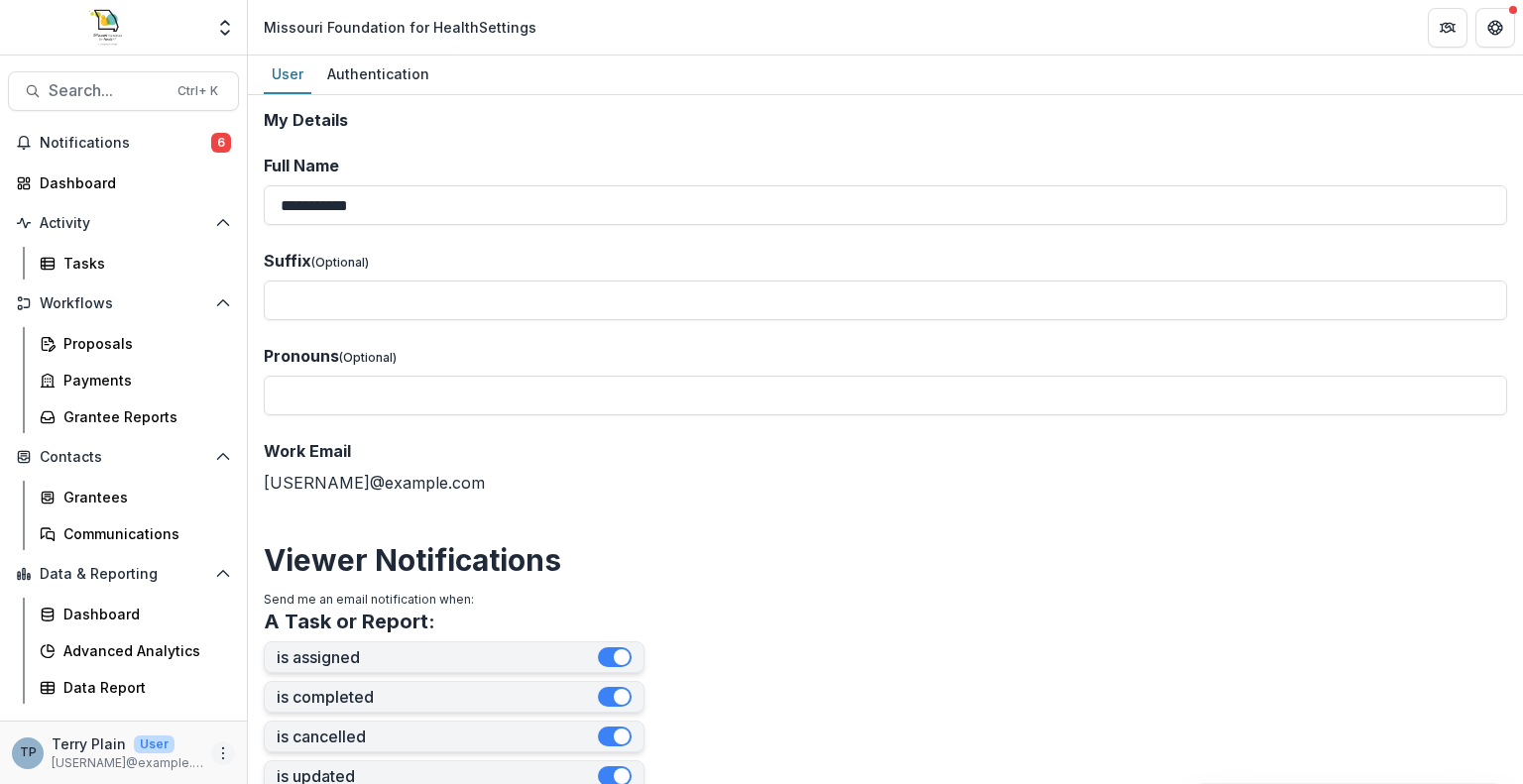 click at bounding box center [223, 753] 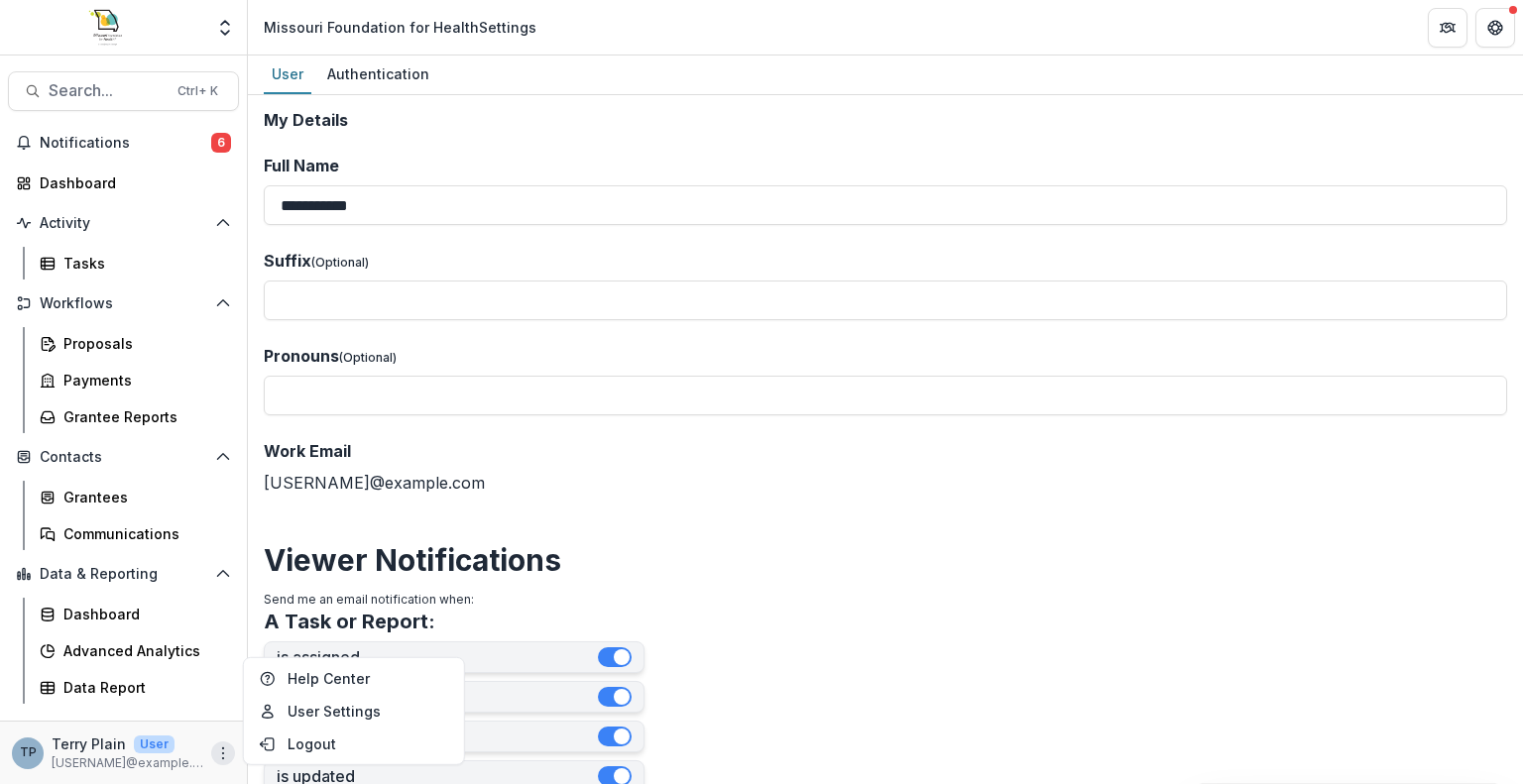 click on "Viewer Notifications" at bounding box center (885, 560) 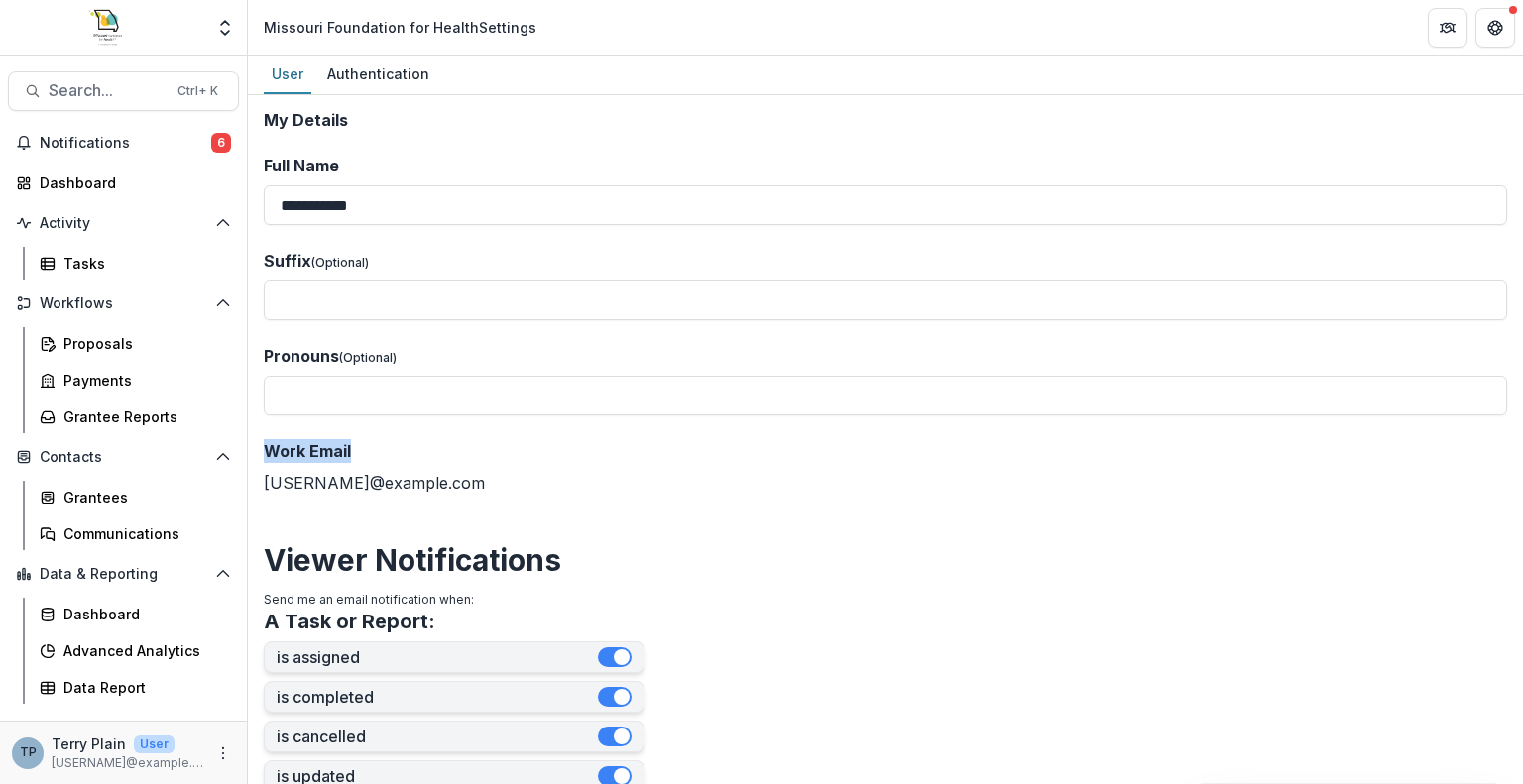 drag, startPoint x: 1522, startPoint y: 369, endPoint x: 1522, endPoint y: 439, distance: 70 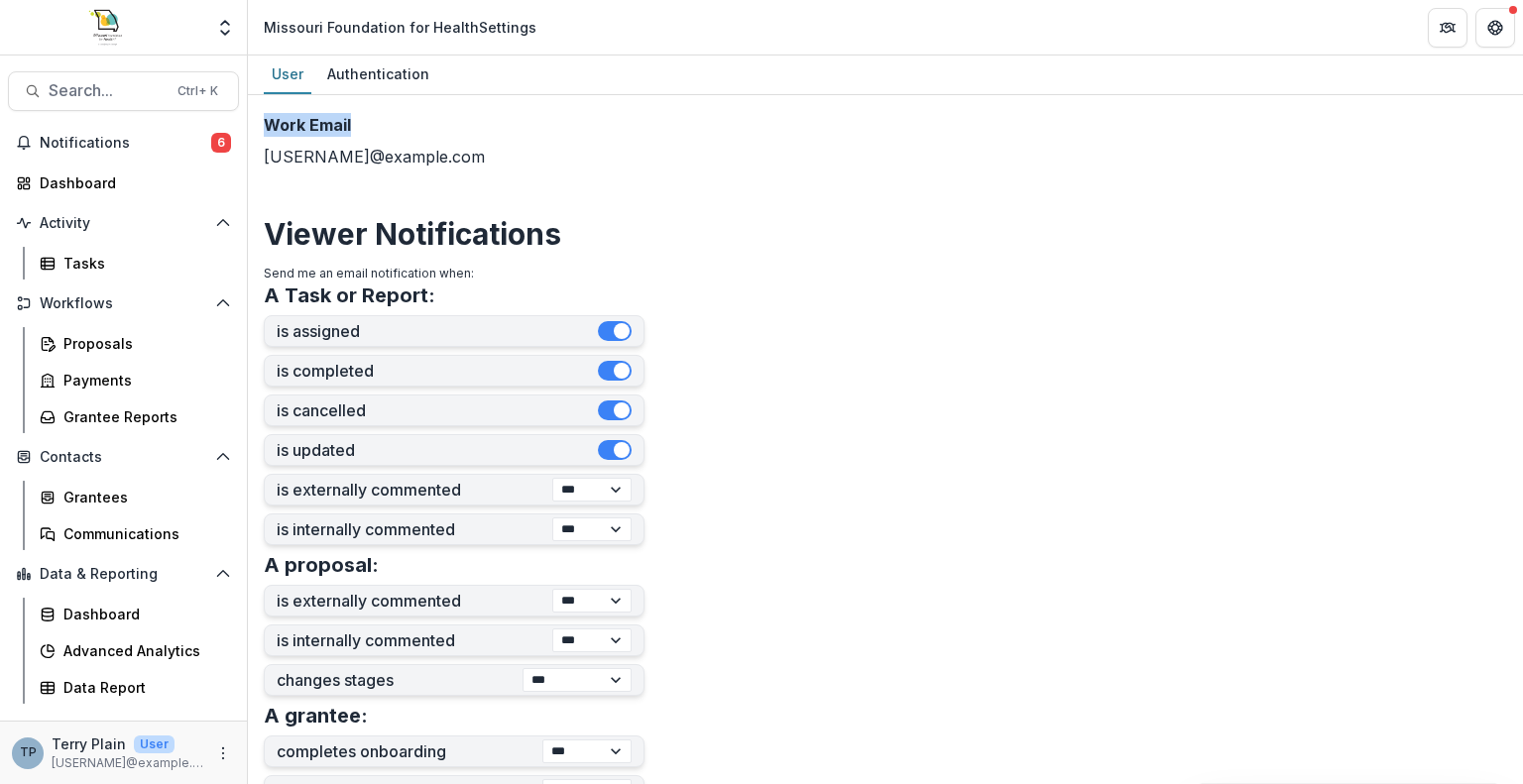 scroll, scrollTop: 329, scrollLeft: 0, axis: vertical 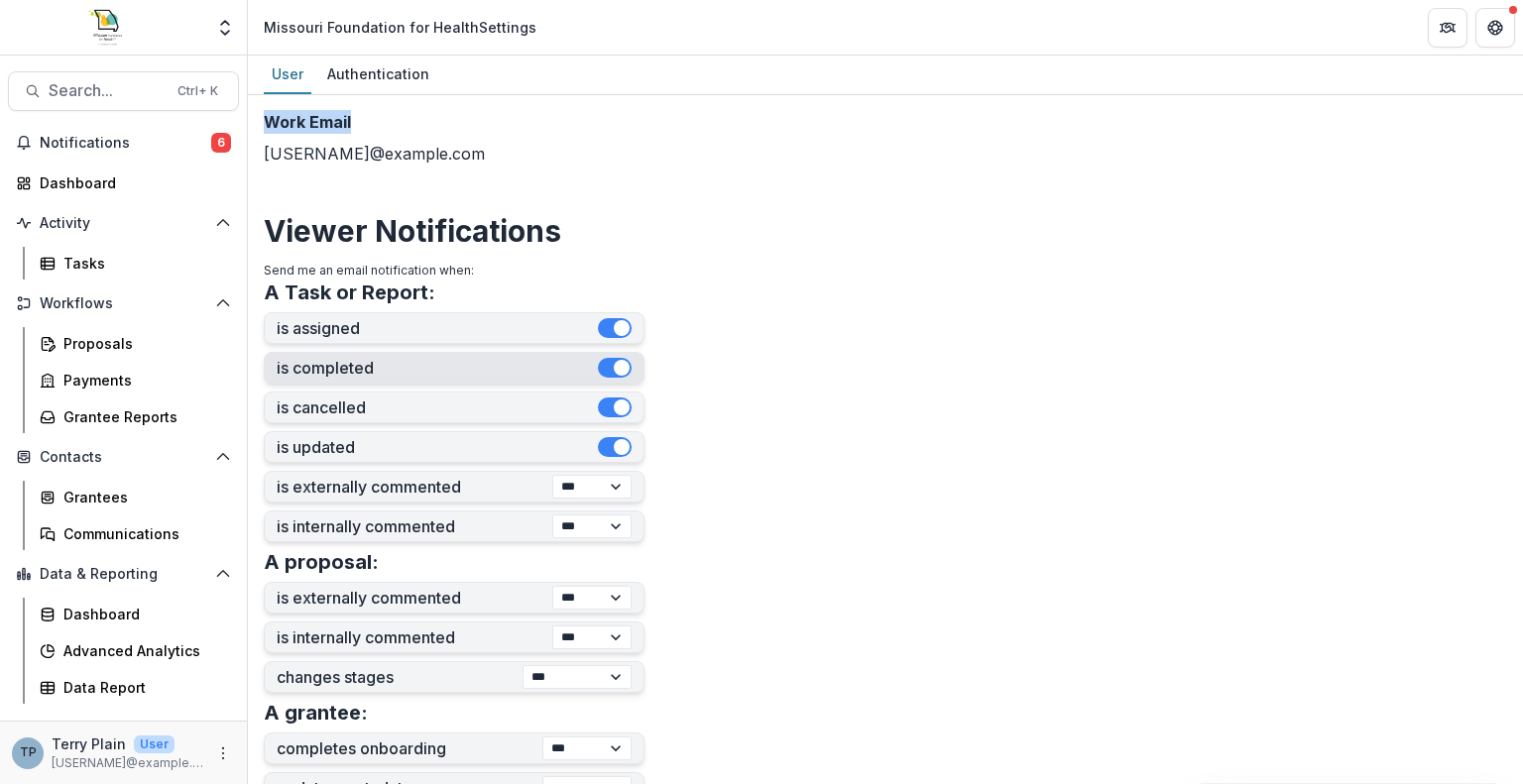 click at bounding box center [622, 368] 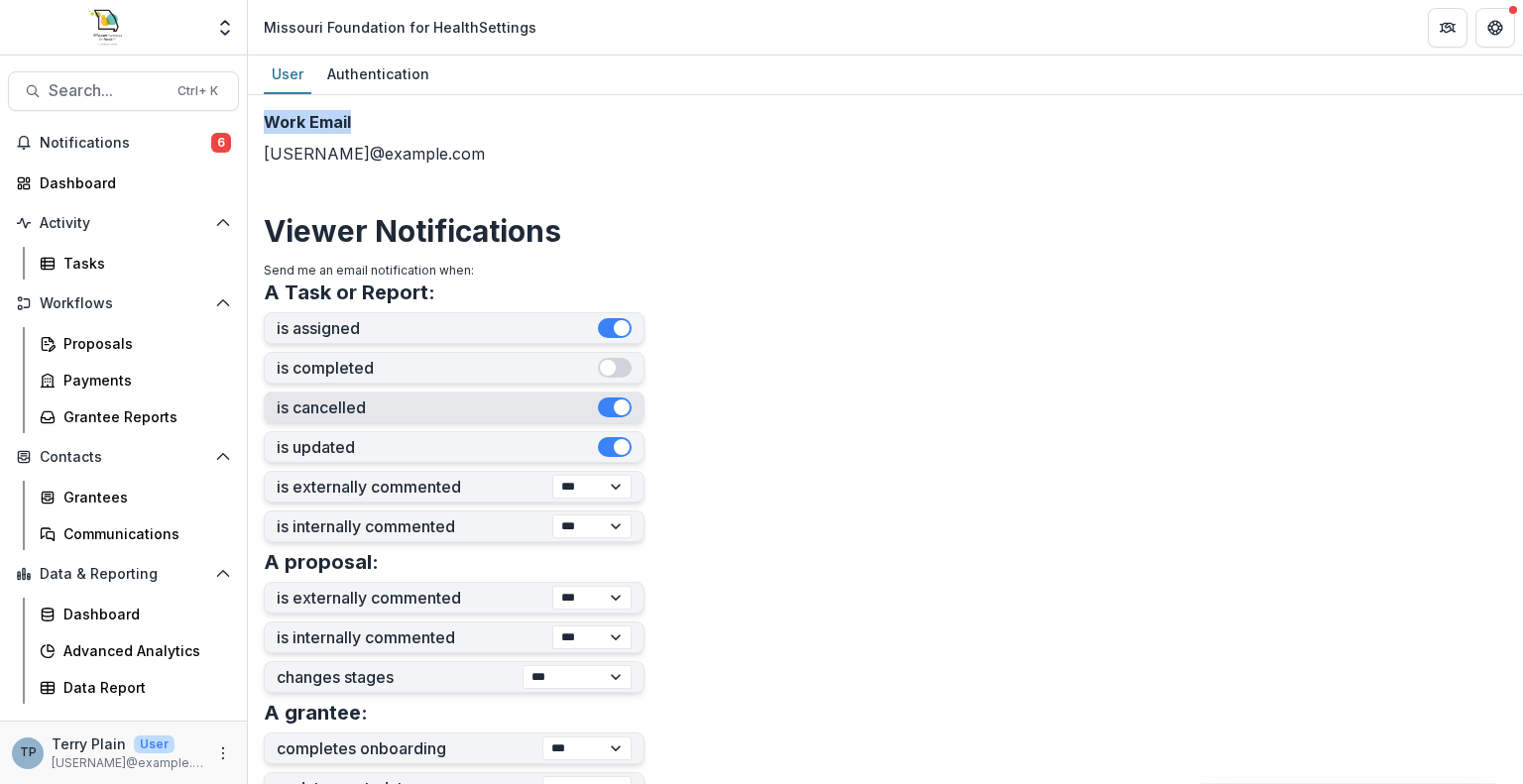 click at bounding box center [622, 407] 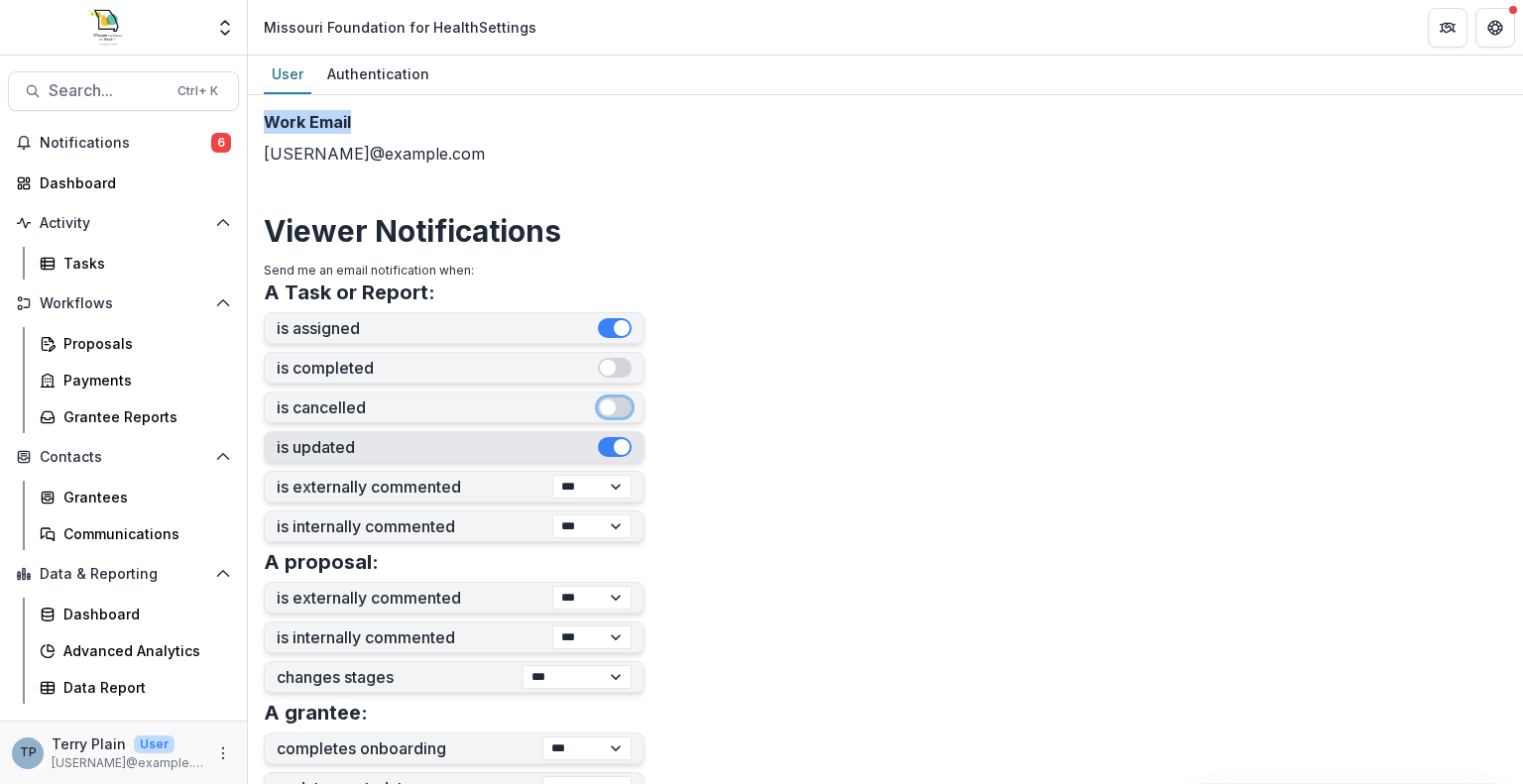 click at bounding box center [622, 447] 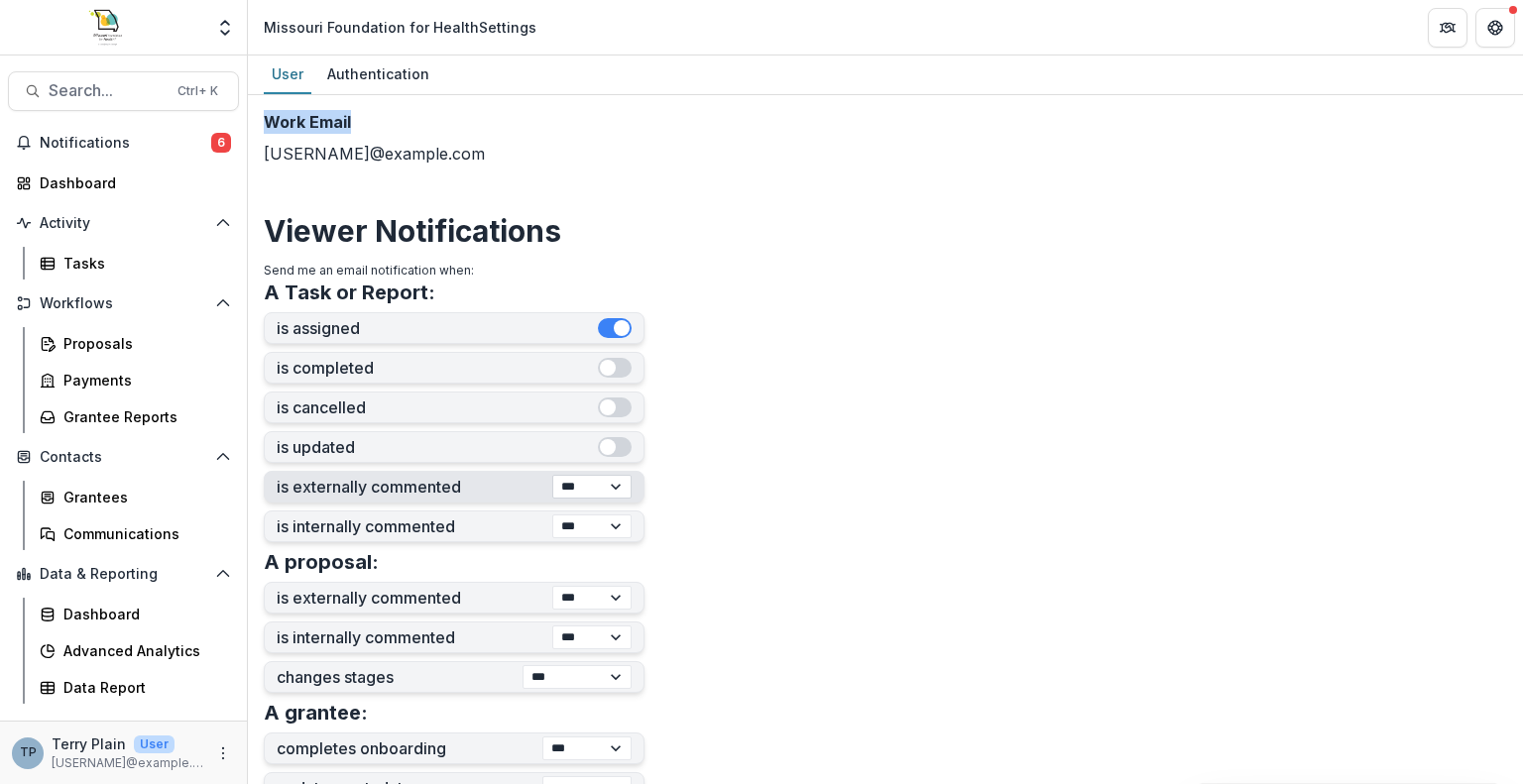 click on "*** ******** ****" at bounding box center (592, 487) 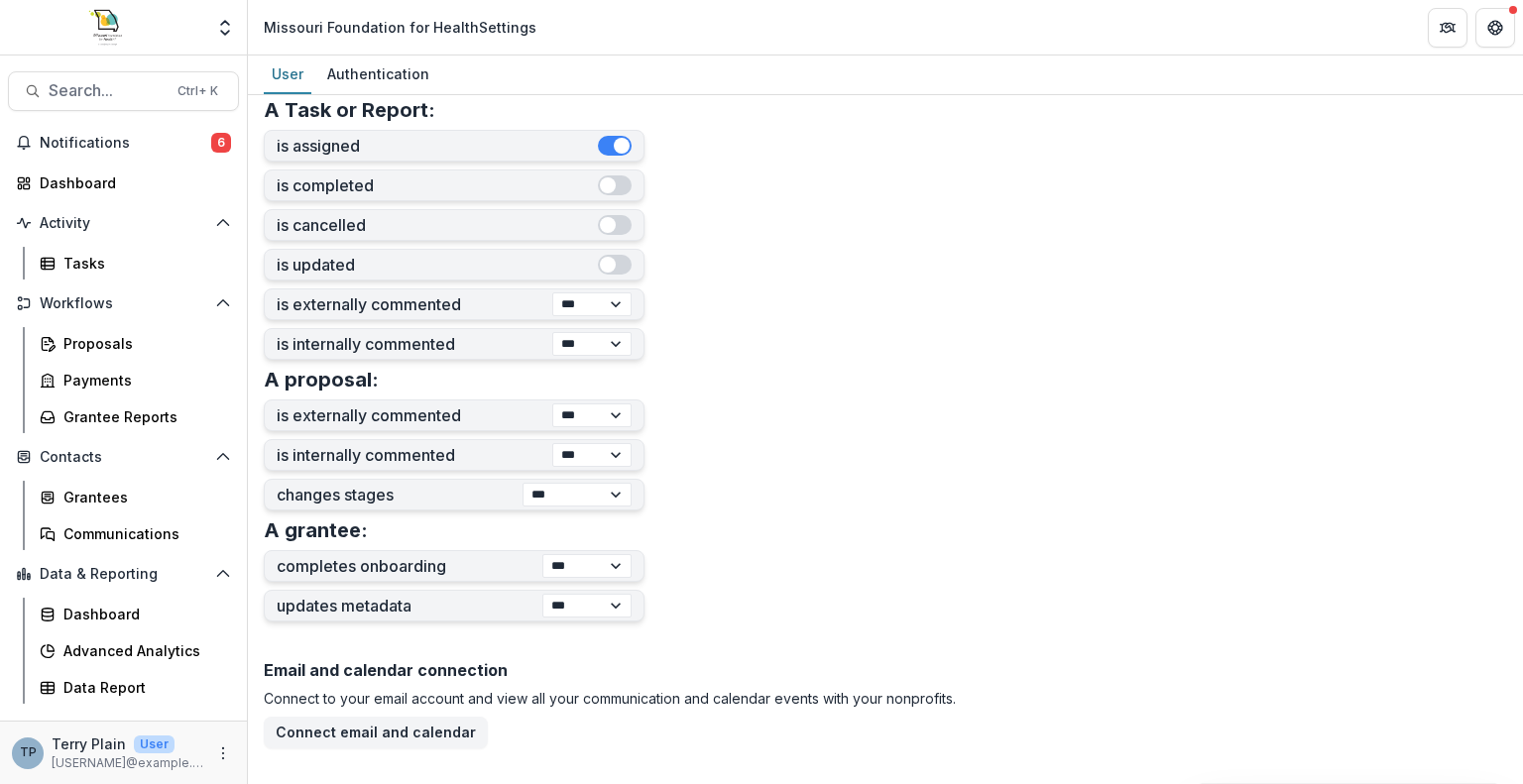 scroll, scrollTop: 523, scrollLeft: 0, axis: vertical 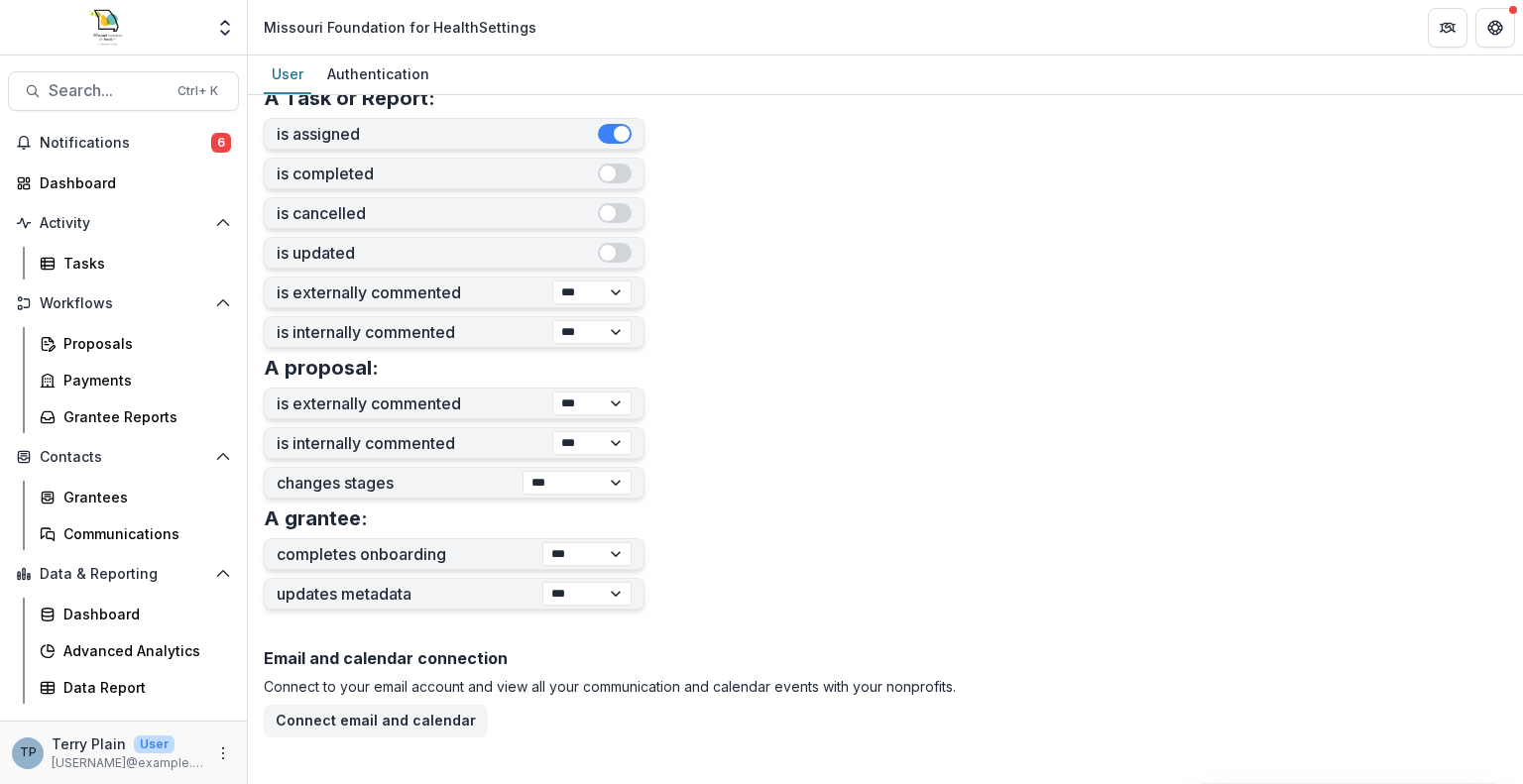 drag, startPoint x: 1522, startPoint y: 447, endPoint x: 1522, endPoint y: 503, distance: 56 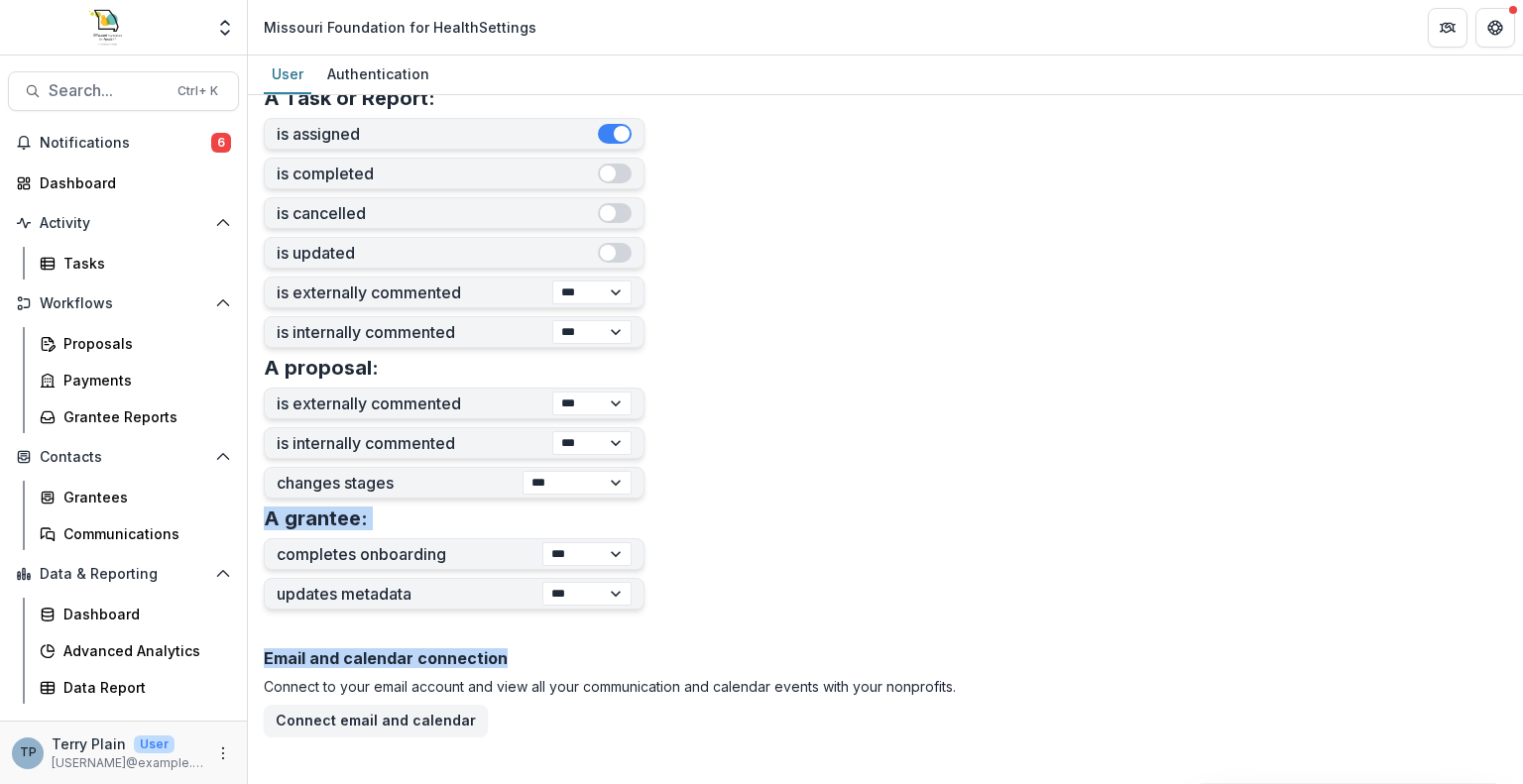 drag, startPoint x: 1522, startPoint y: 508, endPoint x: 1522, endPoint y: 631, distance: 123 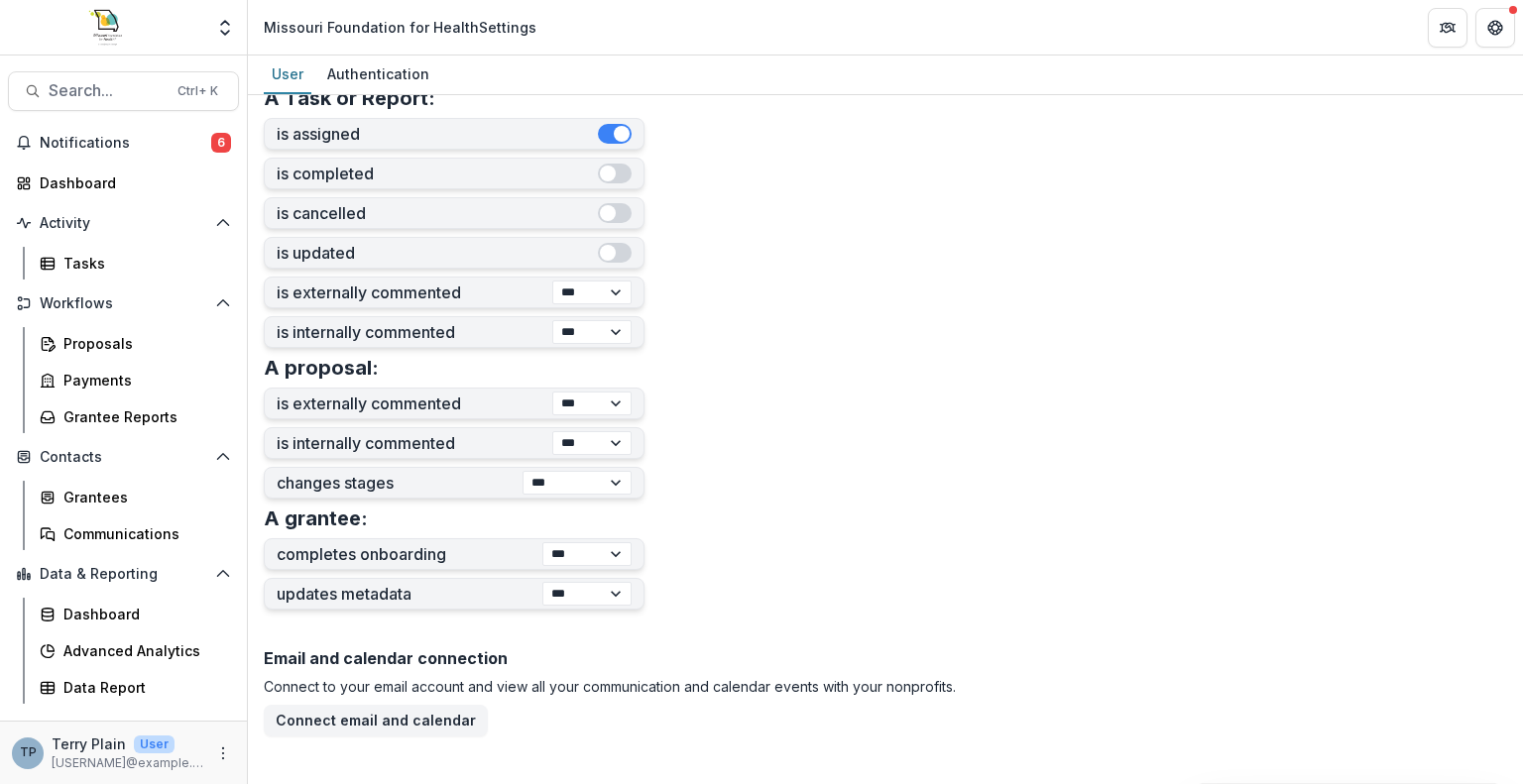 click on "**********" at bounding box center (885, 339) 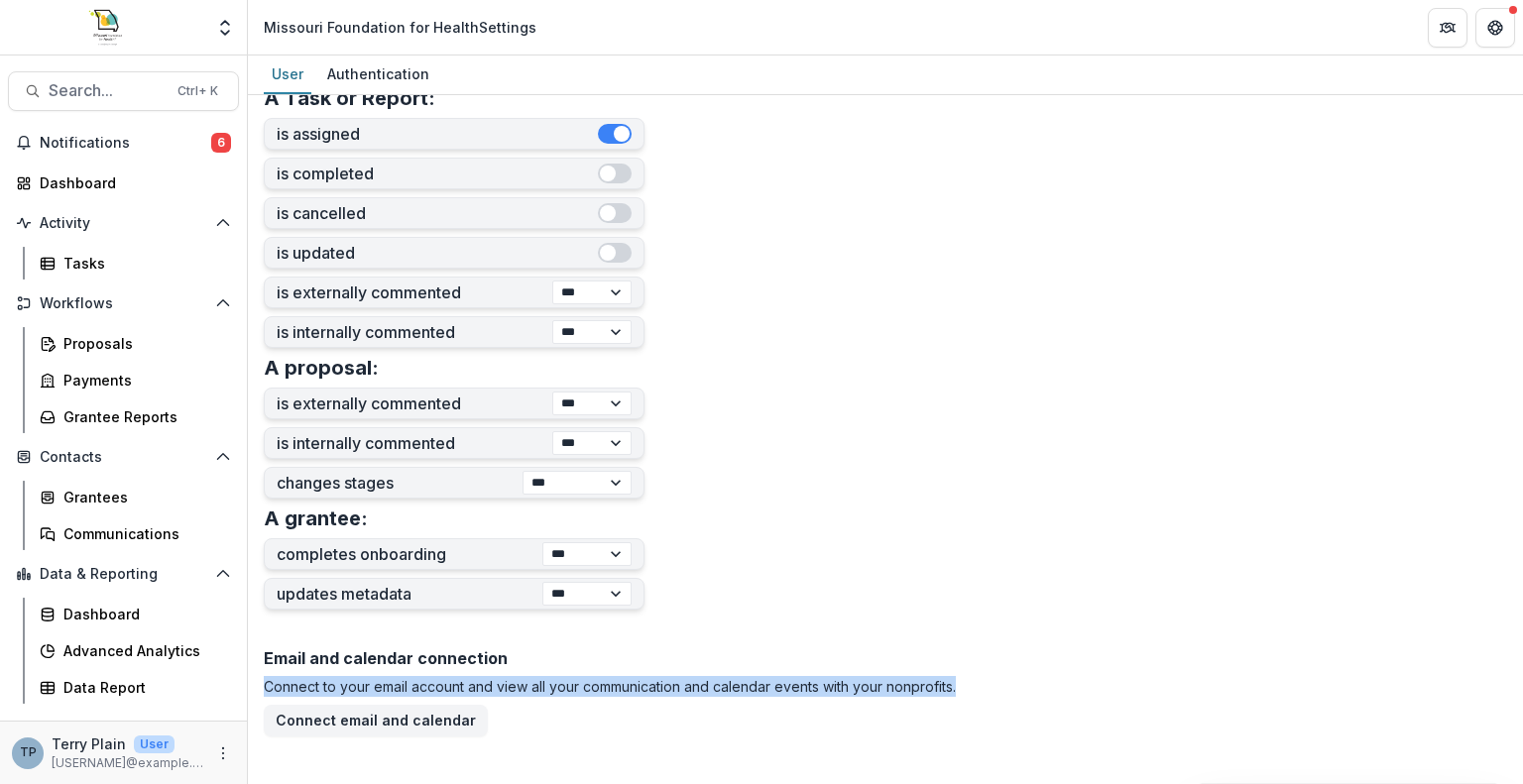 drag, startPoint x: 1522, startPoint y: 624, endPoint x: 1522, endPoint y: 697, distance: 73 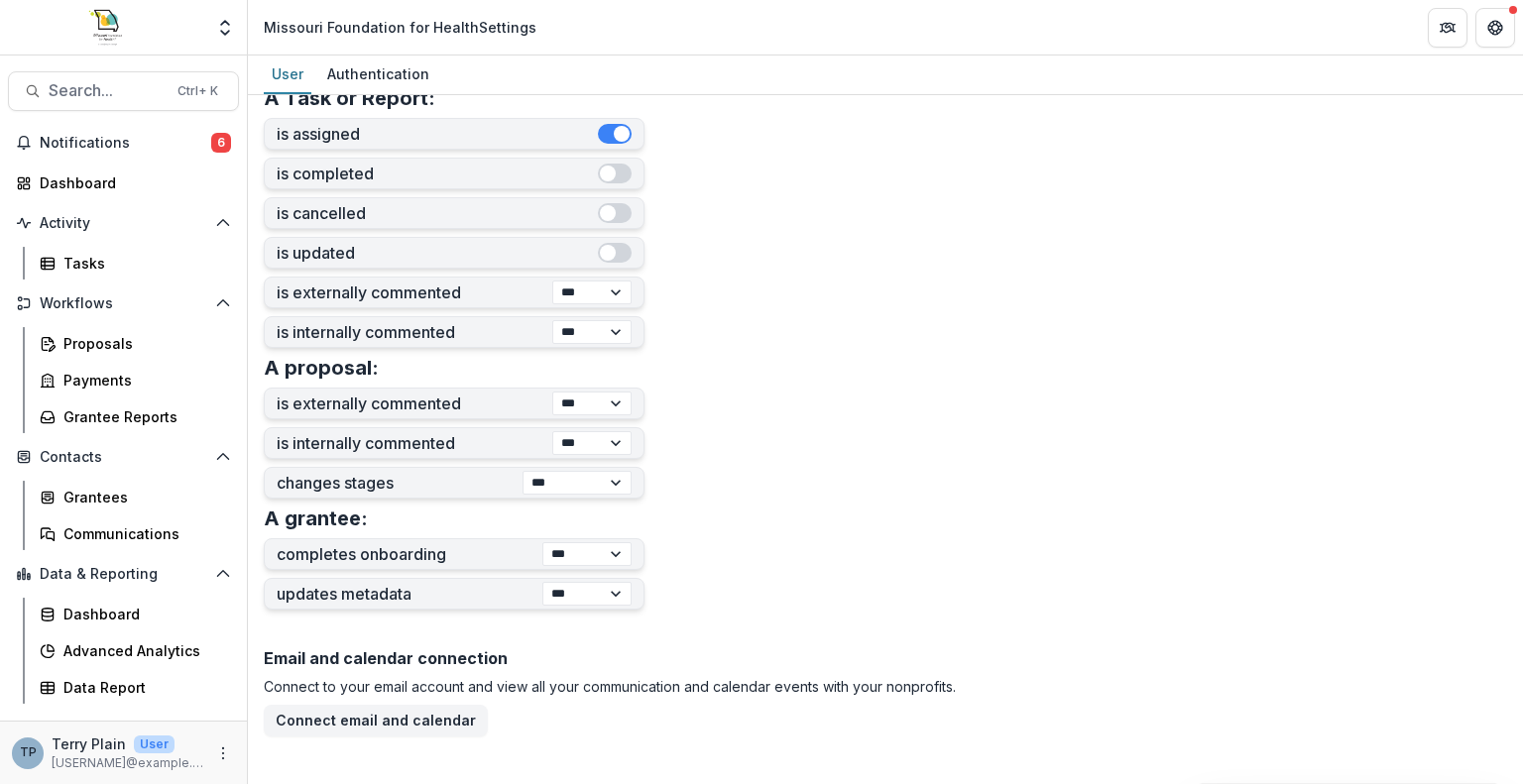 click on "**********" at bounding box center [885, 339] 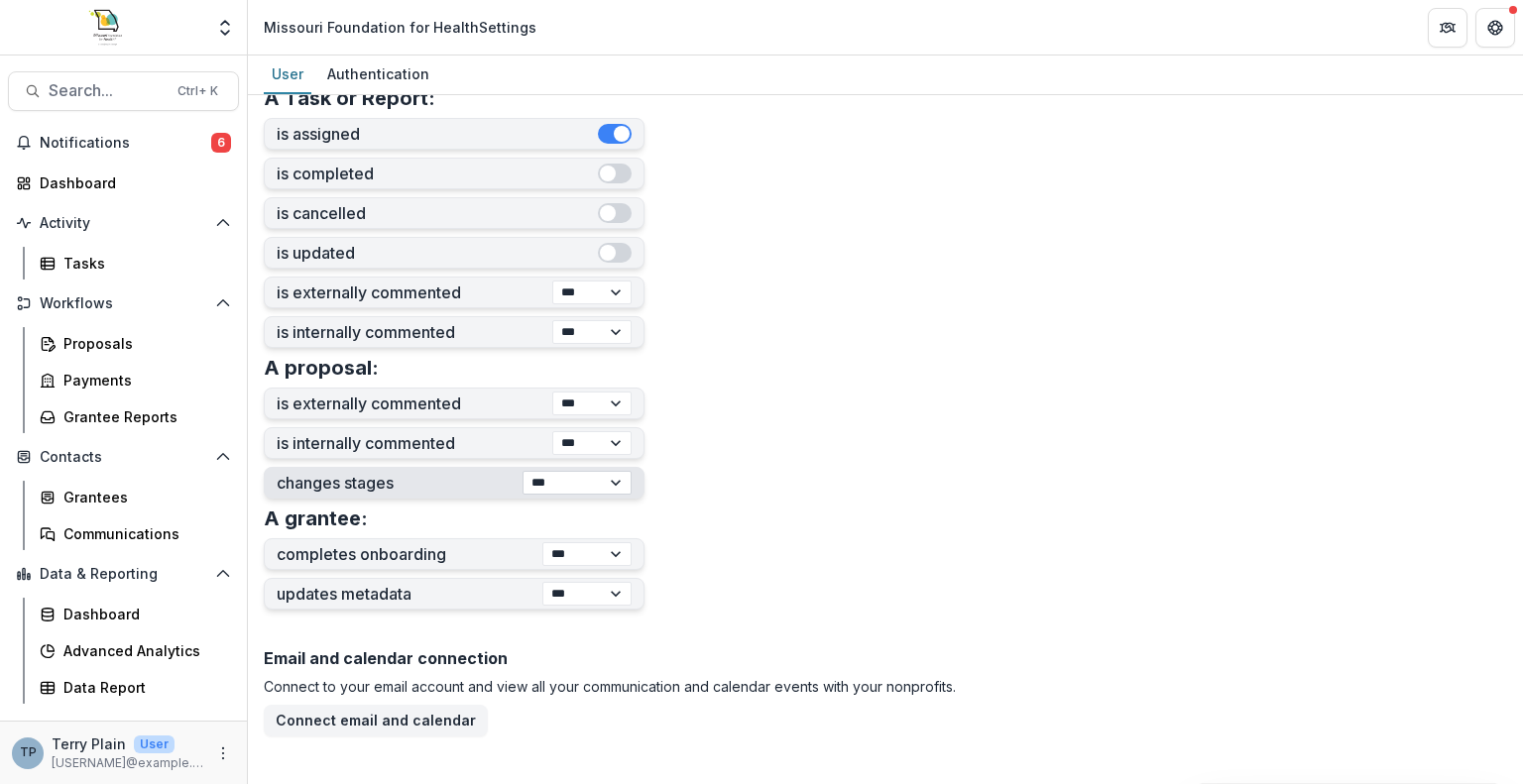 click on "**********" at bounding box center (577, 483) 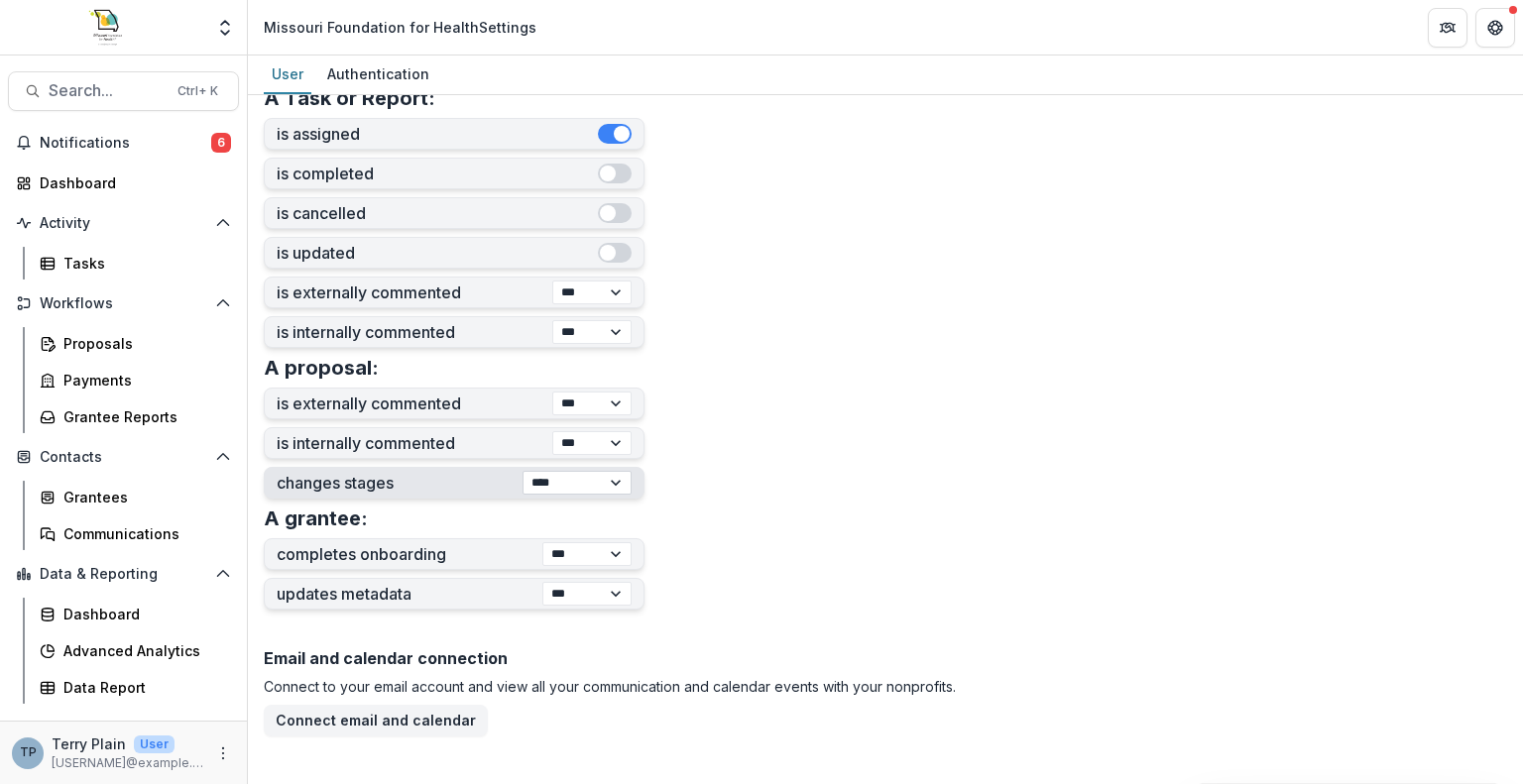 click on "**********" at bounding box center [577, 483] 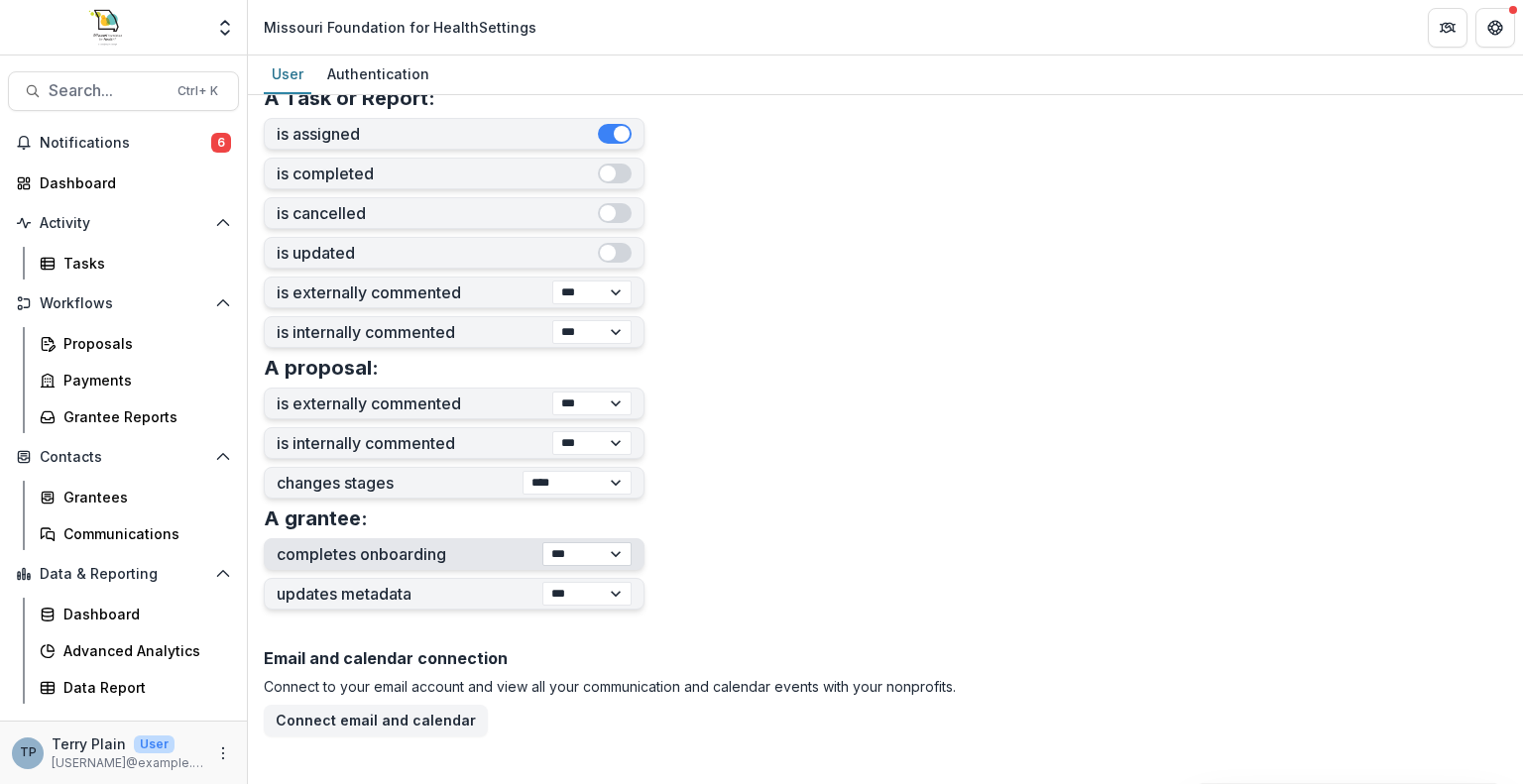 click on "**********" at bounding box center (587, 554) 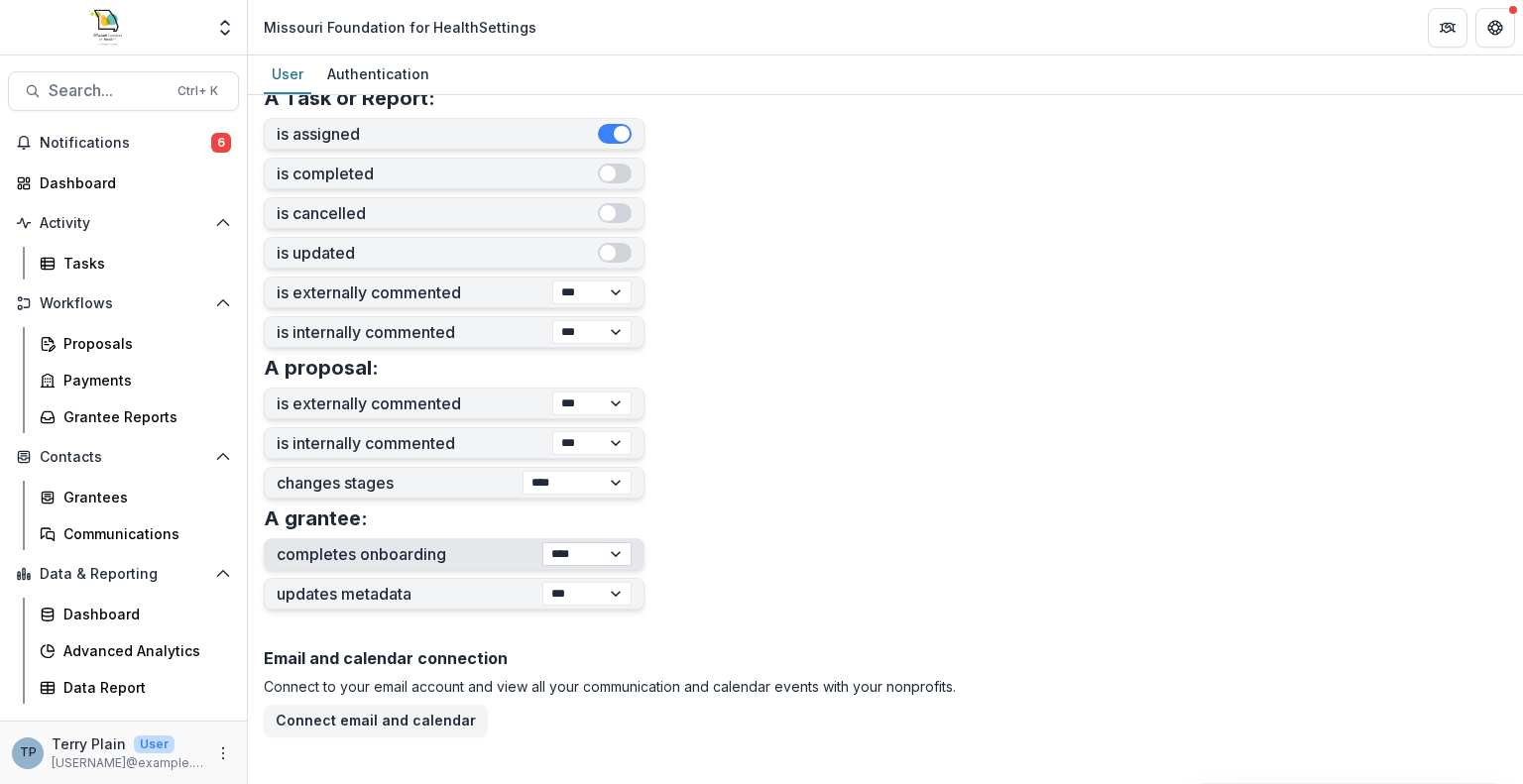 click on "**********" at bounding box center [587, 554] 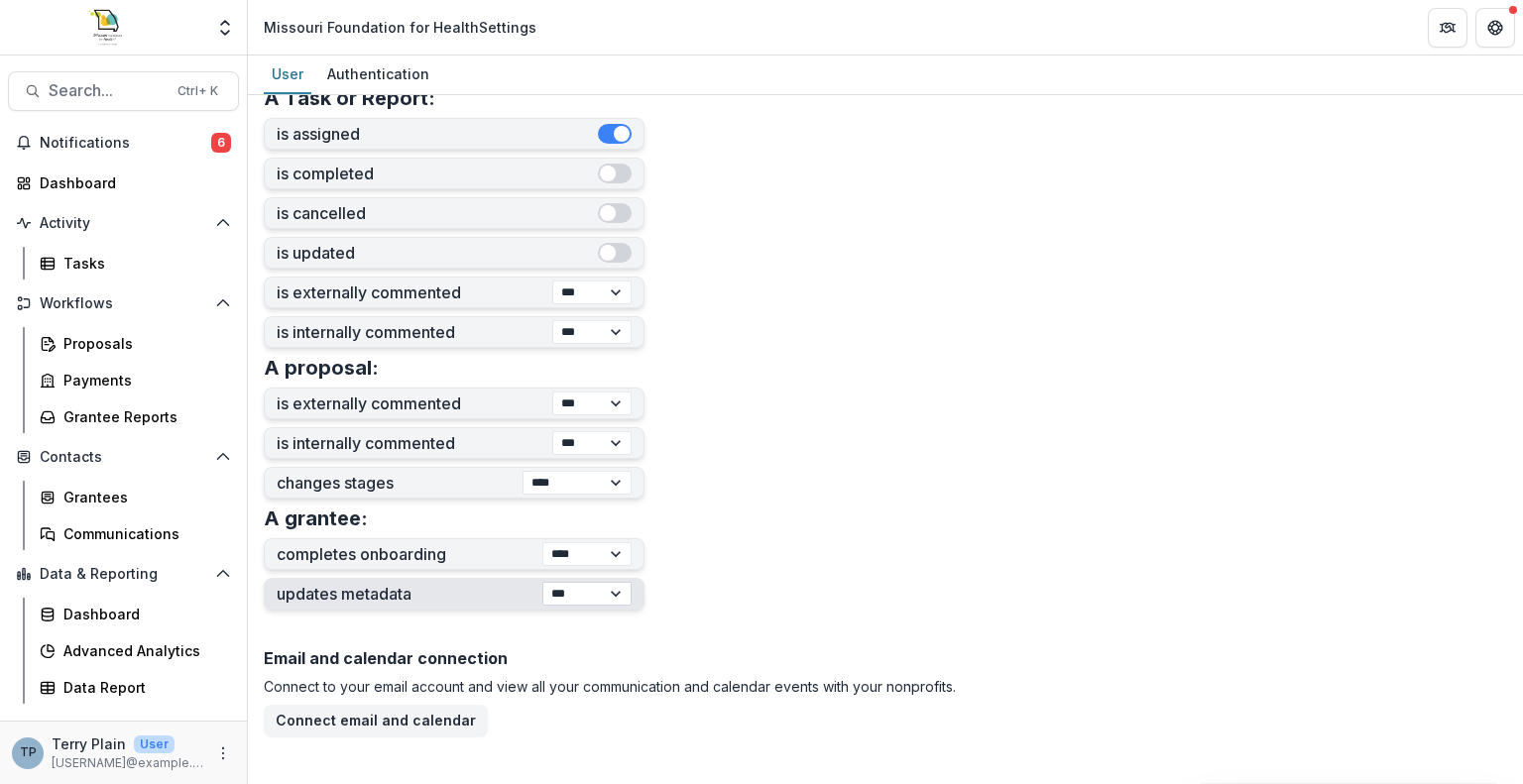 click on "**********" at bounding box center [587, 594] 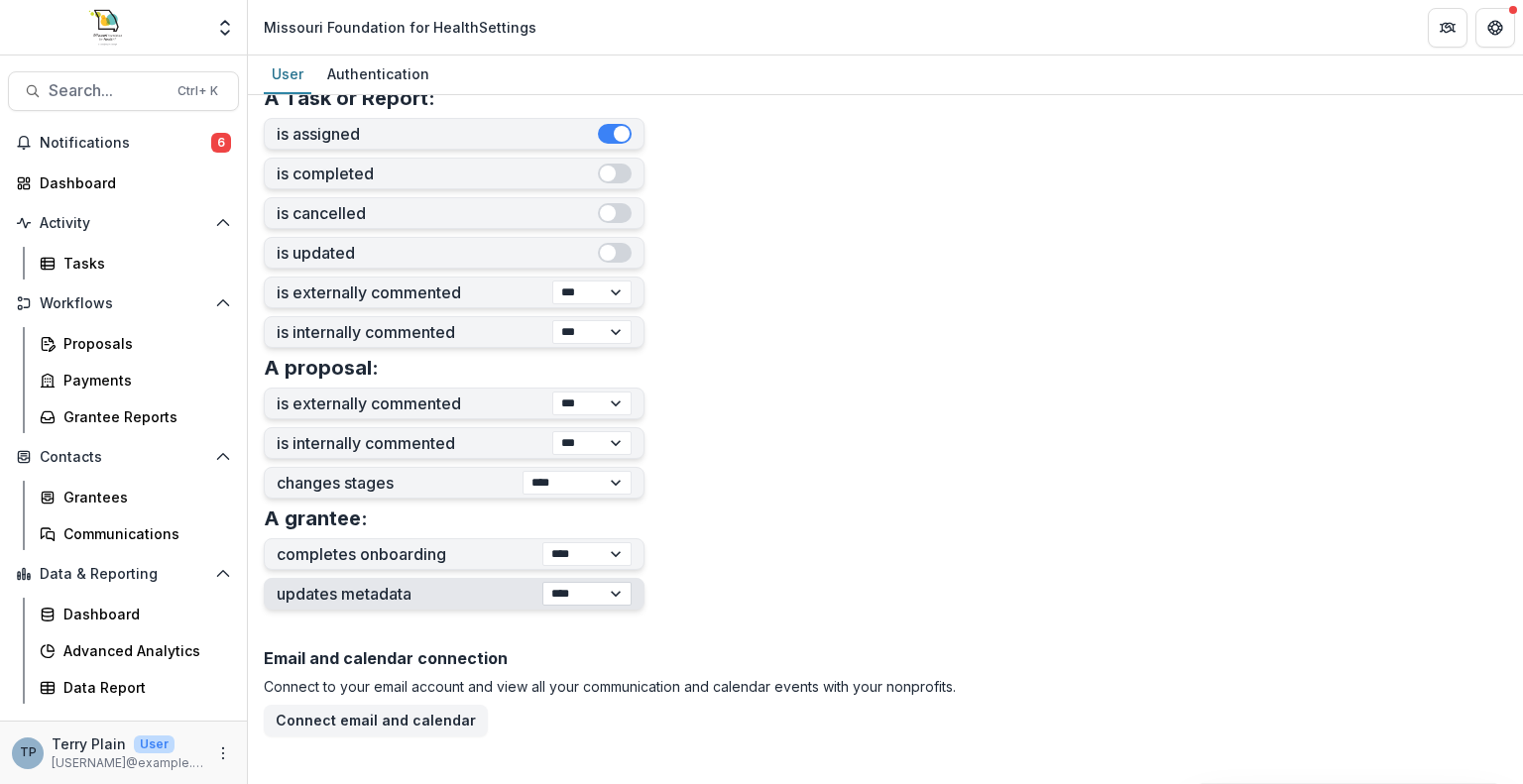 click on "**********" at bounding box center [587, 594] 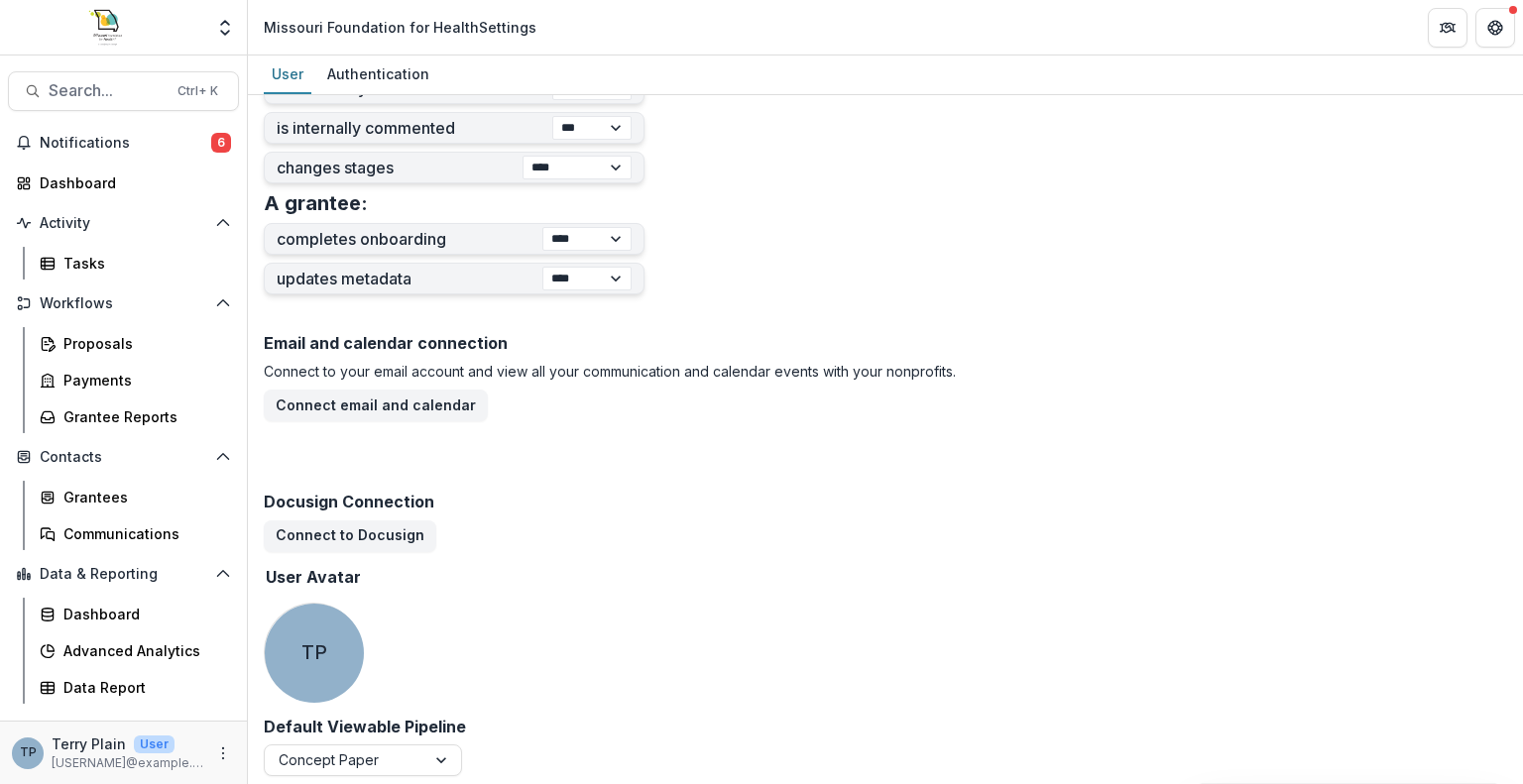 scroll, scrollTop: 844, scrollLeft: 0, axis: vertical 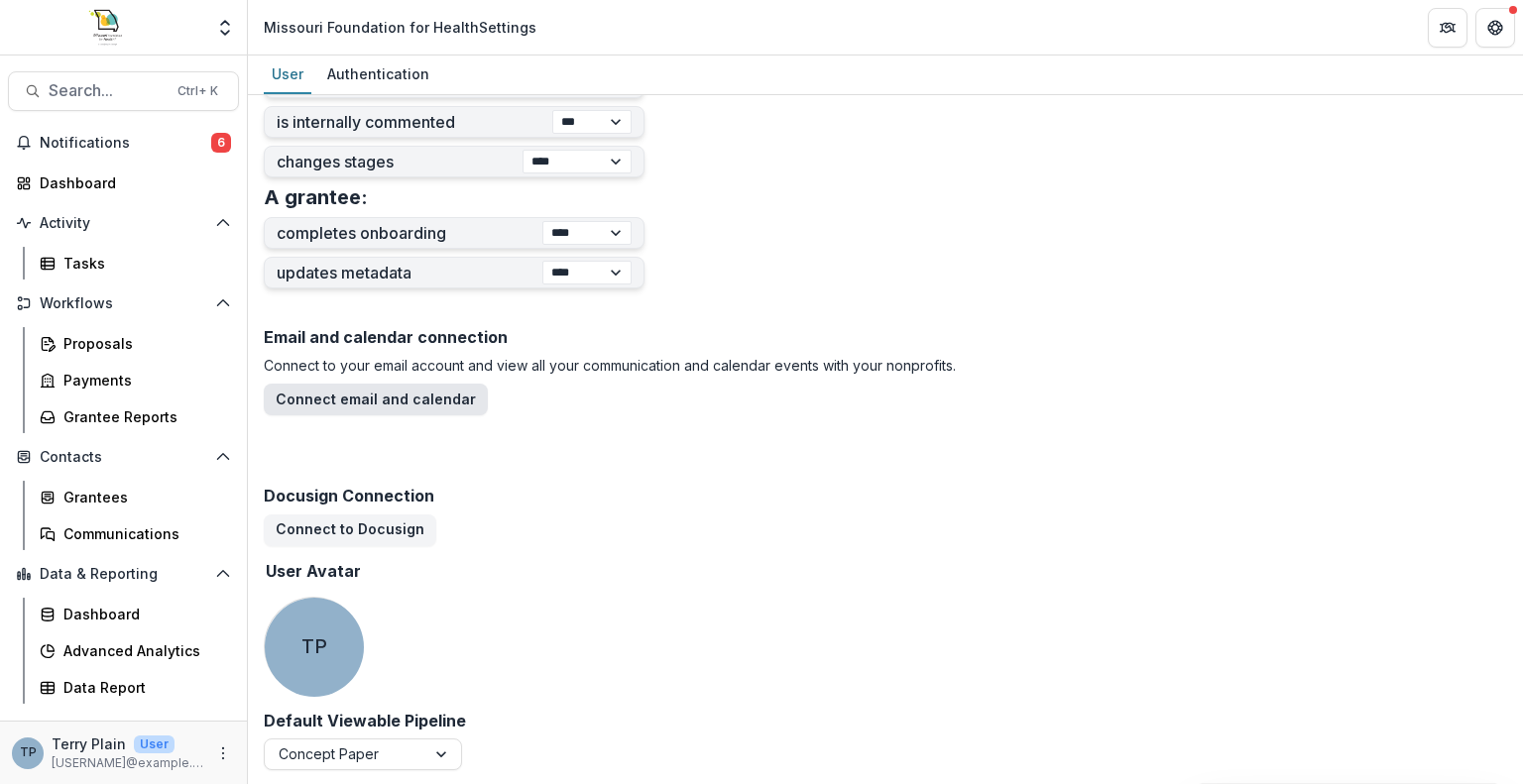 click on "Connect email and calendar" at bounding box center (376, 399) 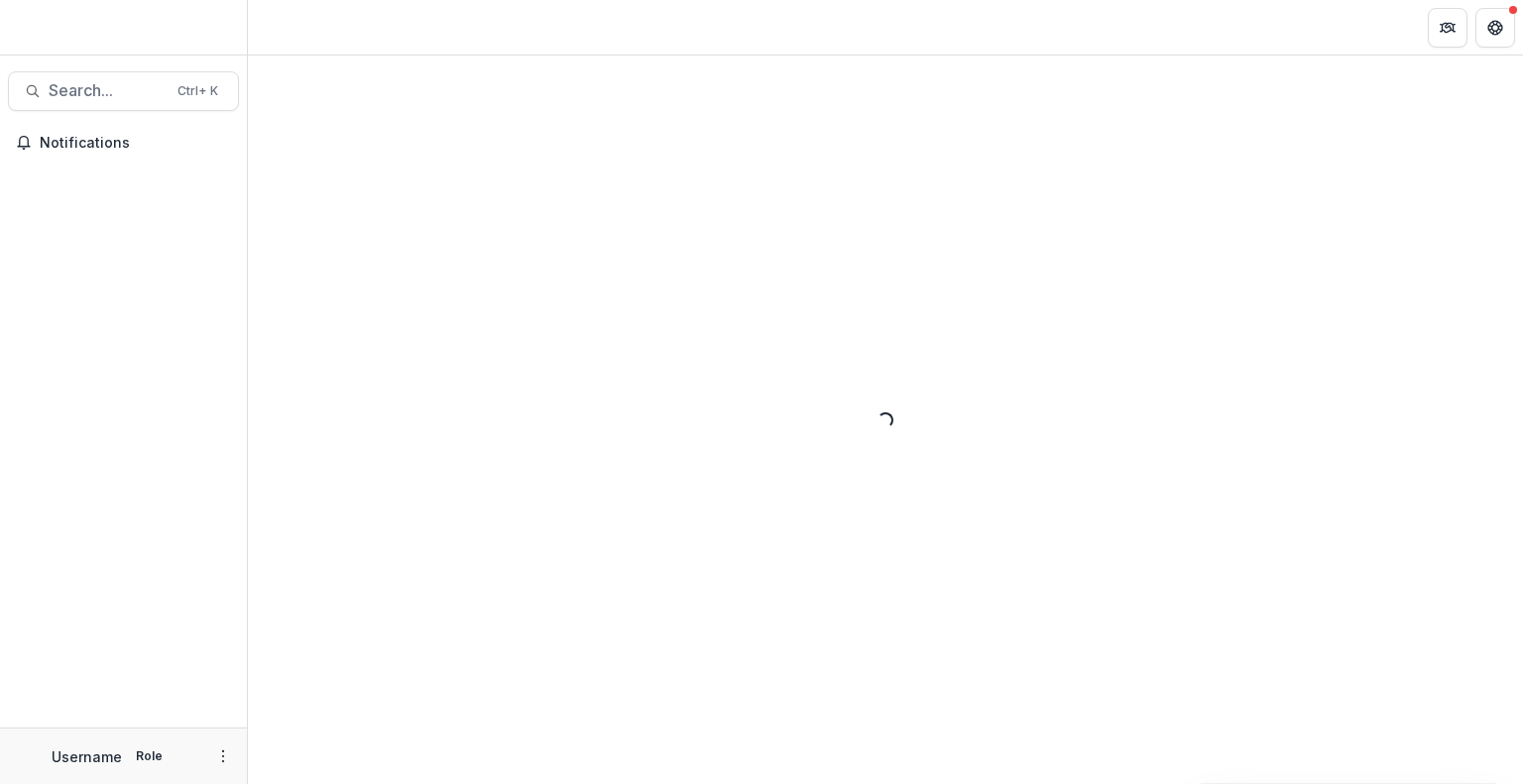 scroll, scrollTop: 0, scrollLeft: 0, axis: both 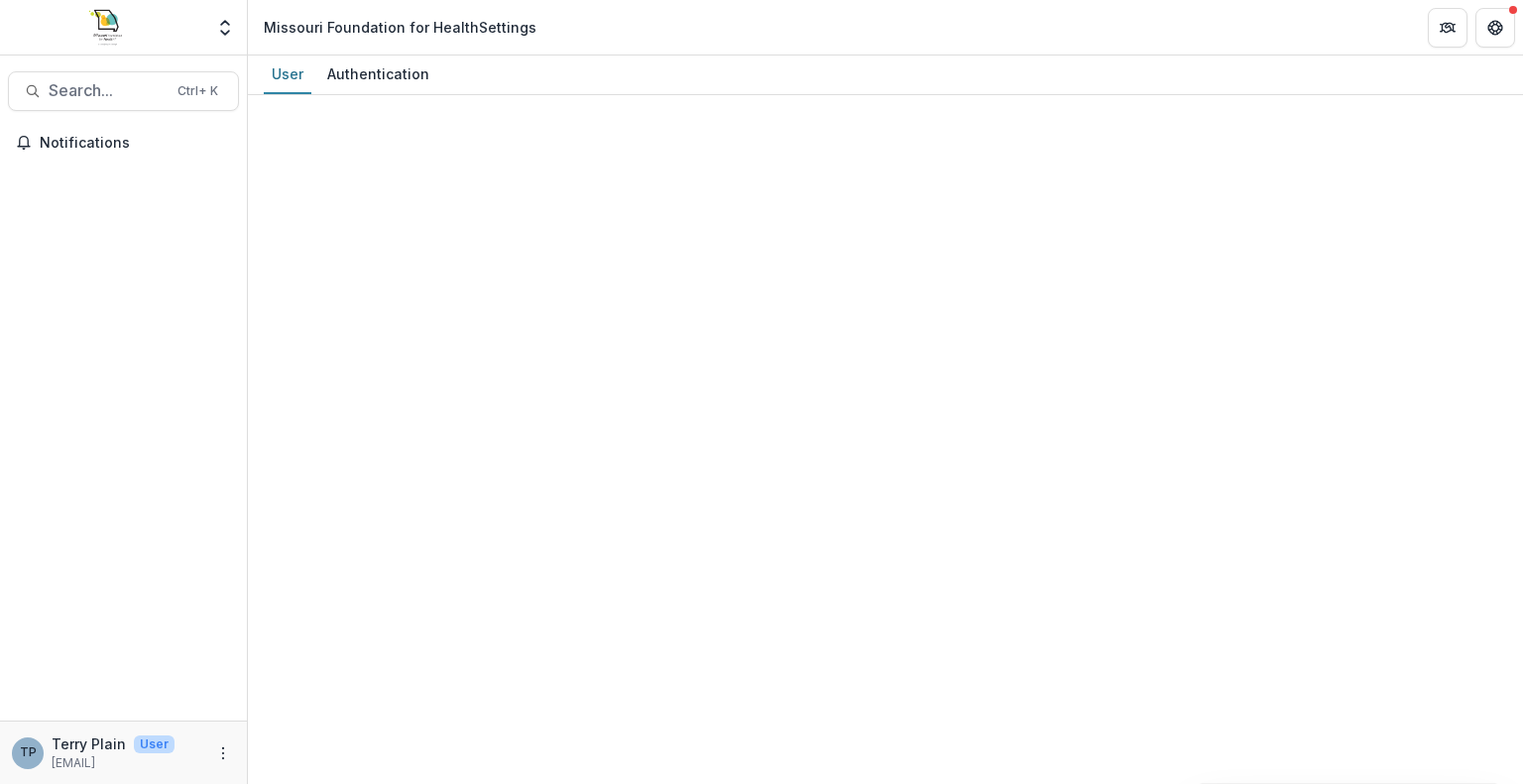 select on "****" 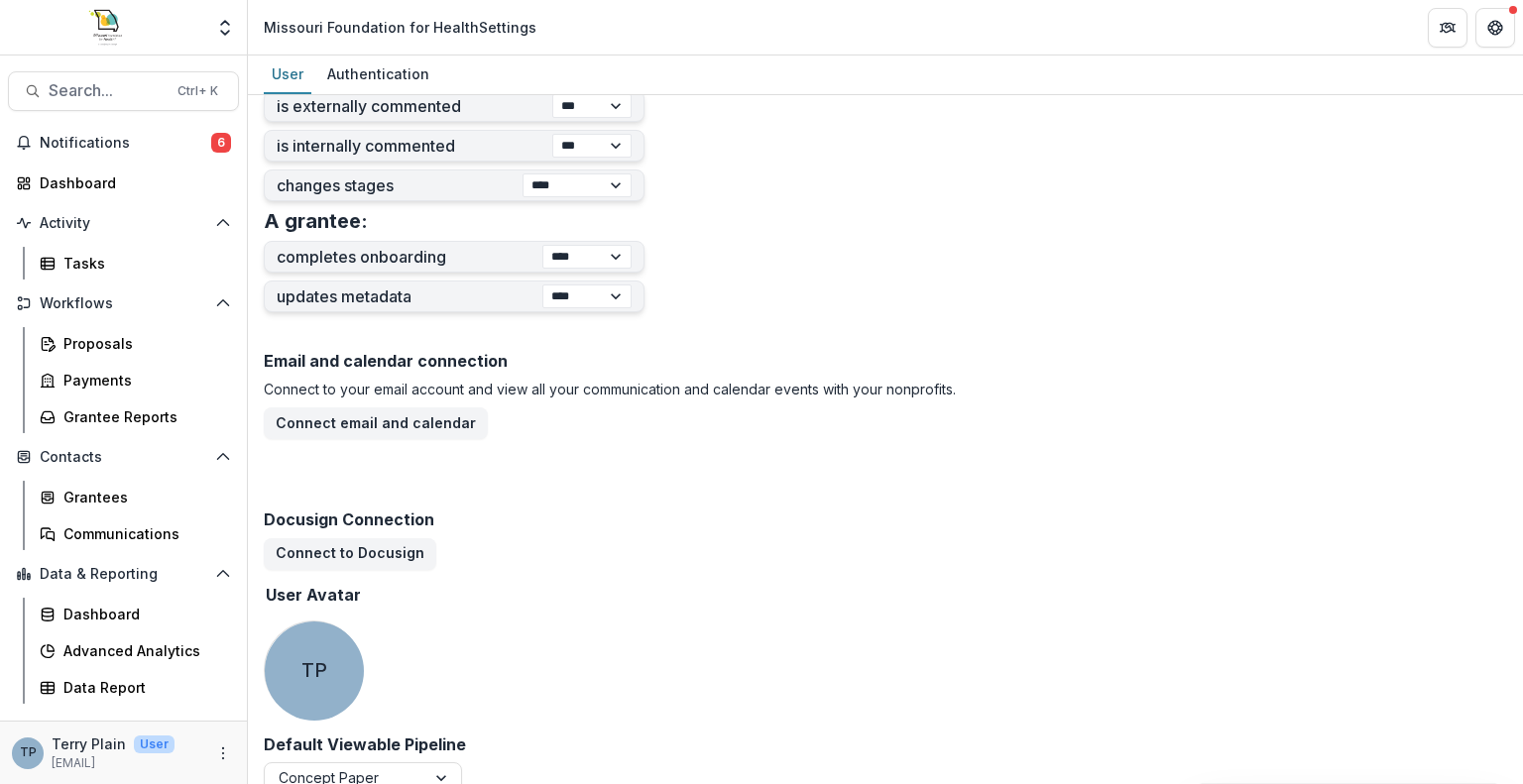 scroll, scrollTop: 844, scrollLeft: 0, axis: vertical 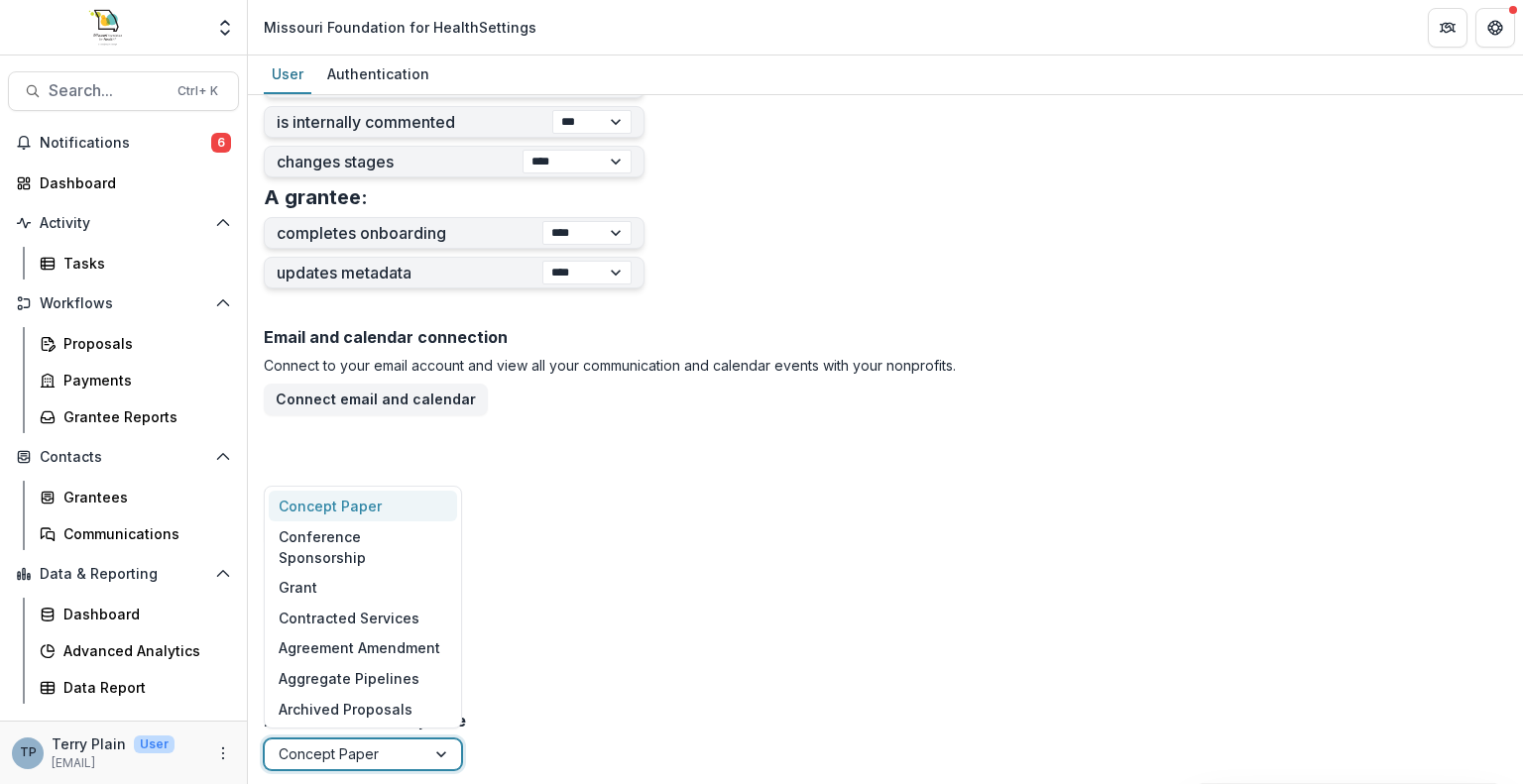 click at bounding box center (443, 754) 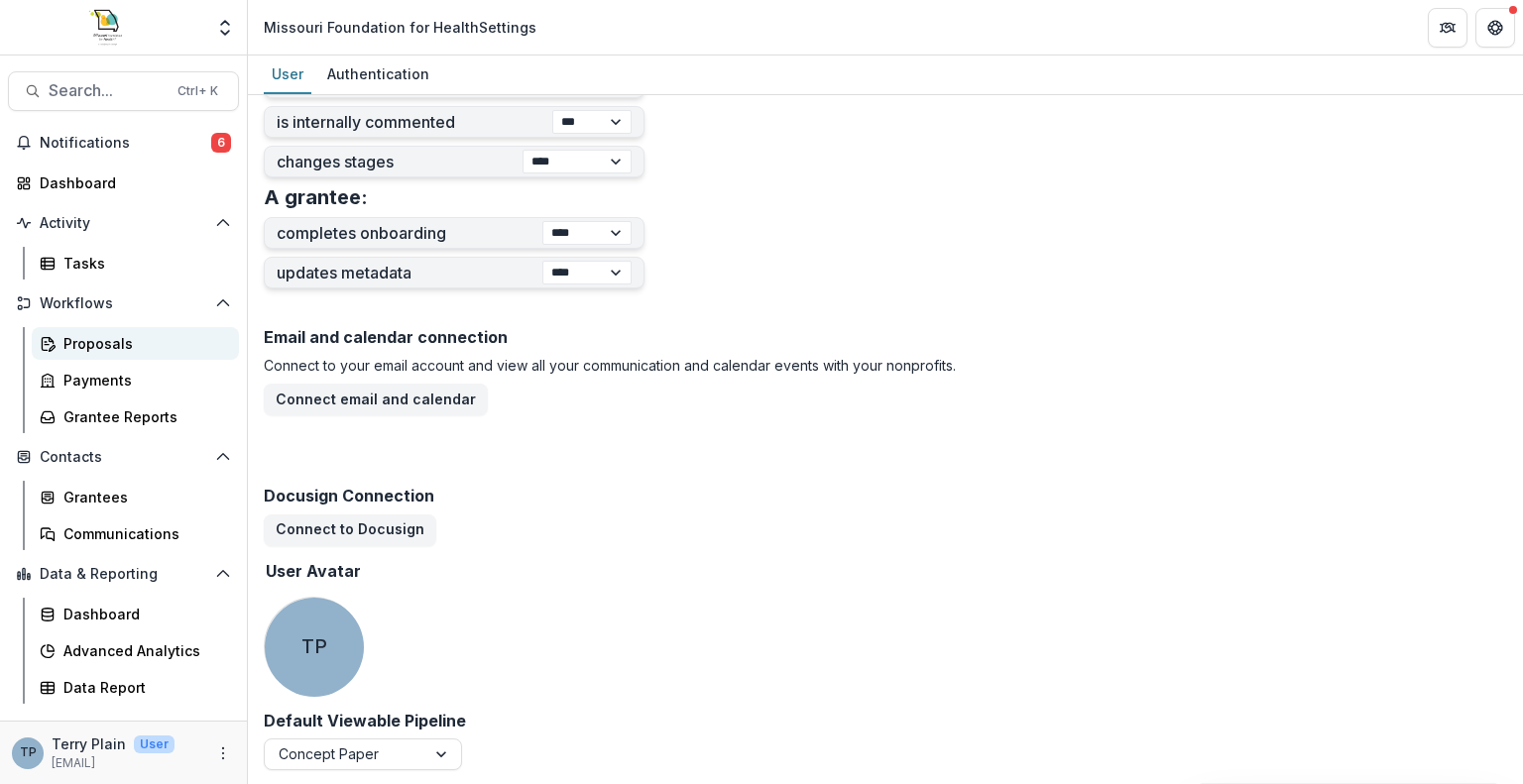 click on "Proposals" at bounding box center (143, 343) 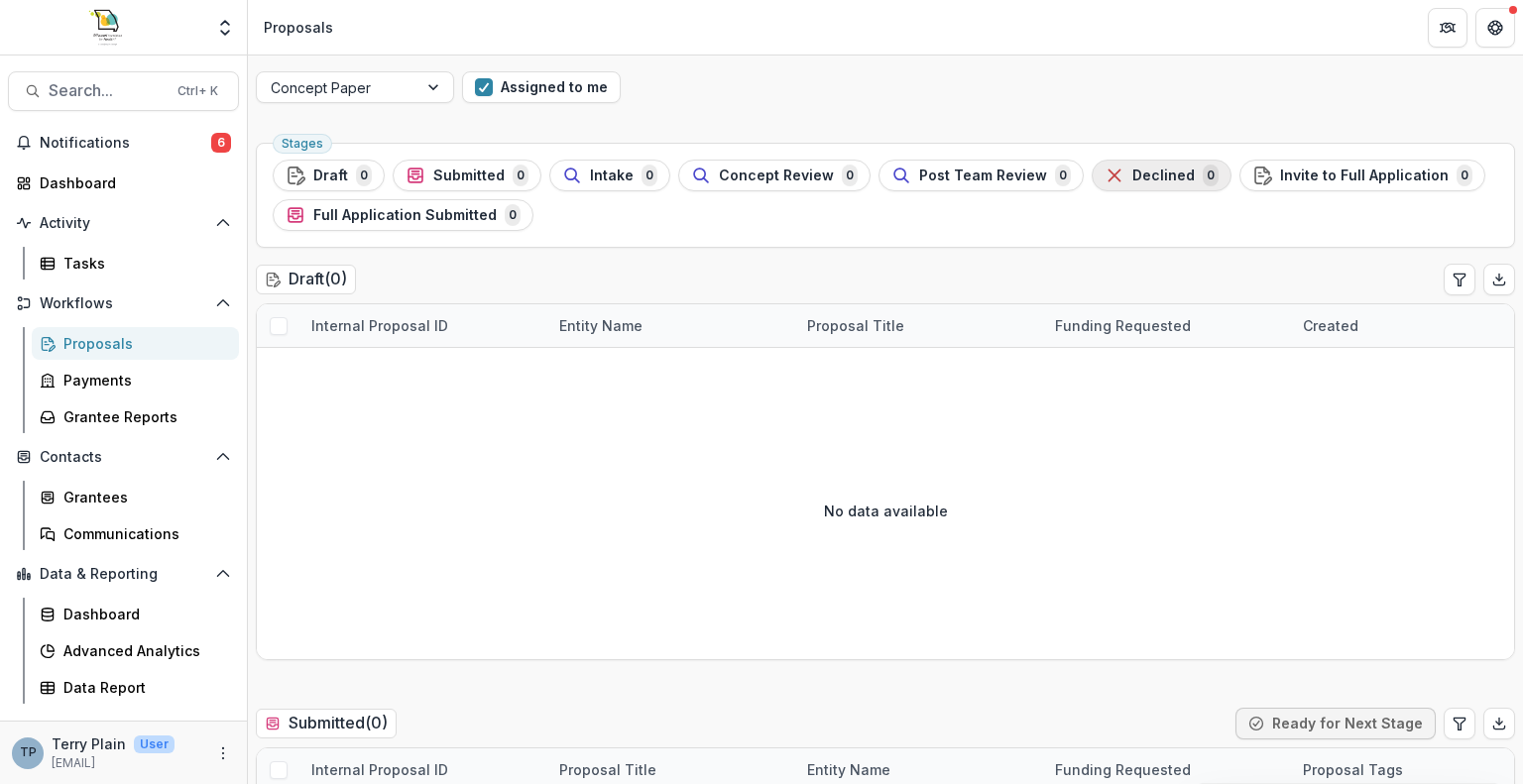 click on "Declined" at bounding box center [1163, 175] 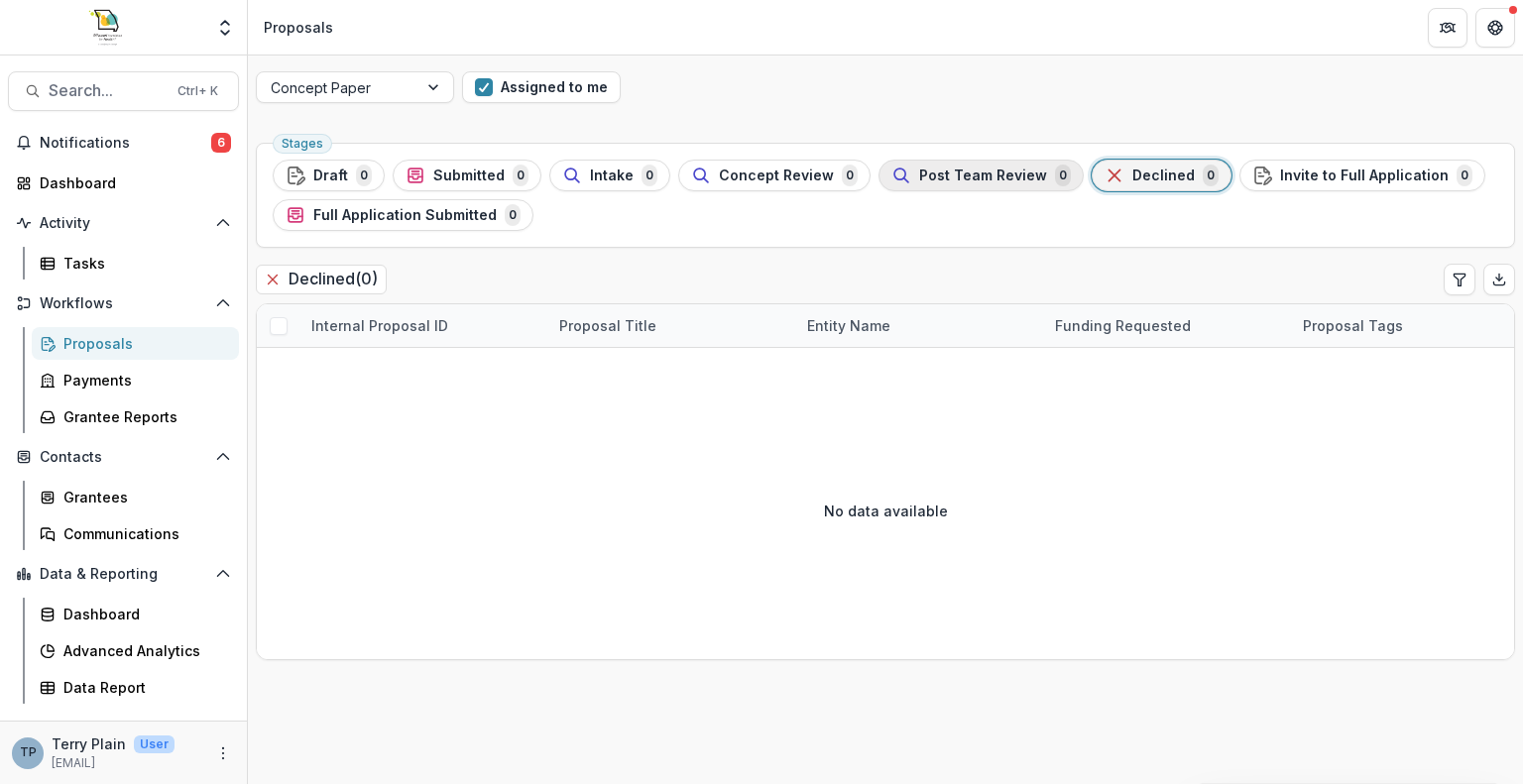 click on "Post Team Review" at bounding box center (983, 175) 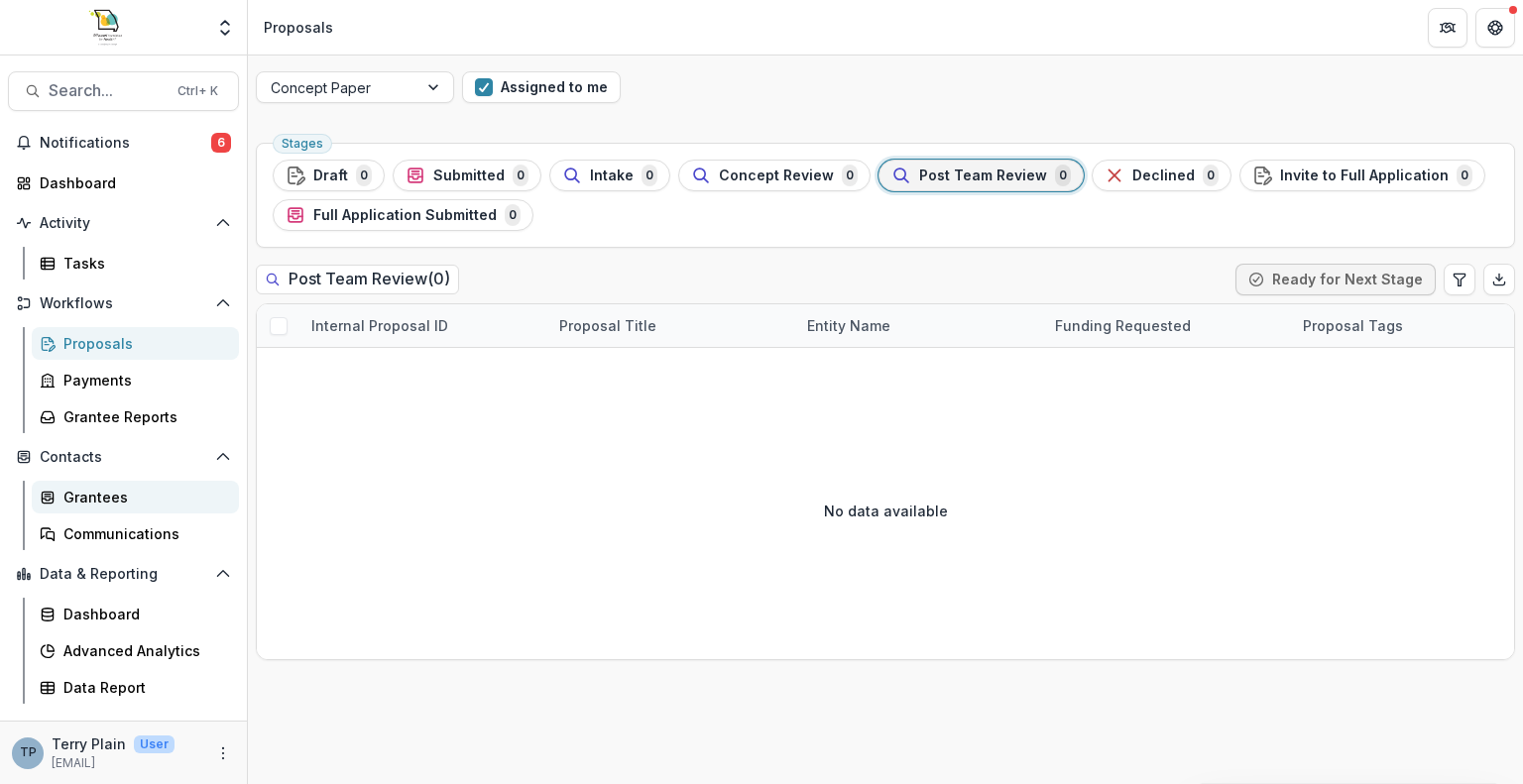 click on "Grantees" at bounding box center (135, 497) 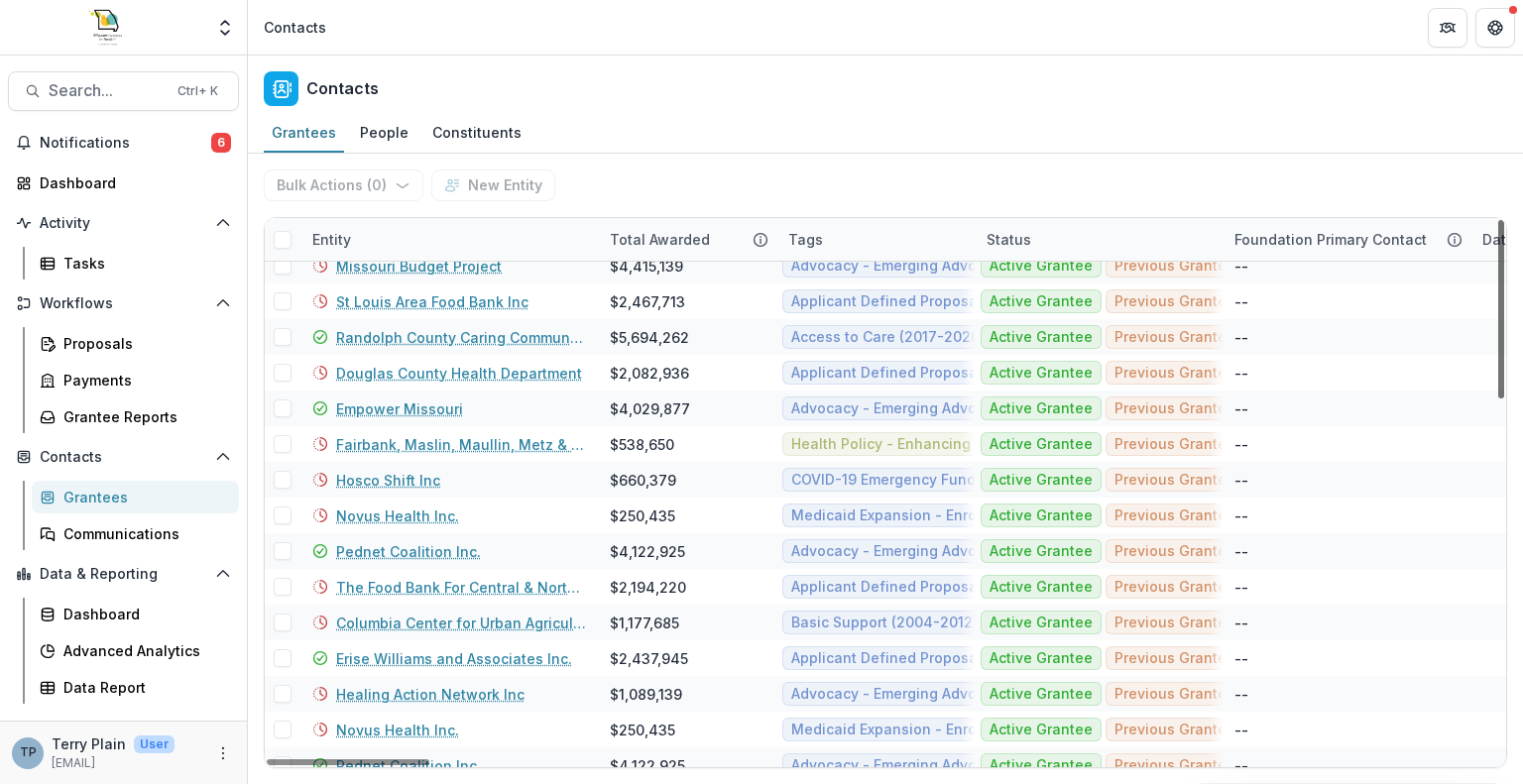 scroll, scrollTop: 0, scrollLeft: 0, axis: both 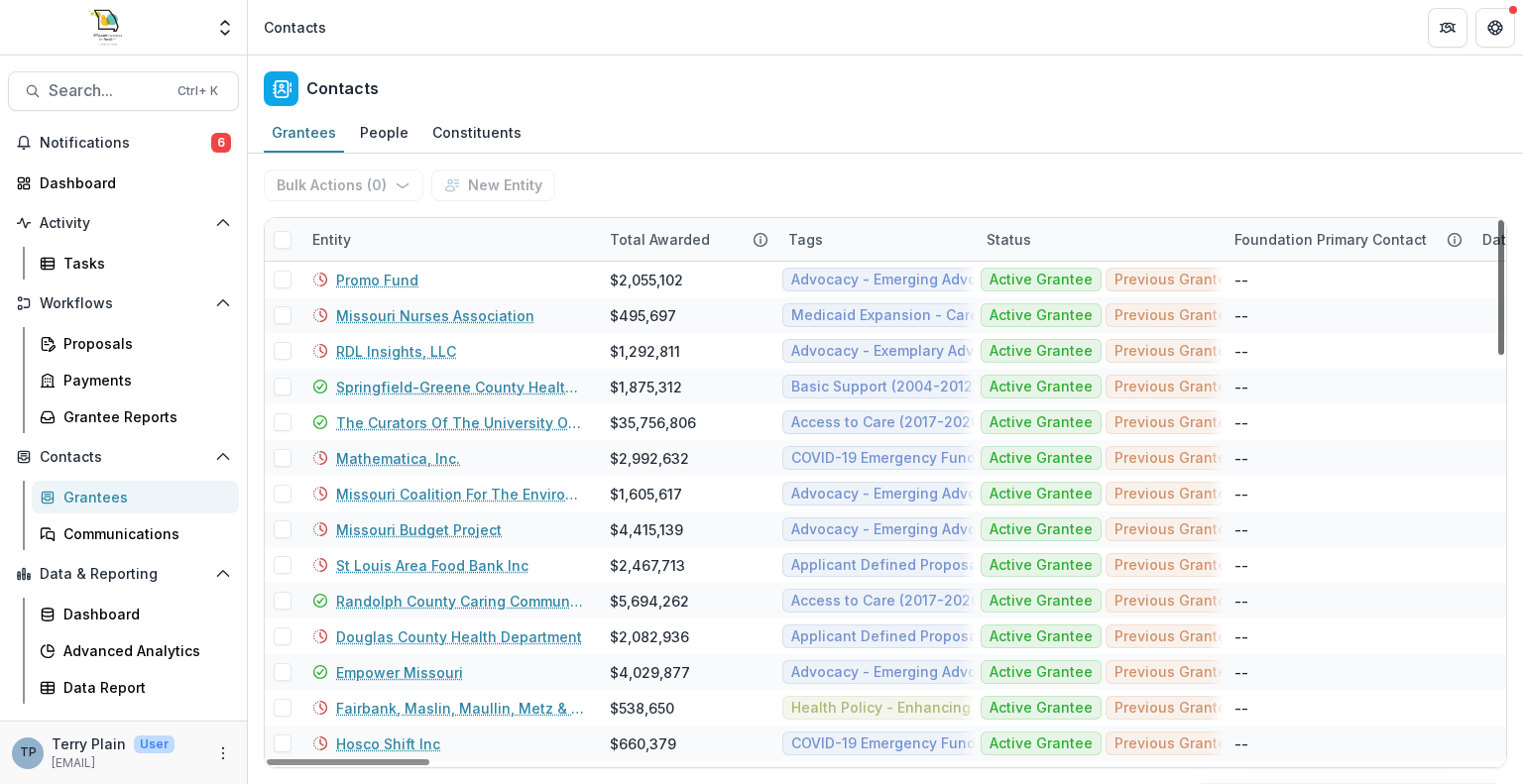 drag, startPoint x: 1504, startPoint y: 360, endPoint x: 1439, endPoint y: 300, distance: 88.45903 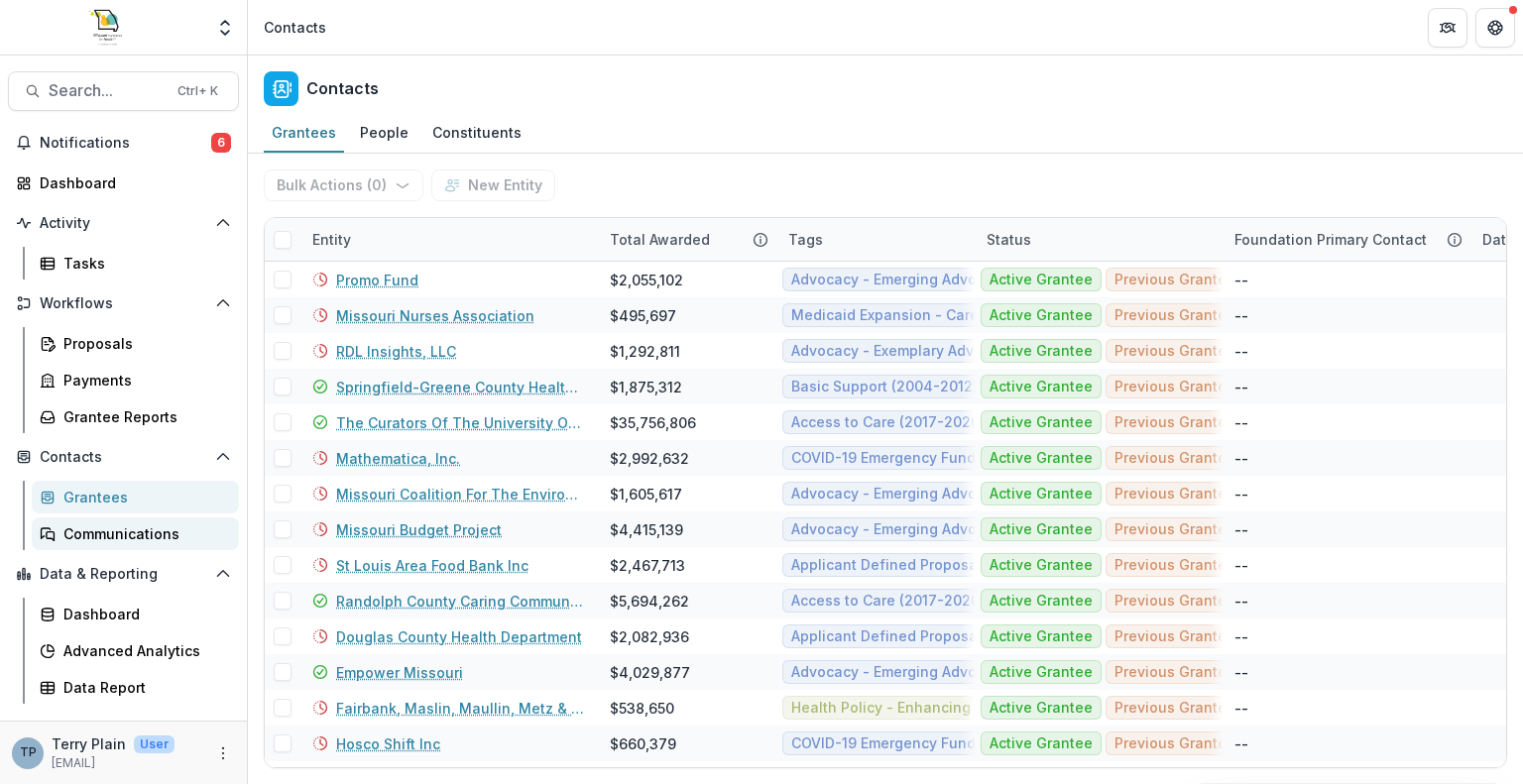 click on "Communications" at bounding box center [143, 533] 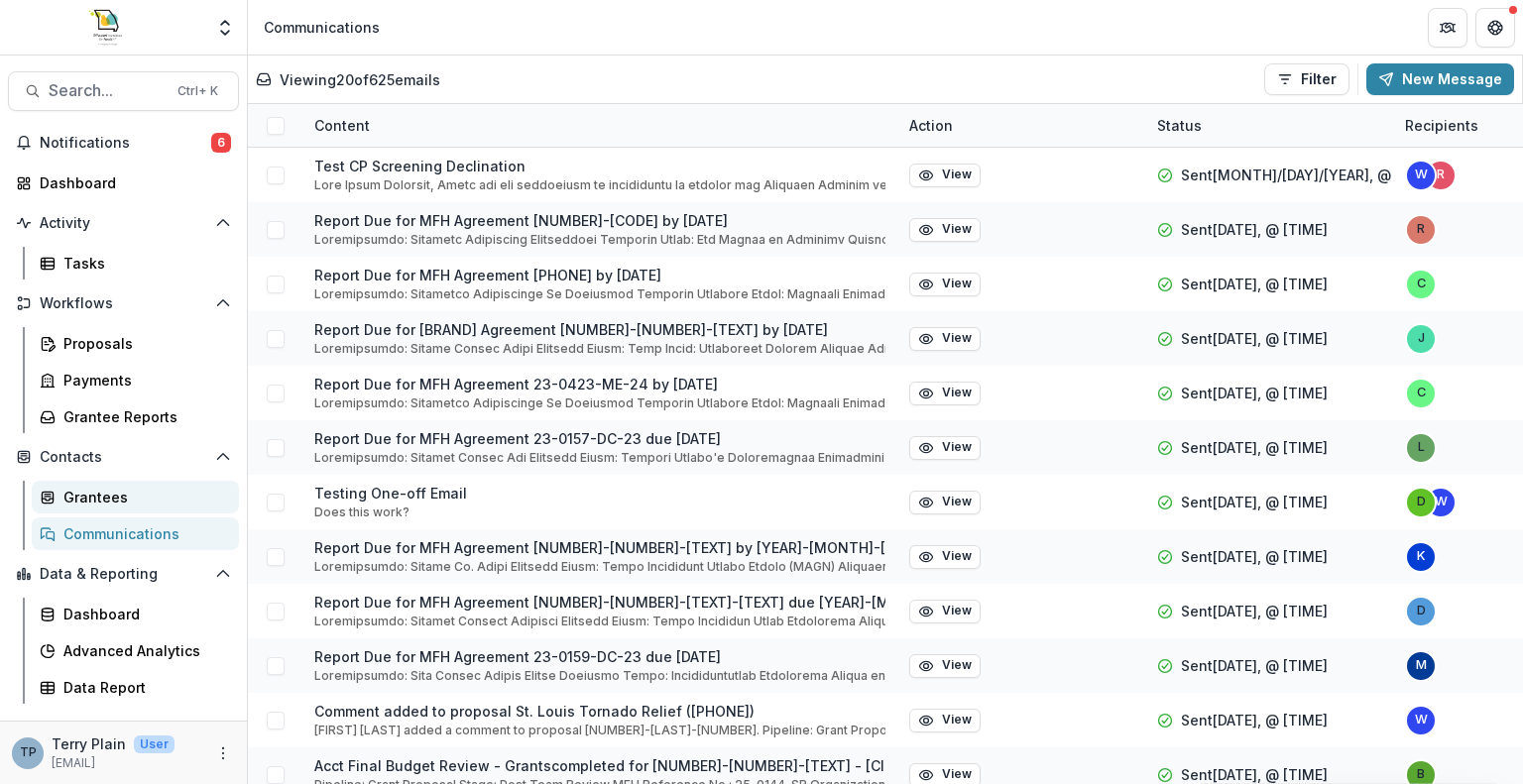 click on "Grantees" at bounding box center [143, 497] 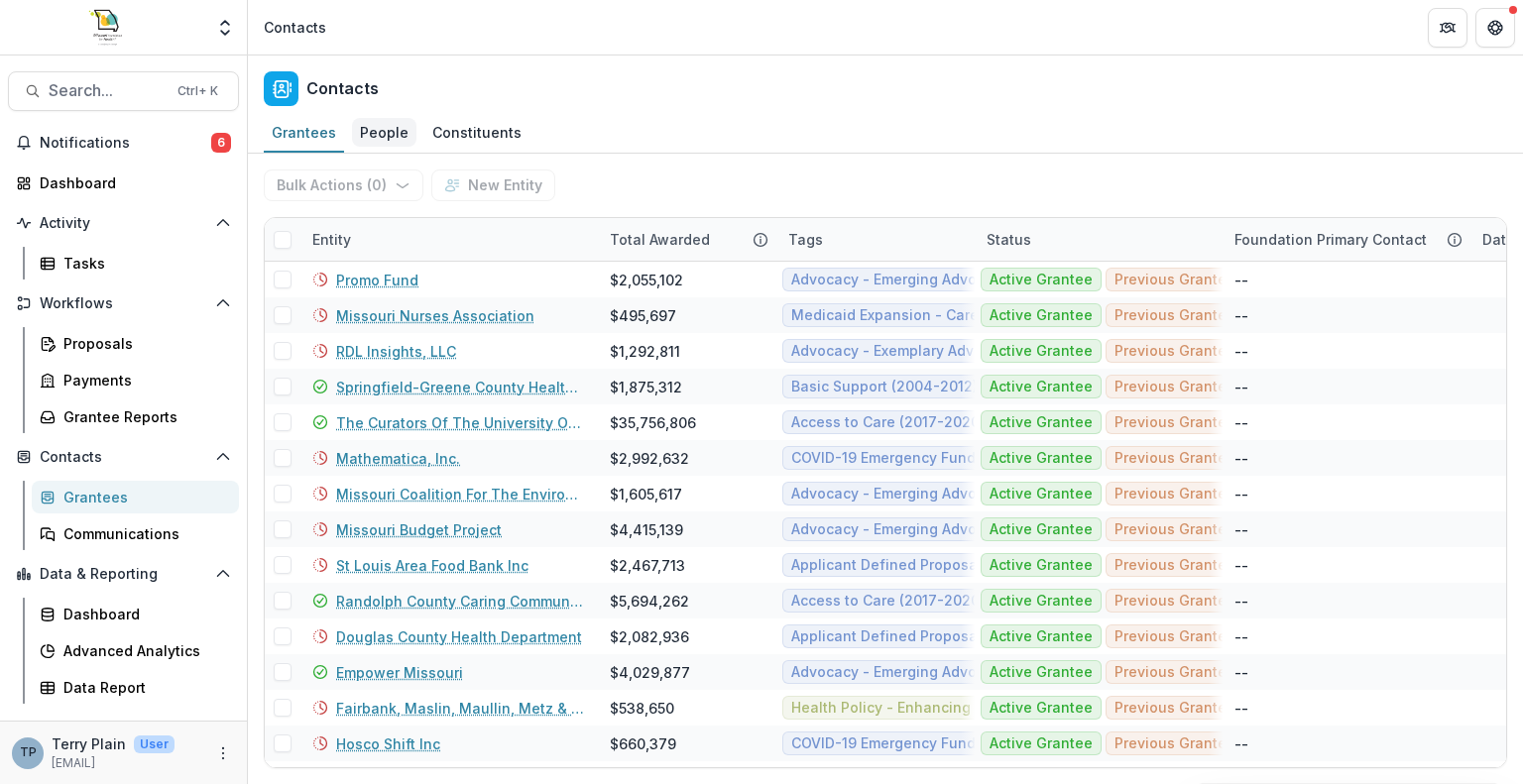 click on "People" at bounding box center [384, 132] 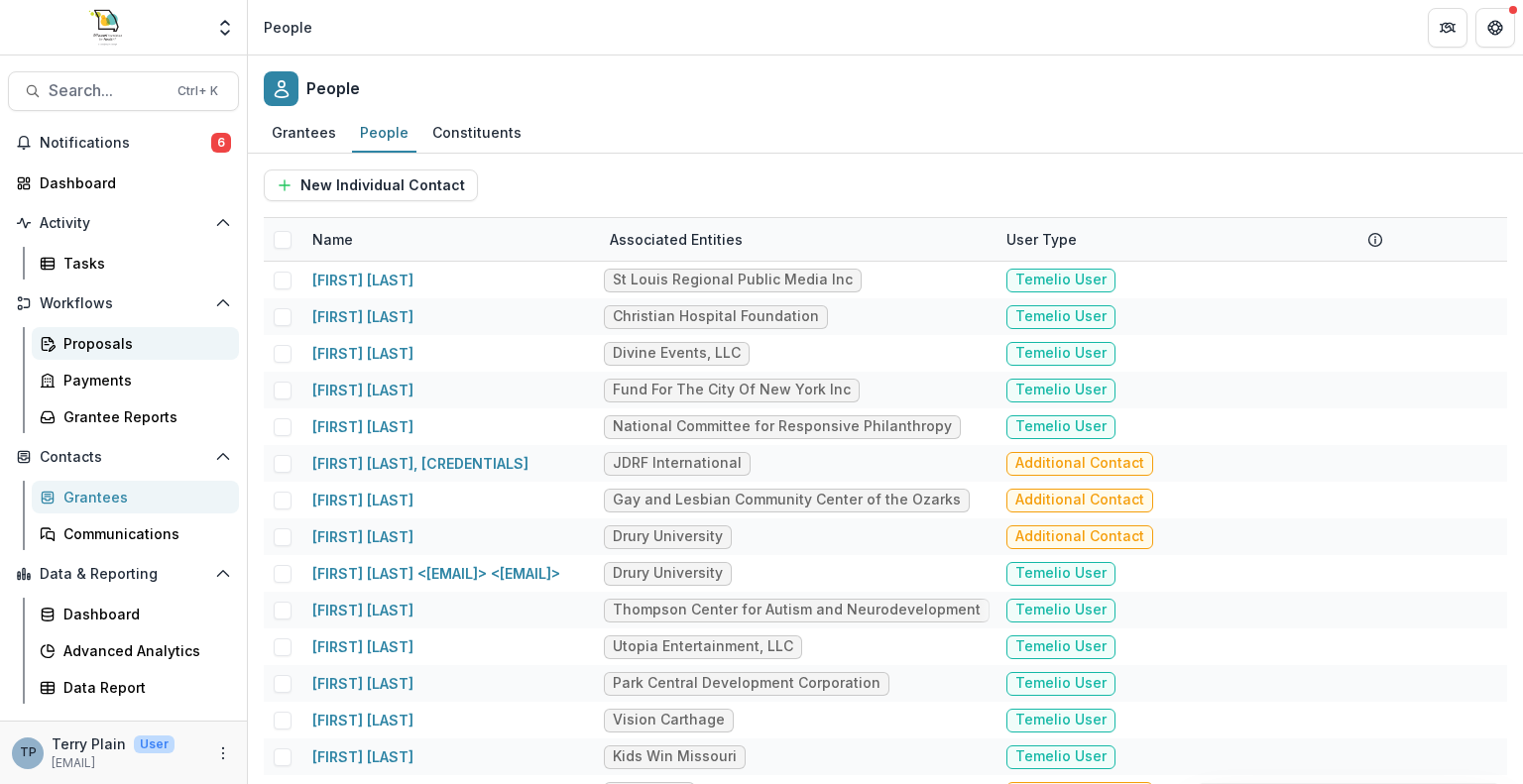 click on "Proposals" at bounding box center (143, 343) 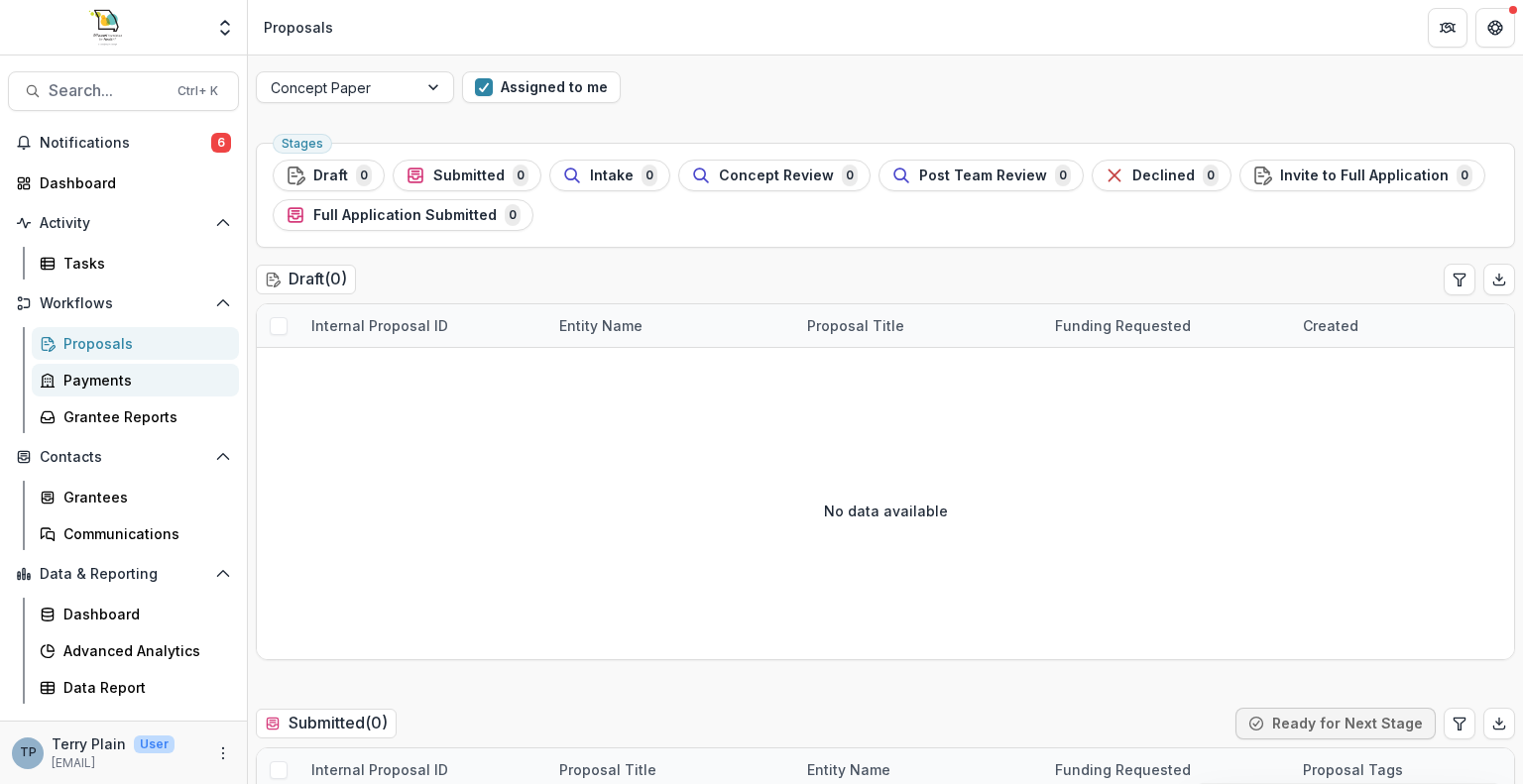 click on "Payments" at bounding box center (143, 380) 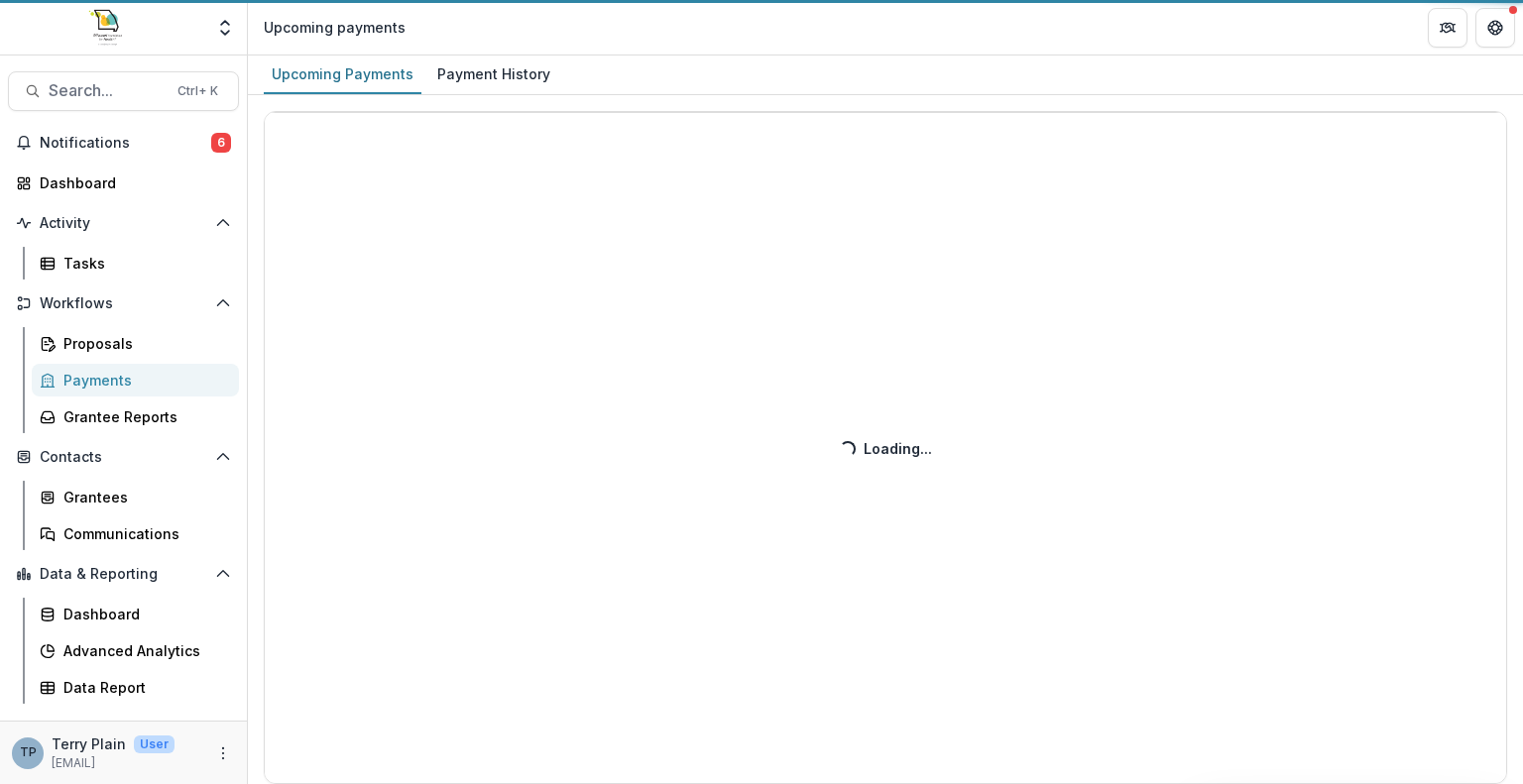 click on "Payments" at bounding box center (143, 380) 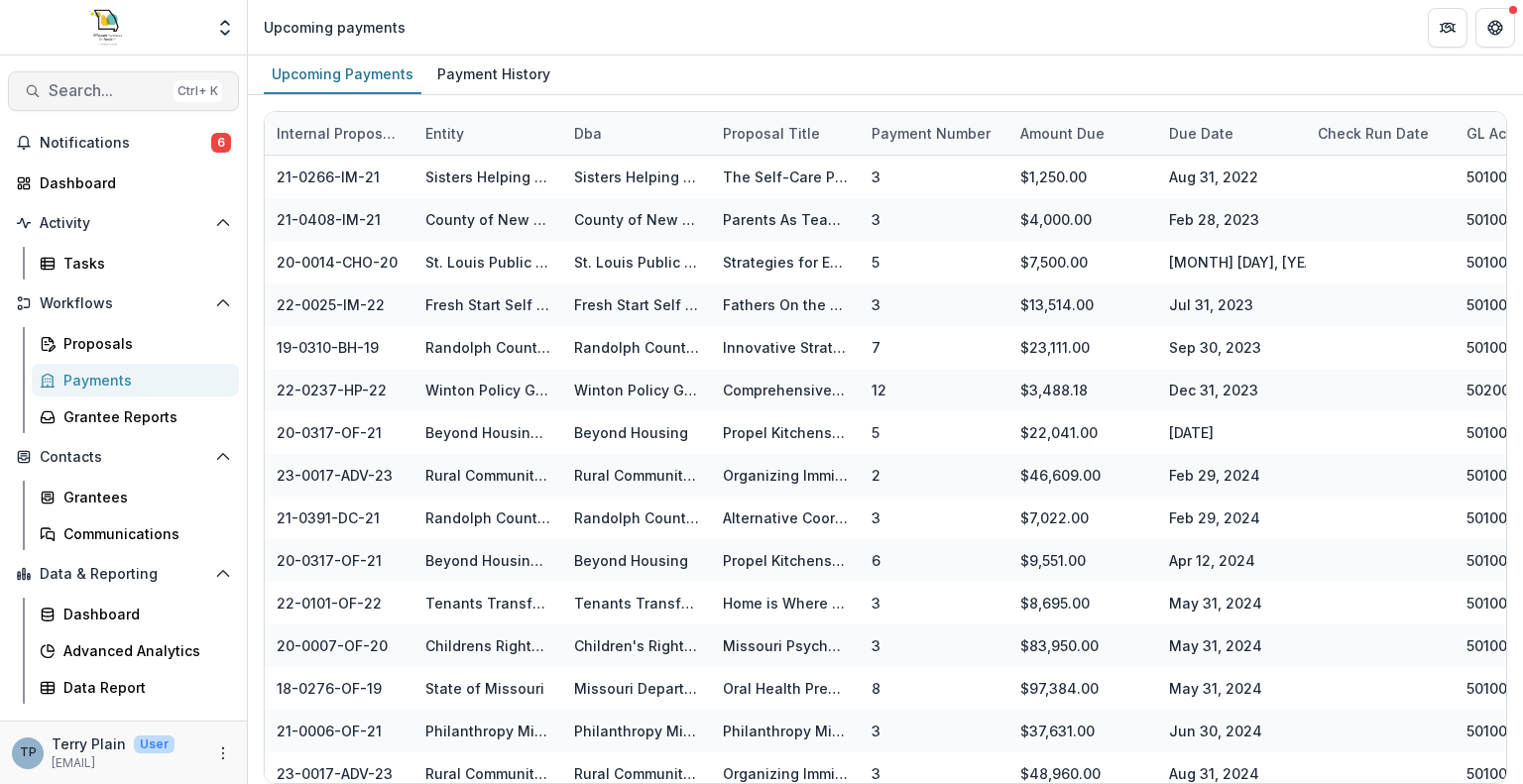 click on "Search..." at bounding box center [107, 90] 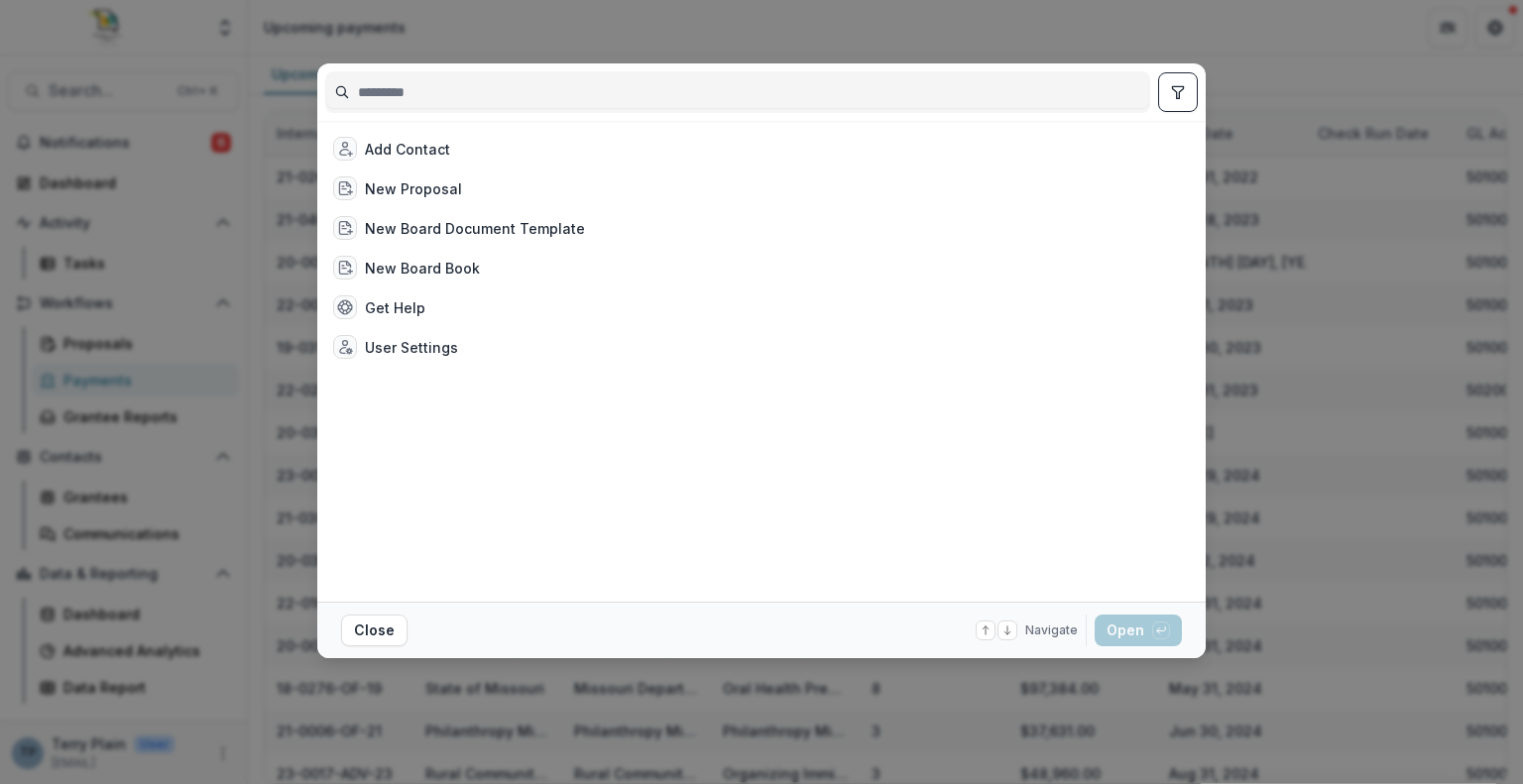 click at bounding box center [738, 92] 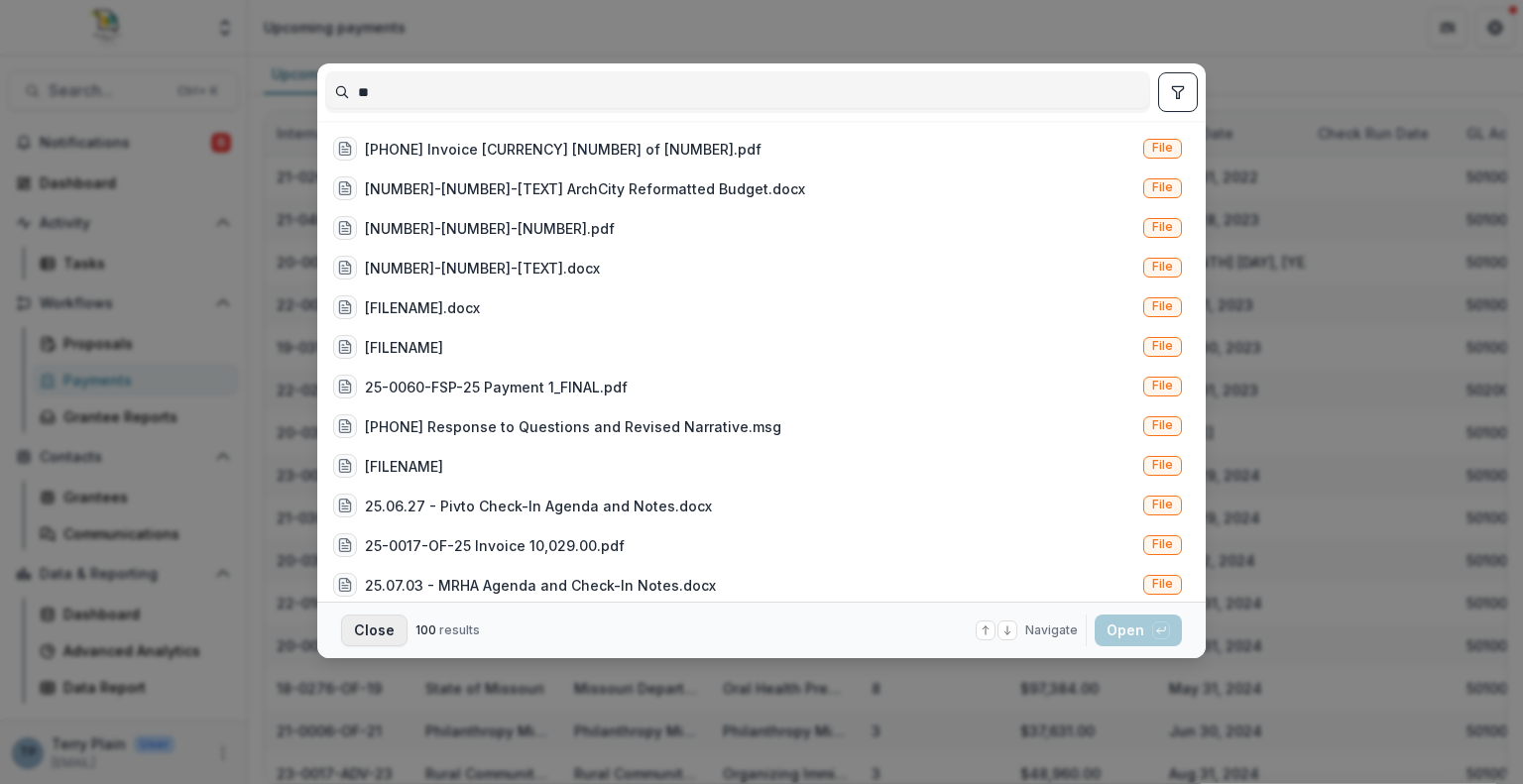 type on "**" 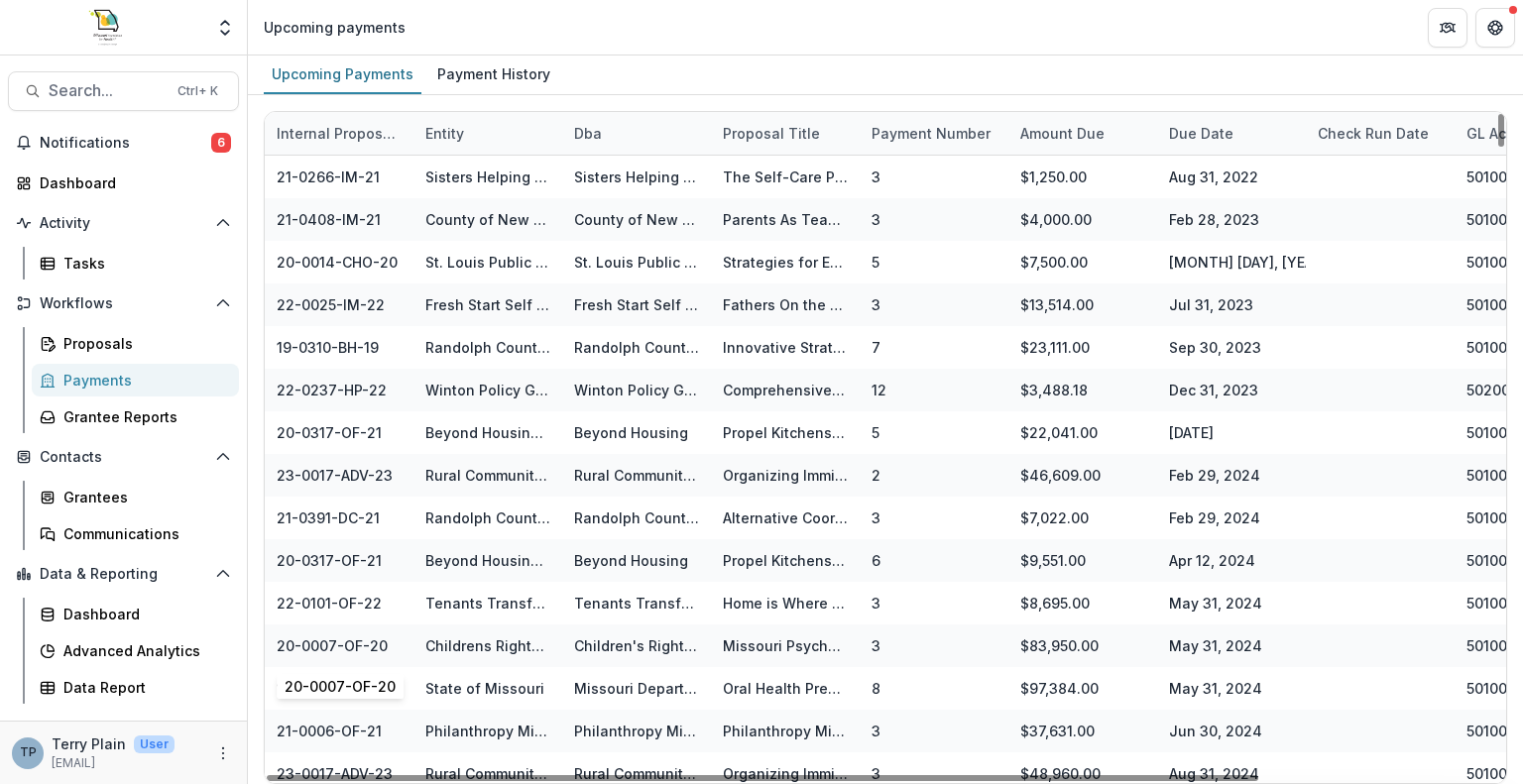 click on "20-0007-OF-20" at bounding box center [339, 645] 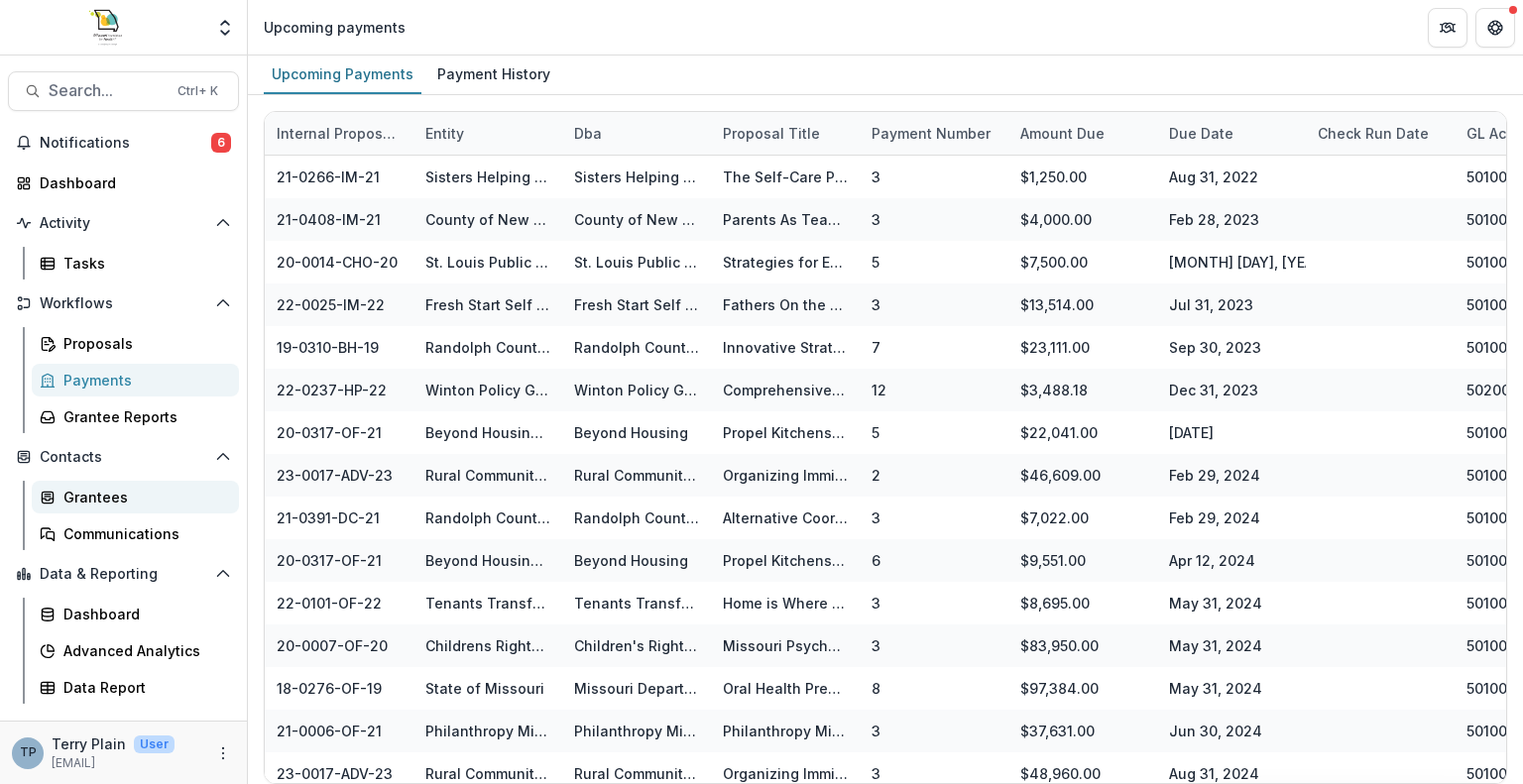 click on "Grantees" at bounding box center [143, 497] 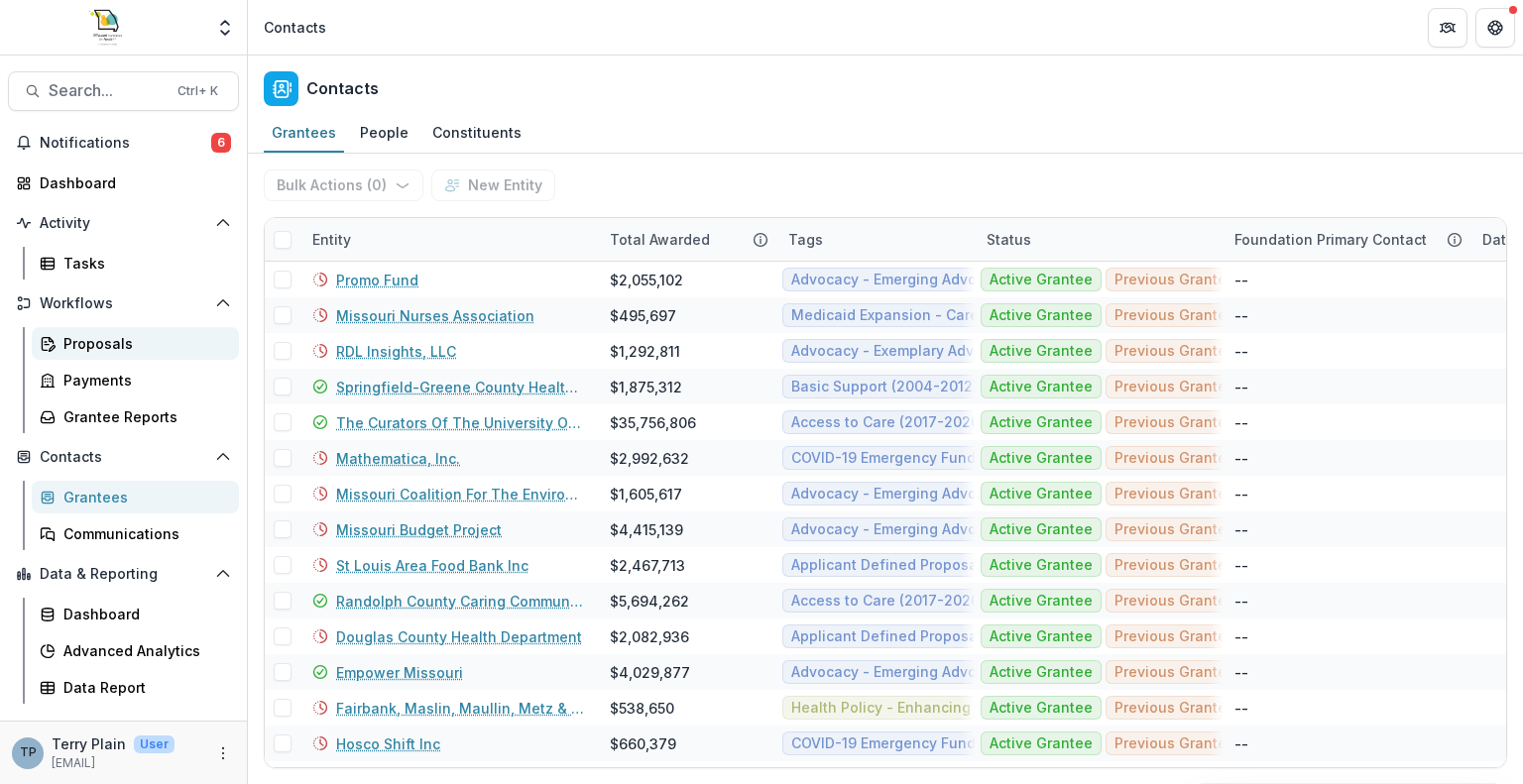 click on "Proposals" at bounding box center (143, 343) 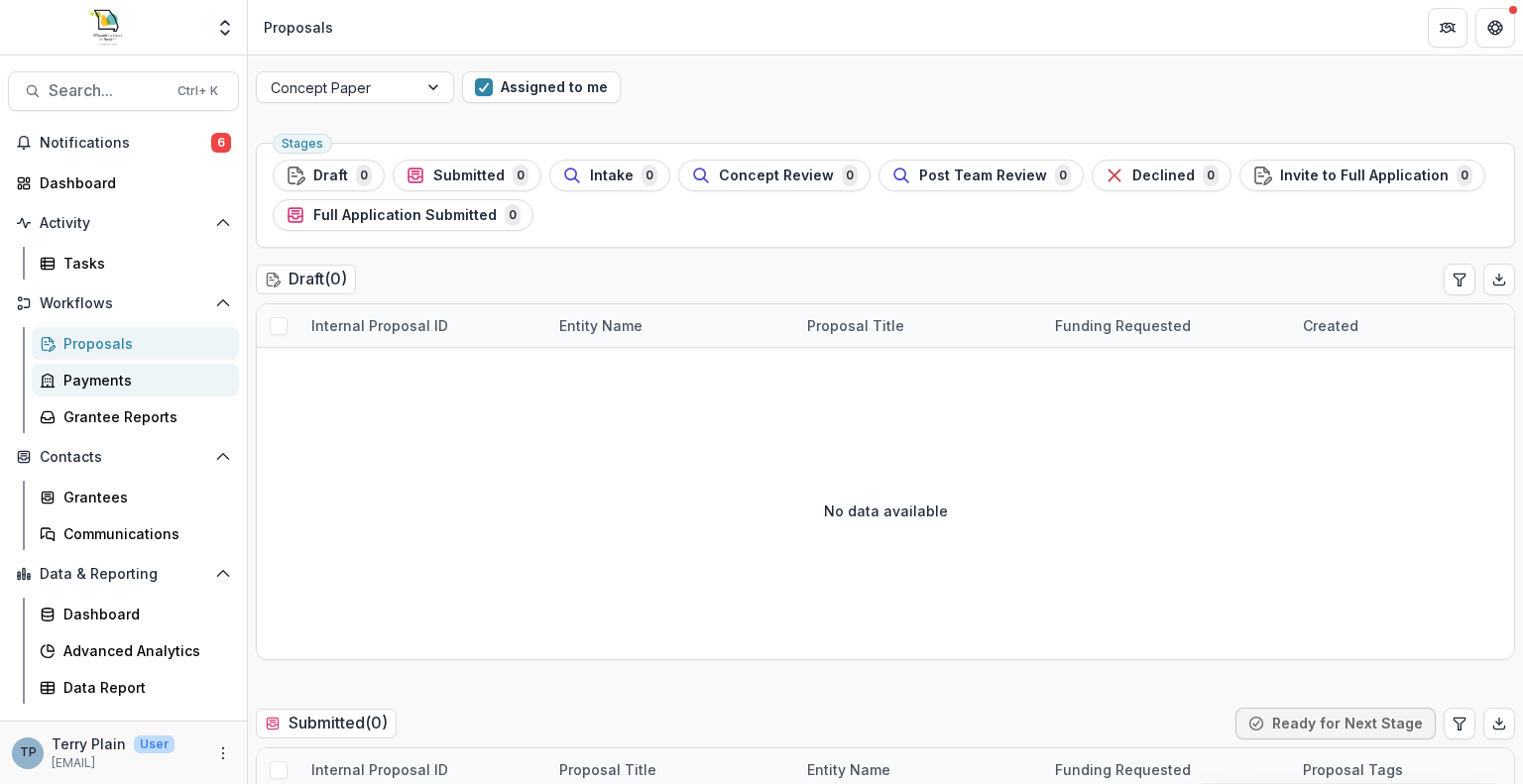 click on "Payments" at bounding box center [143, 380] 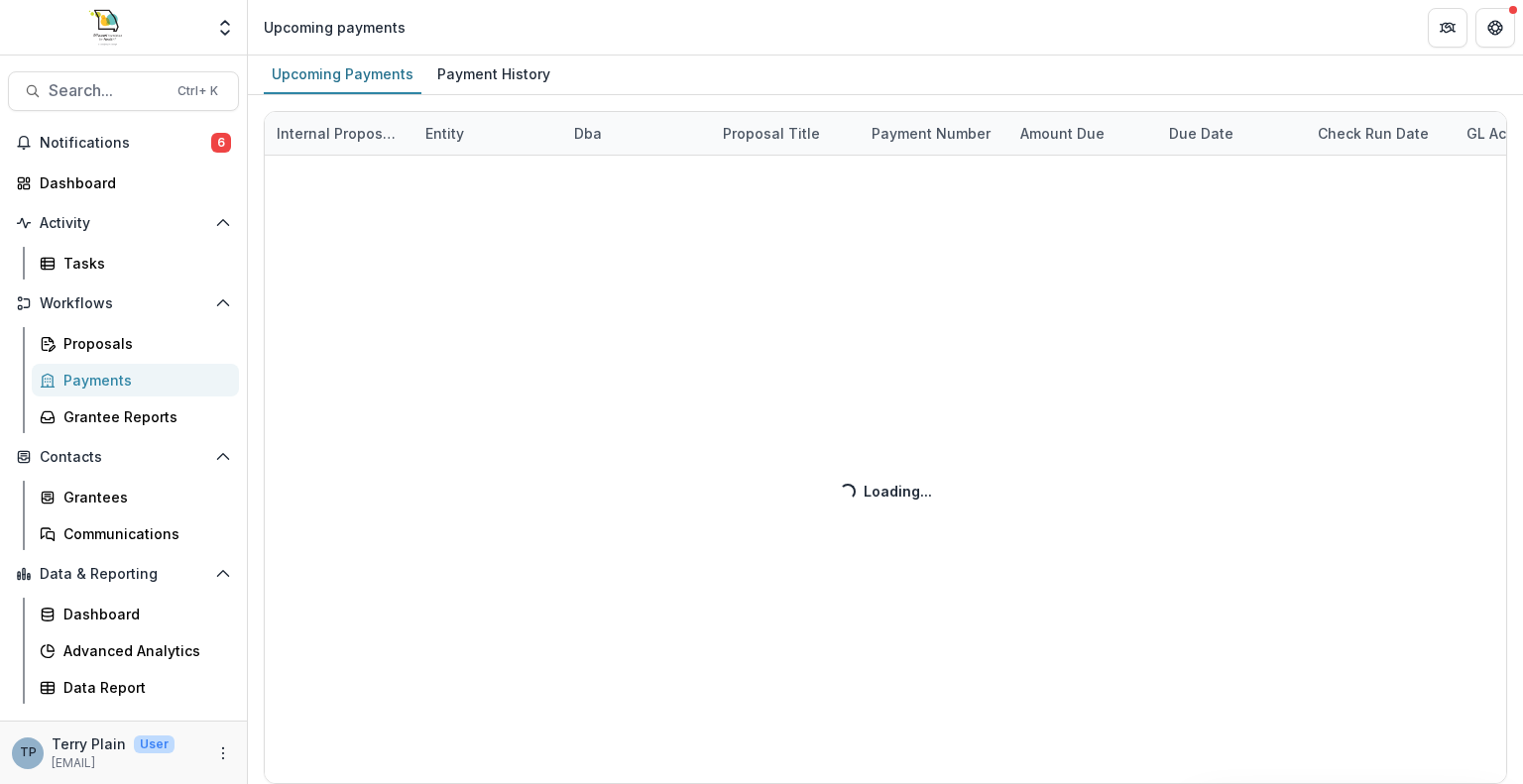 click on "Payments" at bounding box center [143, 380] 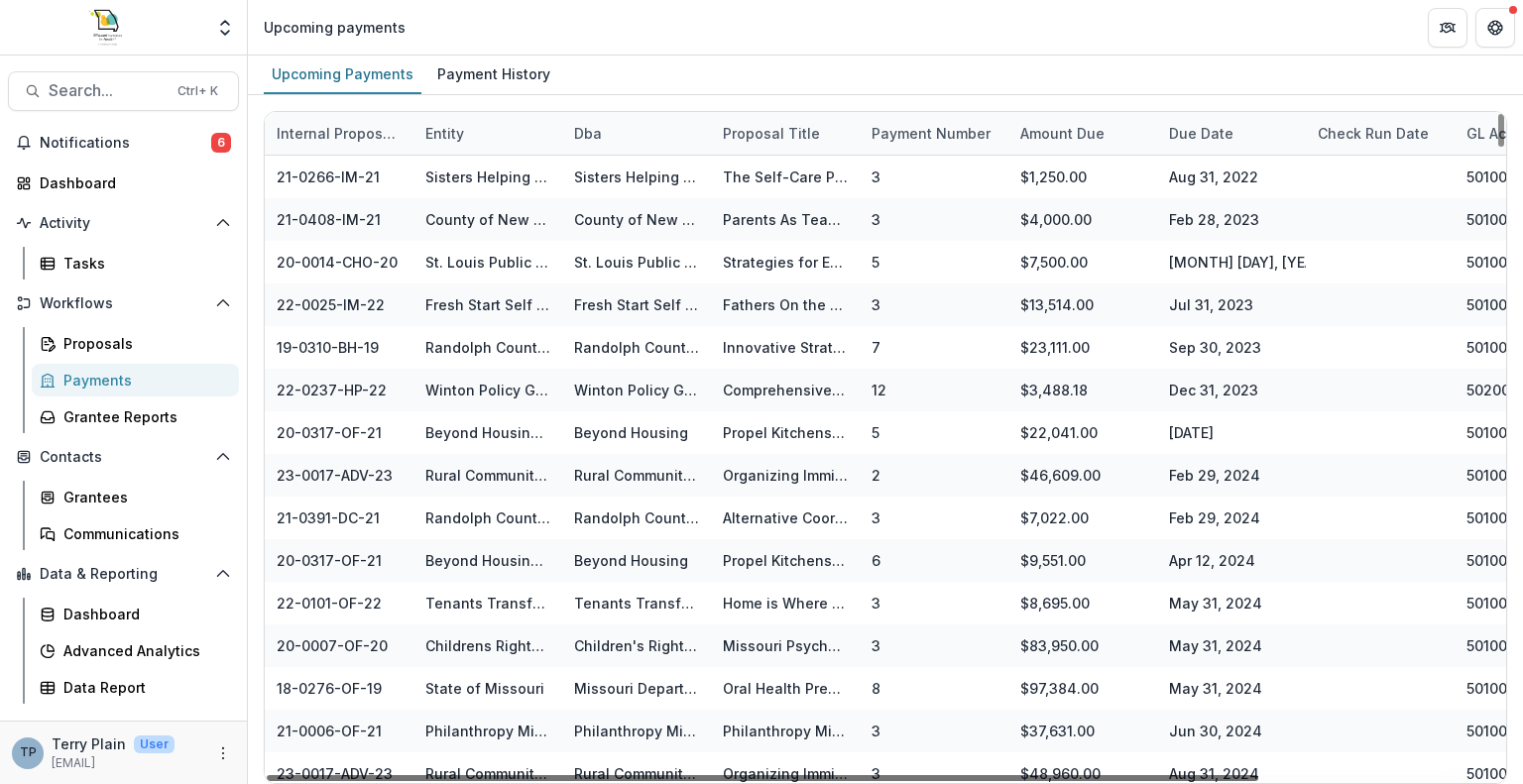 scroll, scrollTop: 0, scrollLeft: 294, axis: horizontal 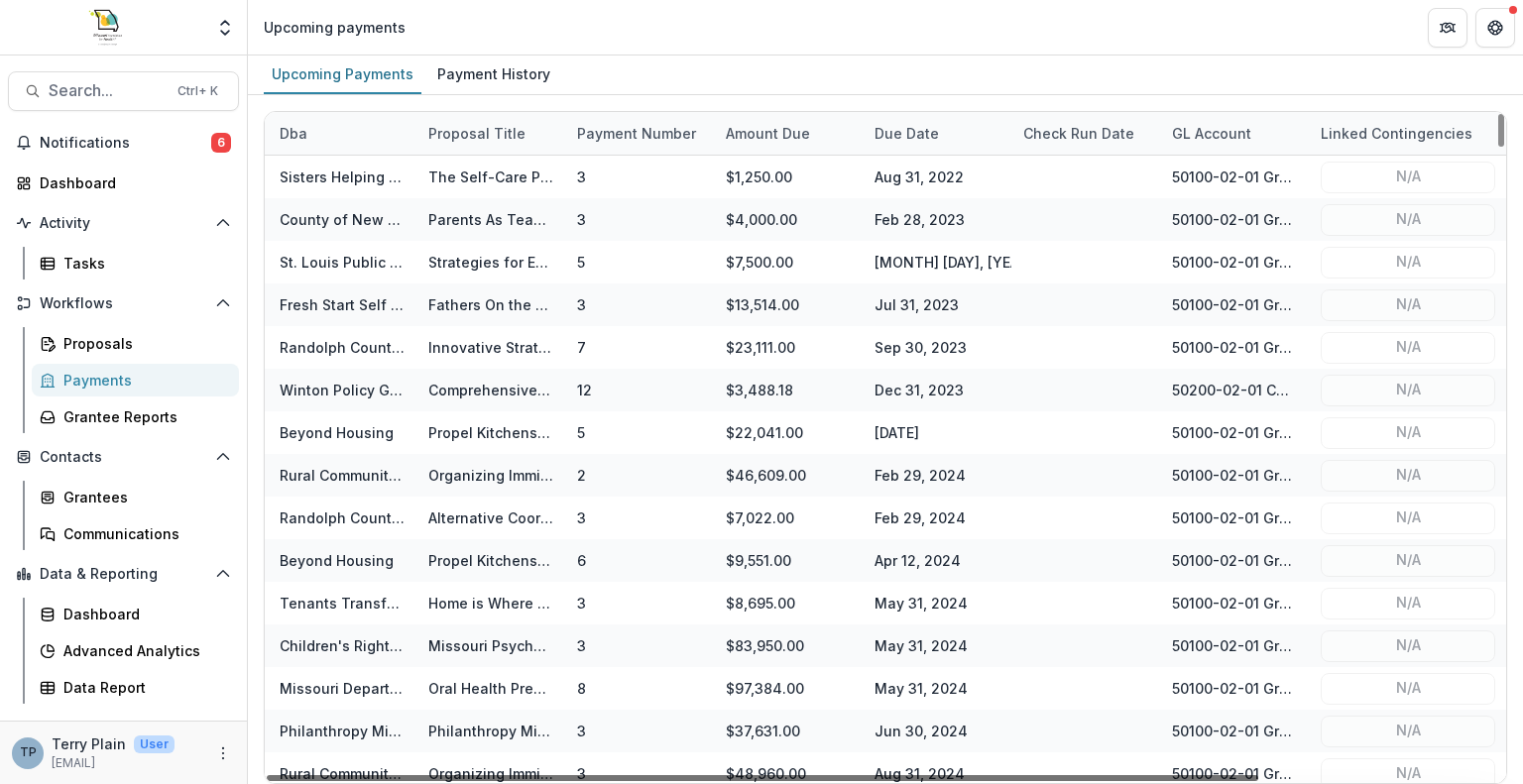 drag, startPoint x: 1162, startPoint y: 774, endPoint x: 1522, endPoint y: 711, distance: 365.4709 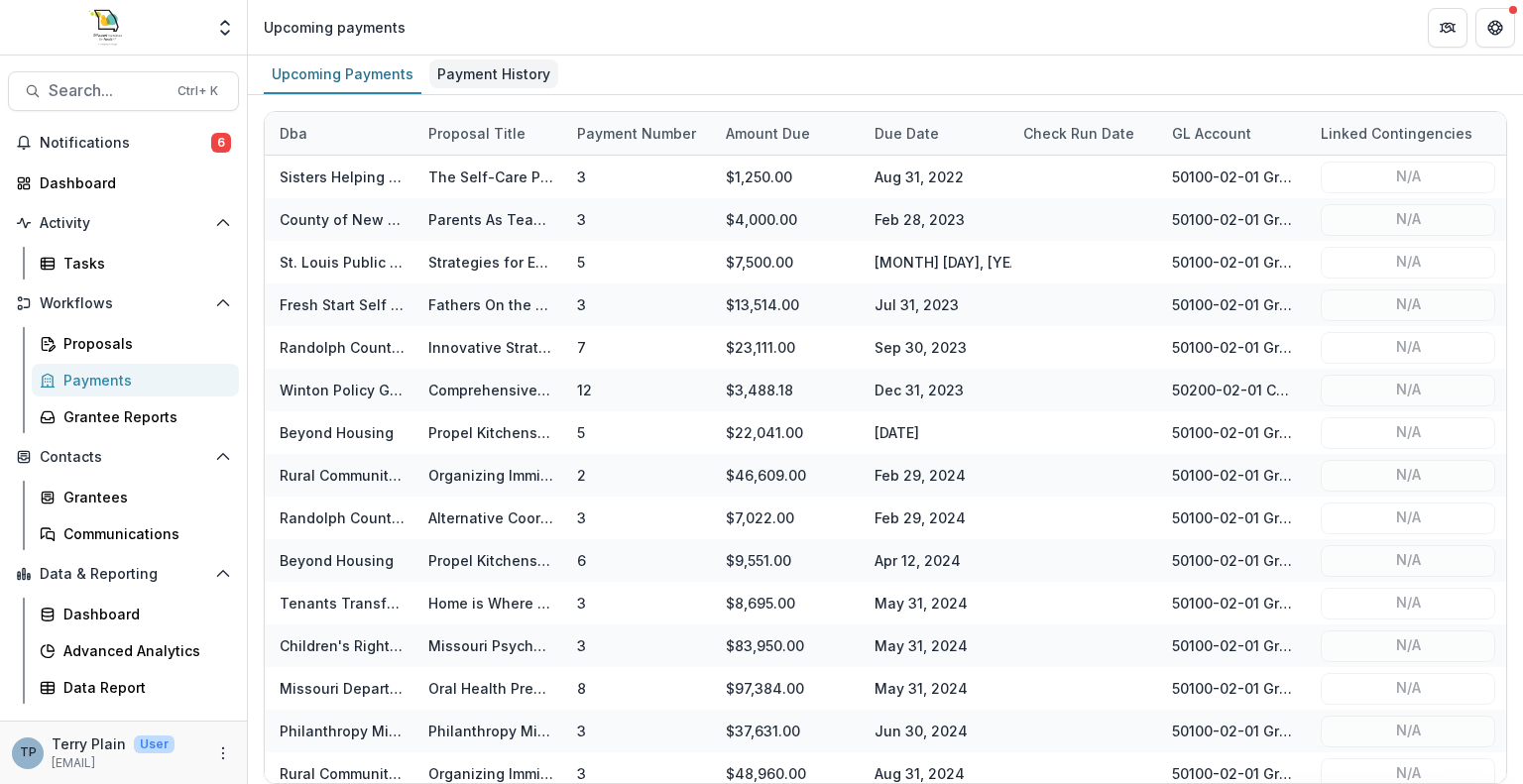 click on "Payment History" at bounding box center (494, 73) 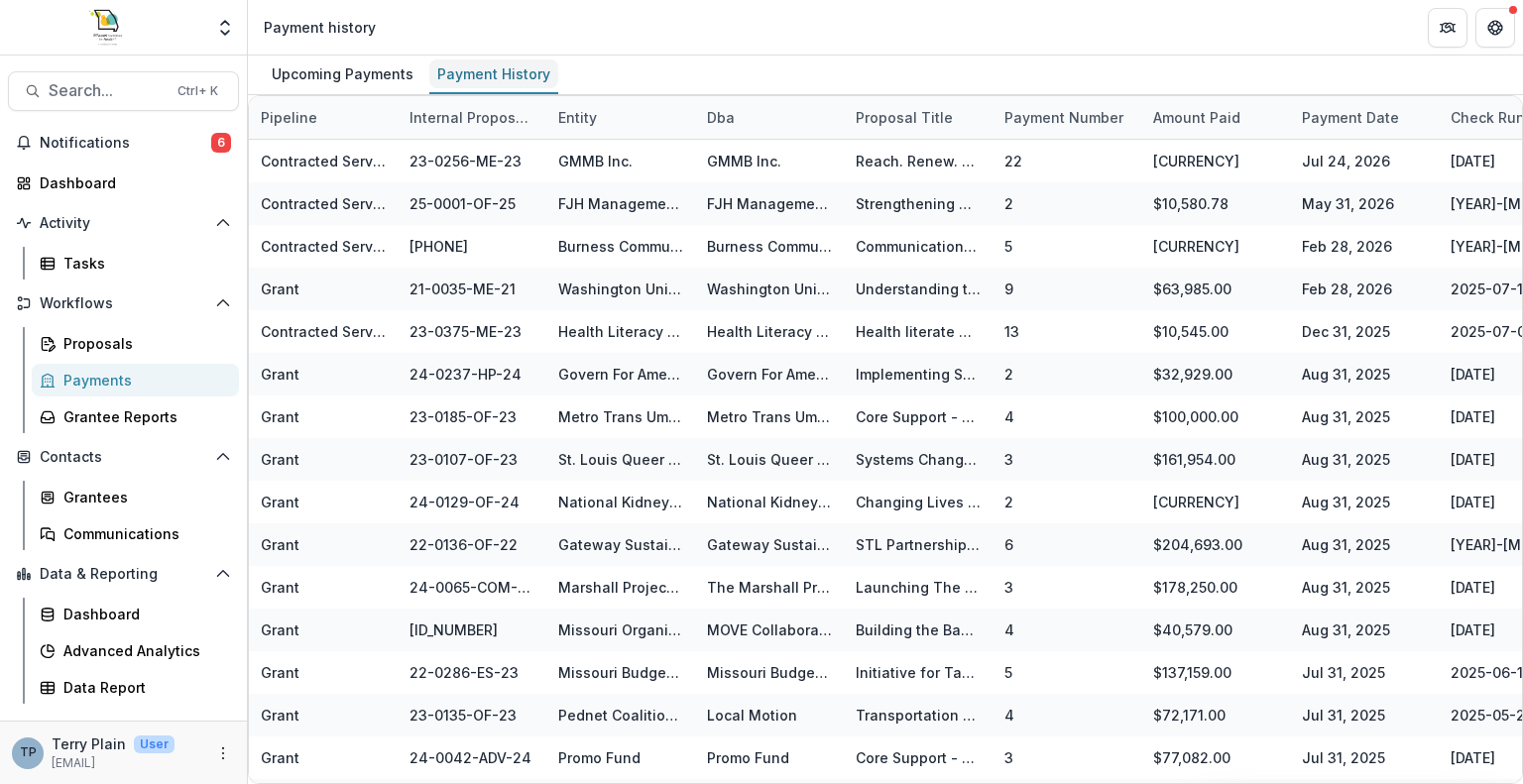click on "Payment History" at bounding box center [494, 73] 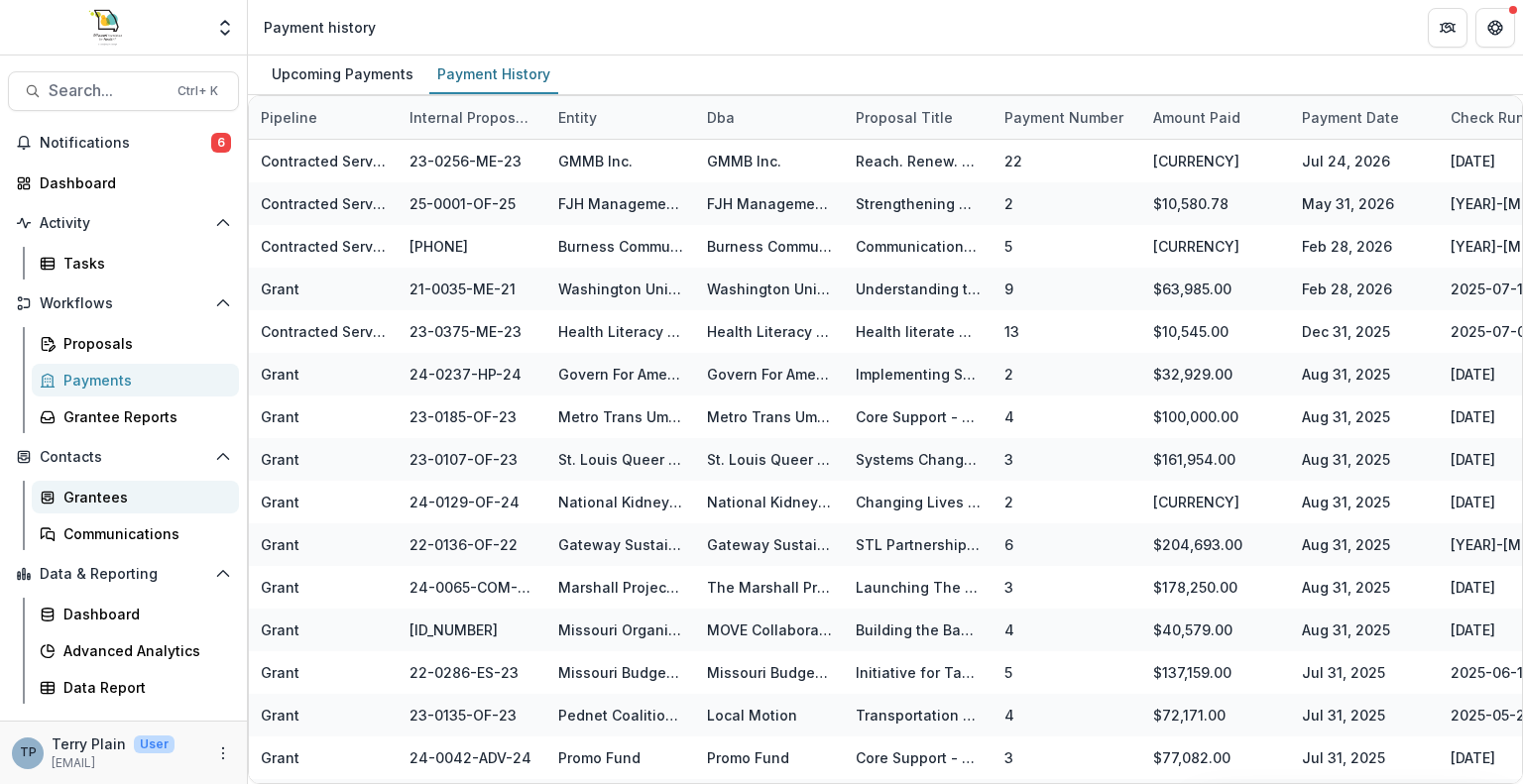 click on "Grantees" at bounding box center (143, 497) 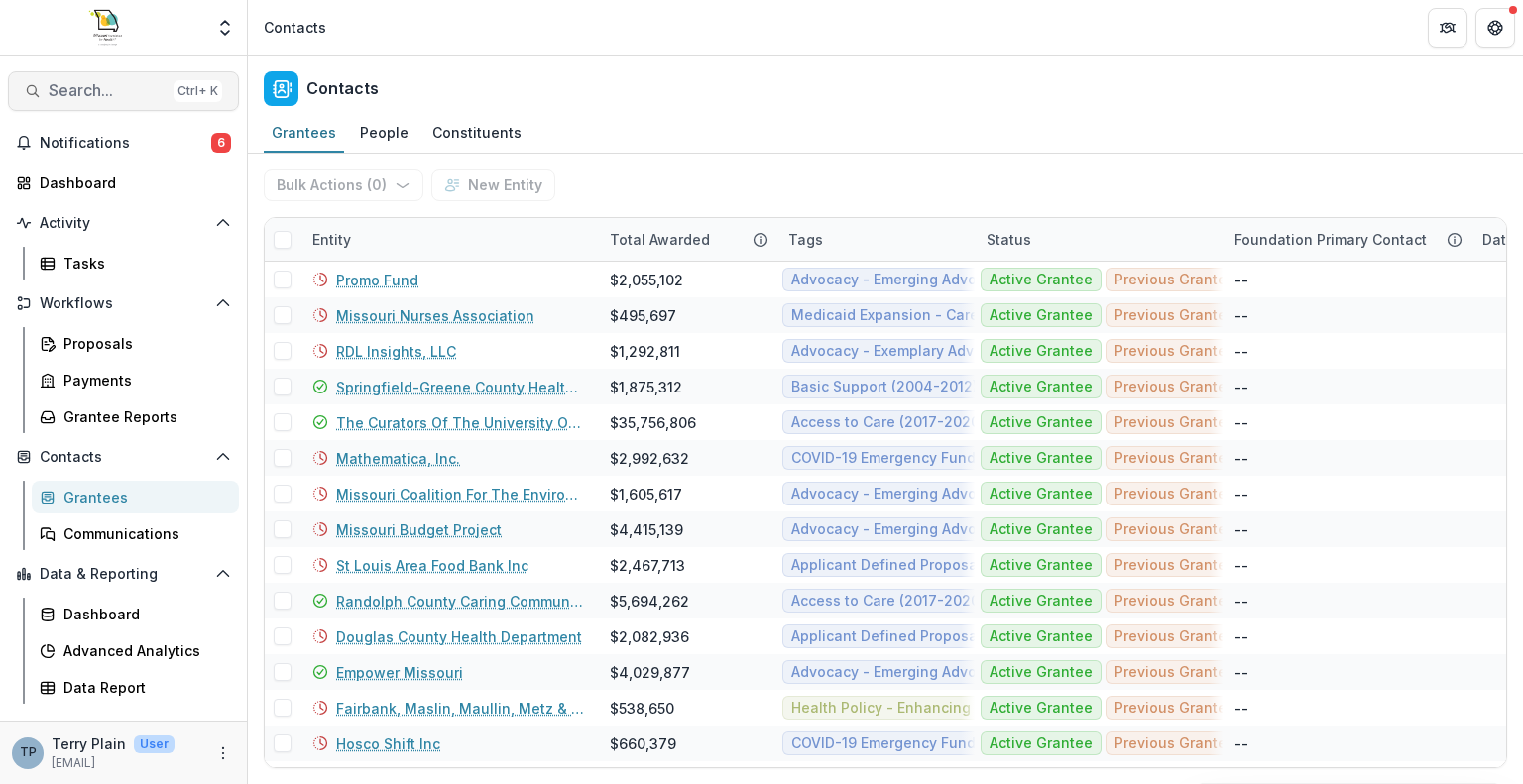 click on "Search..." at bounding box center [107, 90] 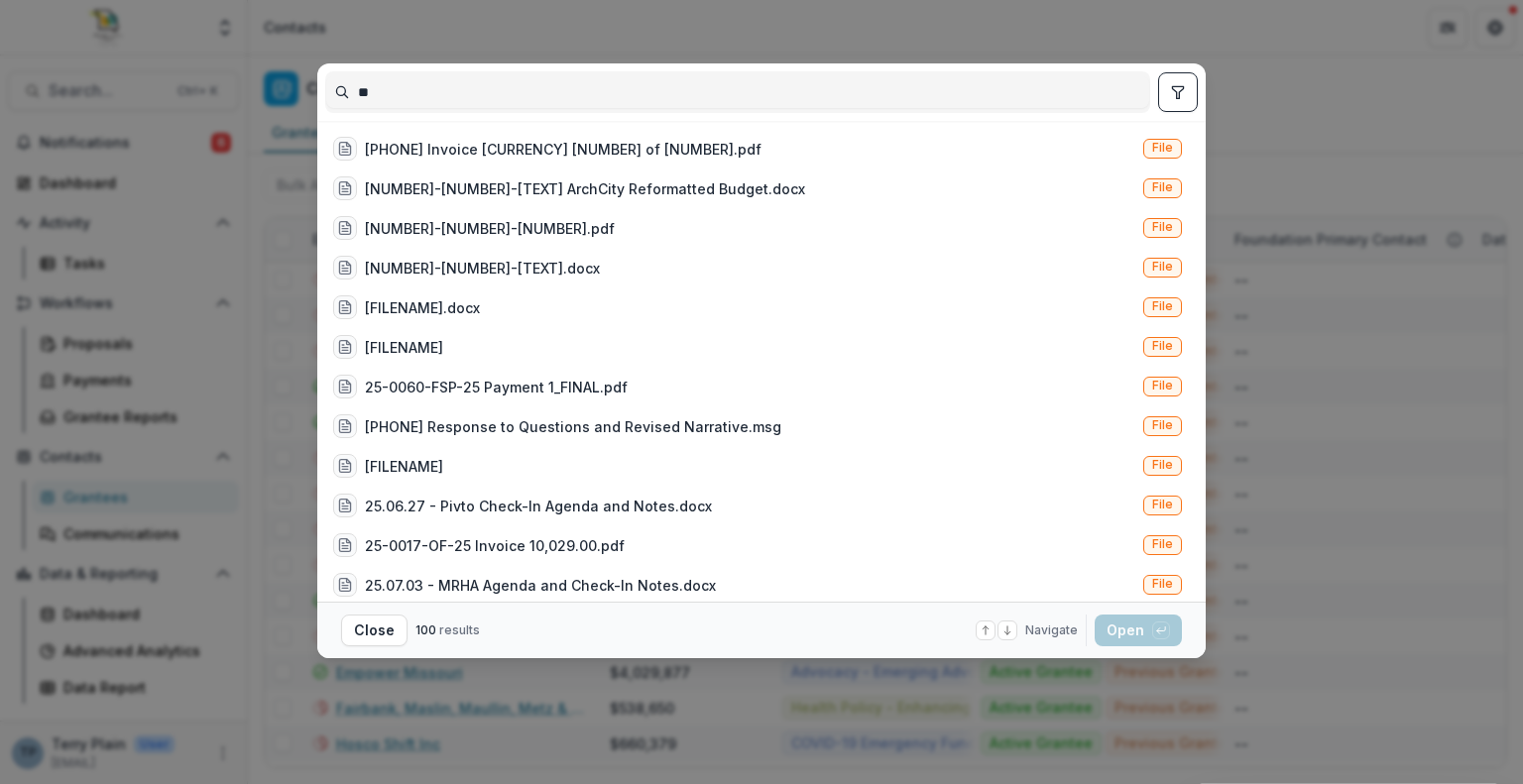 click on "**" at bounding box center [738, 92] 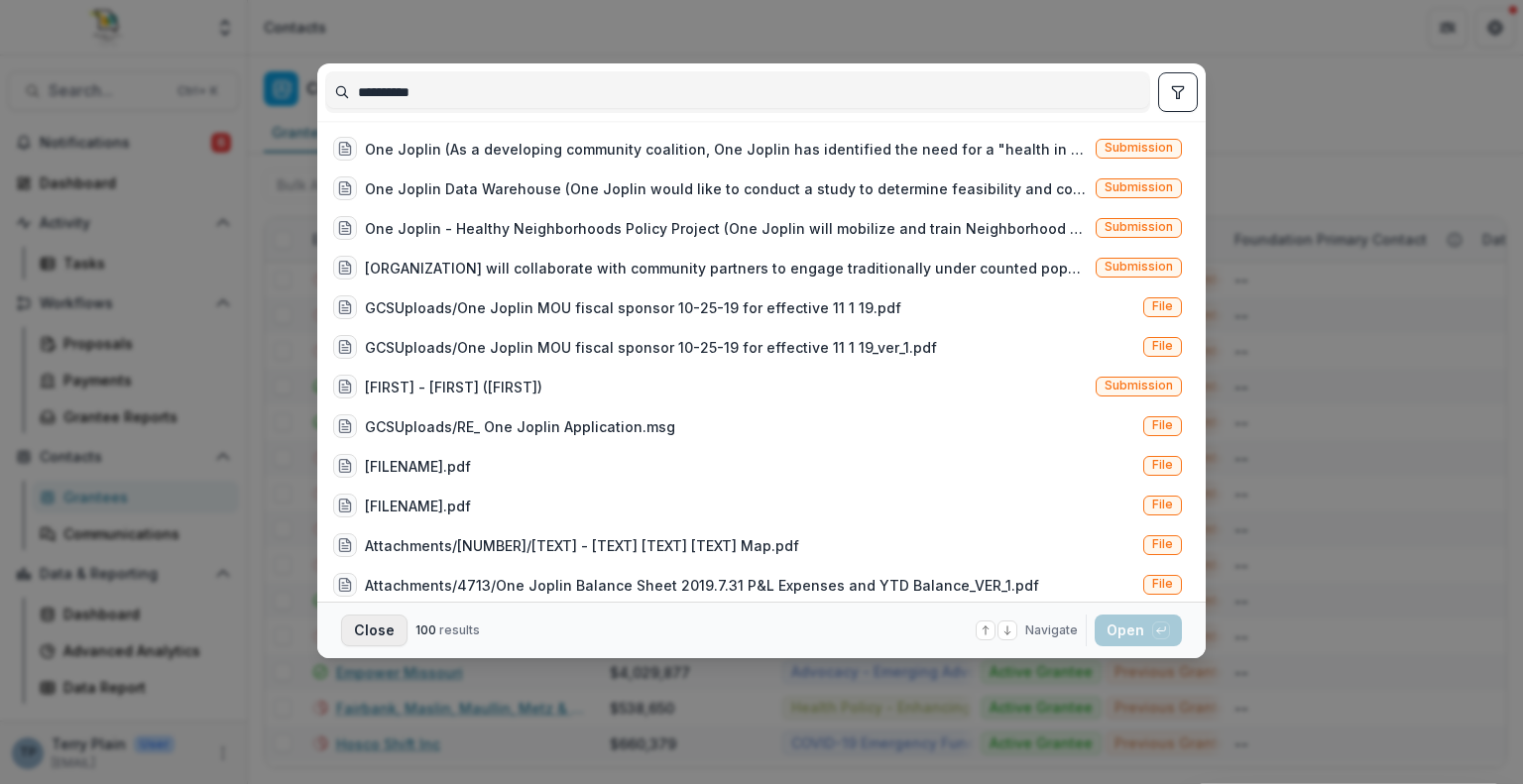 type on "**********" 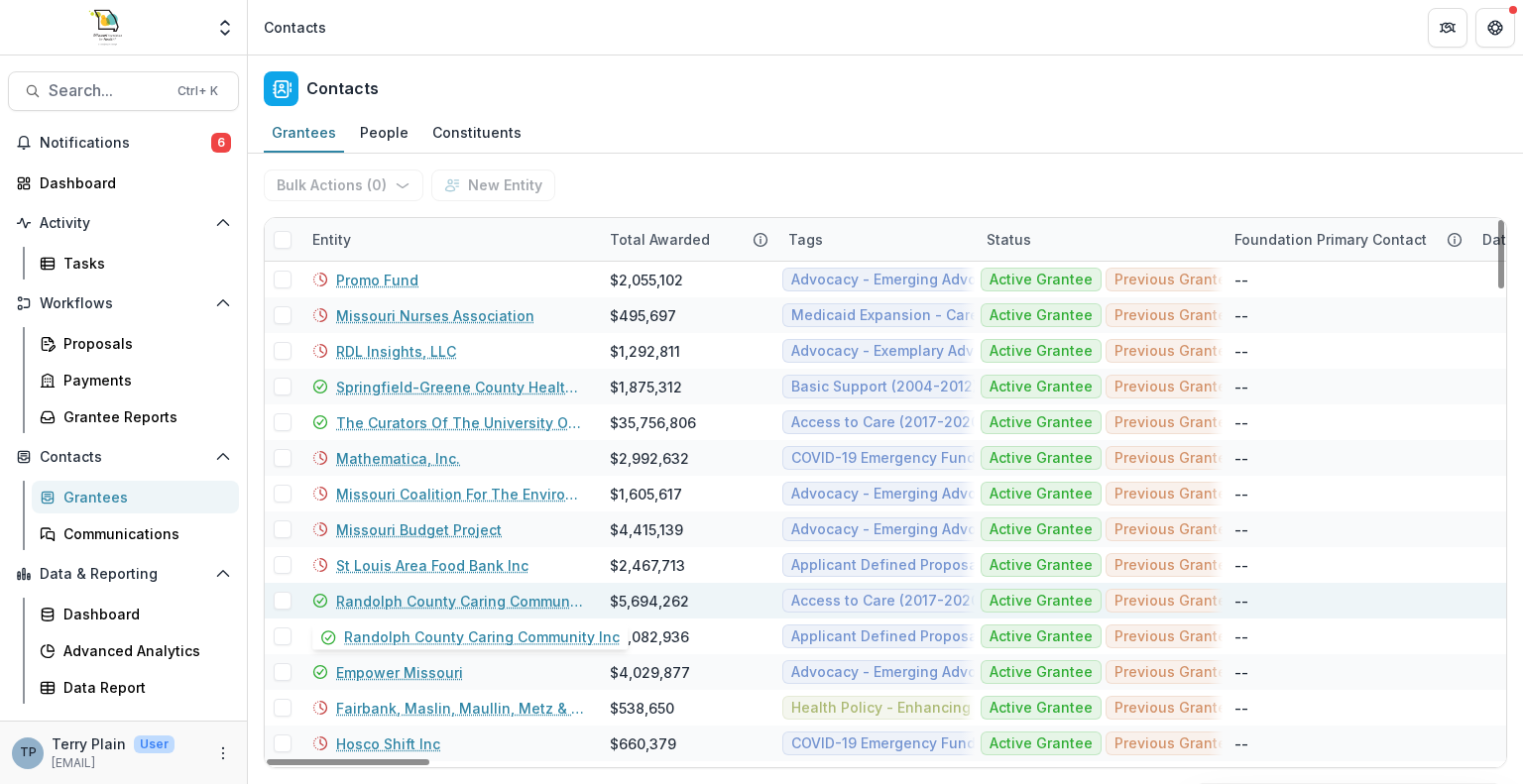 click on "Randolph County Caring Community Inc" at bounding box center (461, 601) 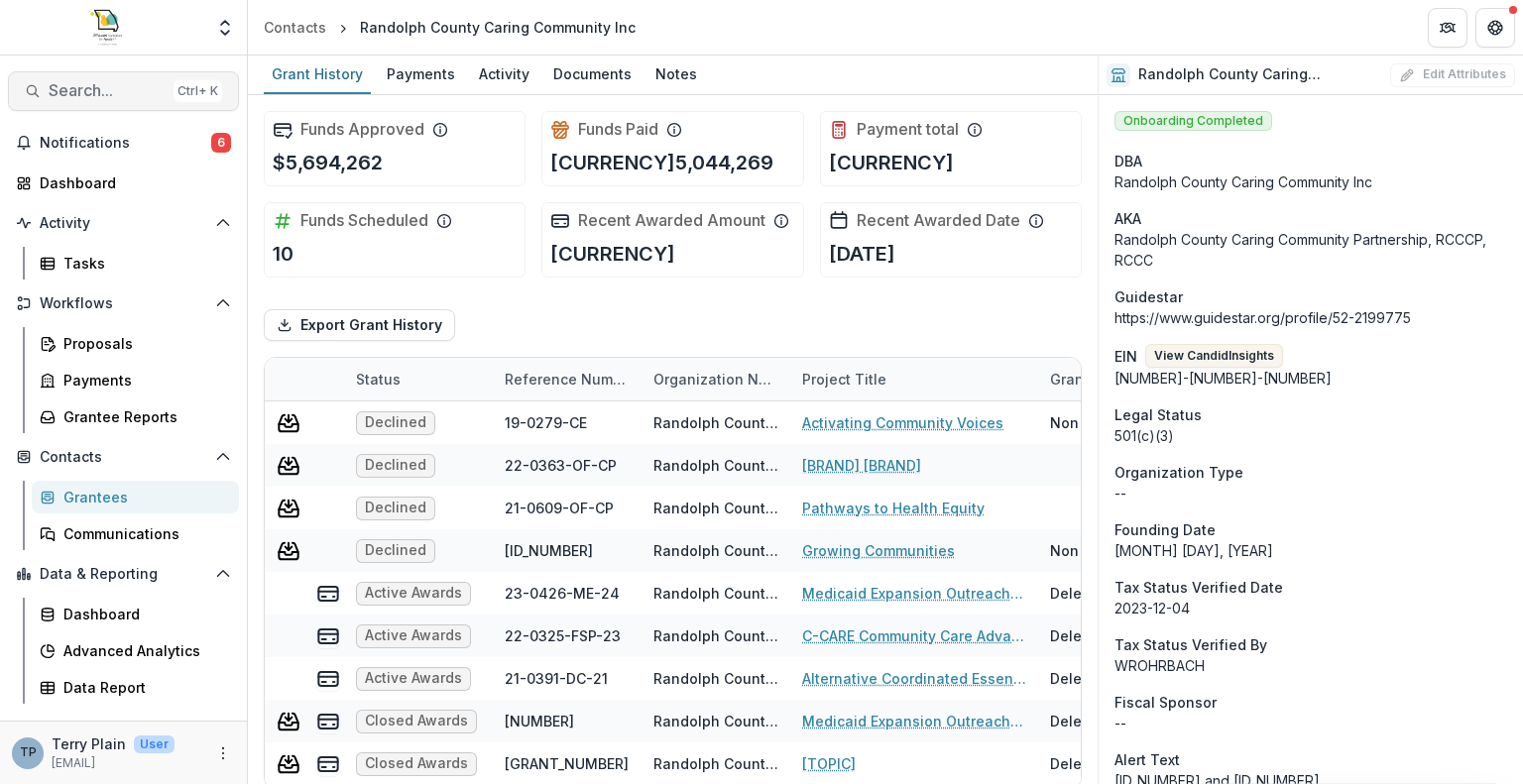 click on "Search..." at bounding box center (107, 90) 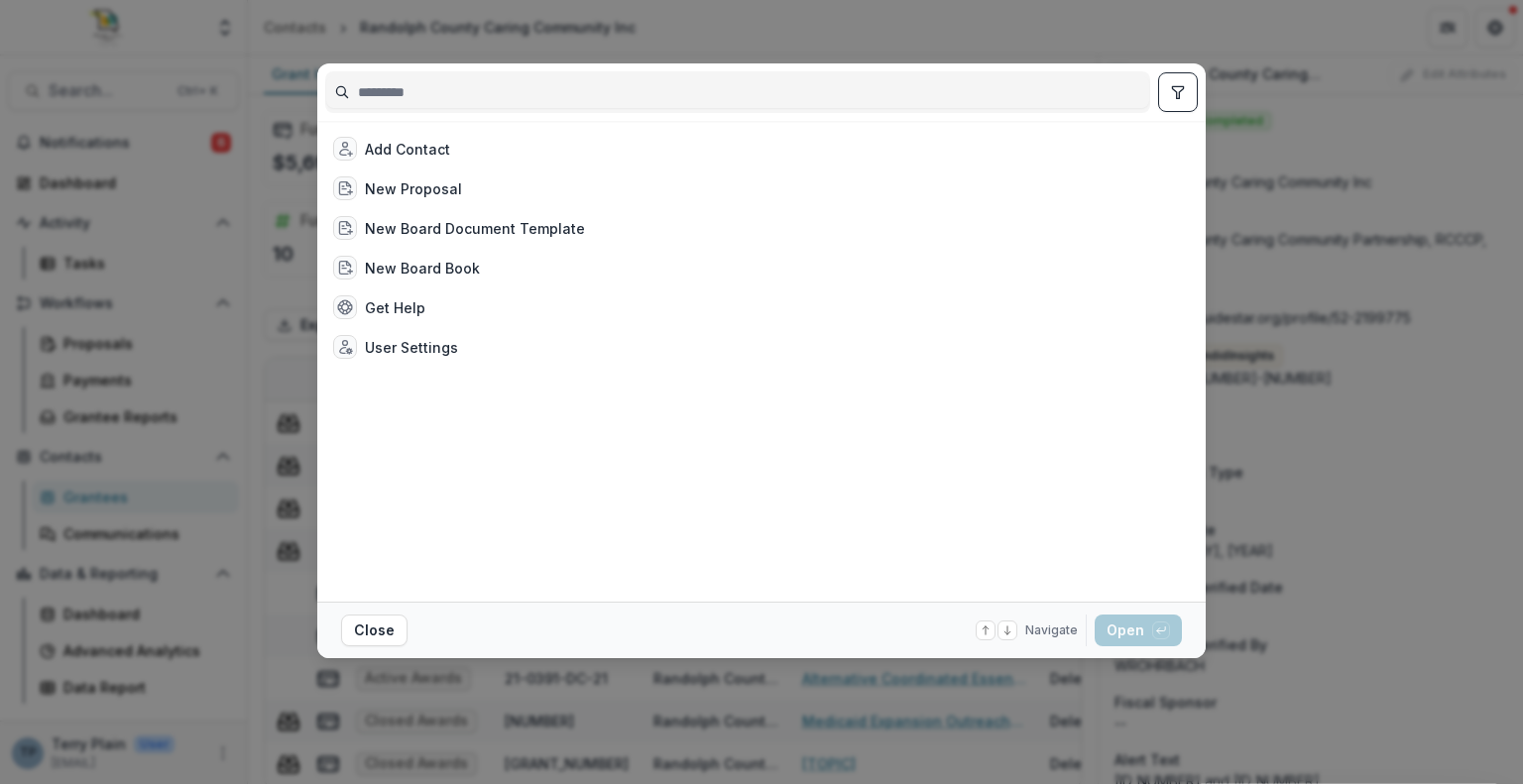 click at bounding box center (738, 92) 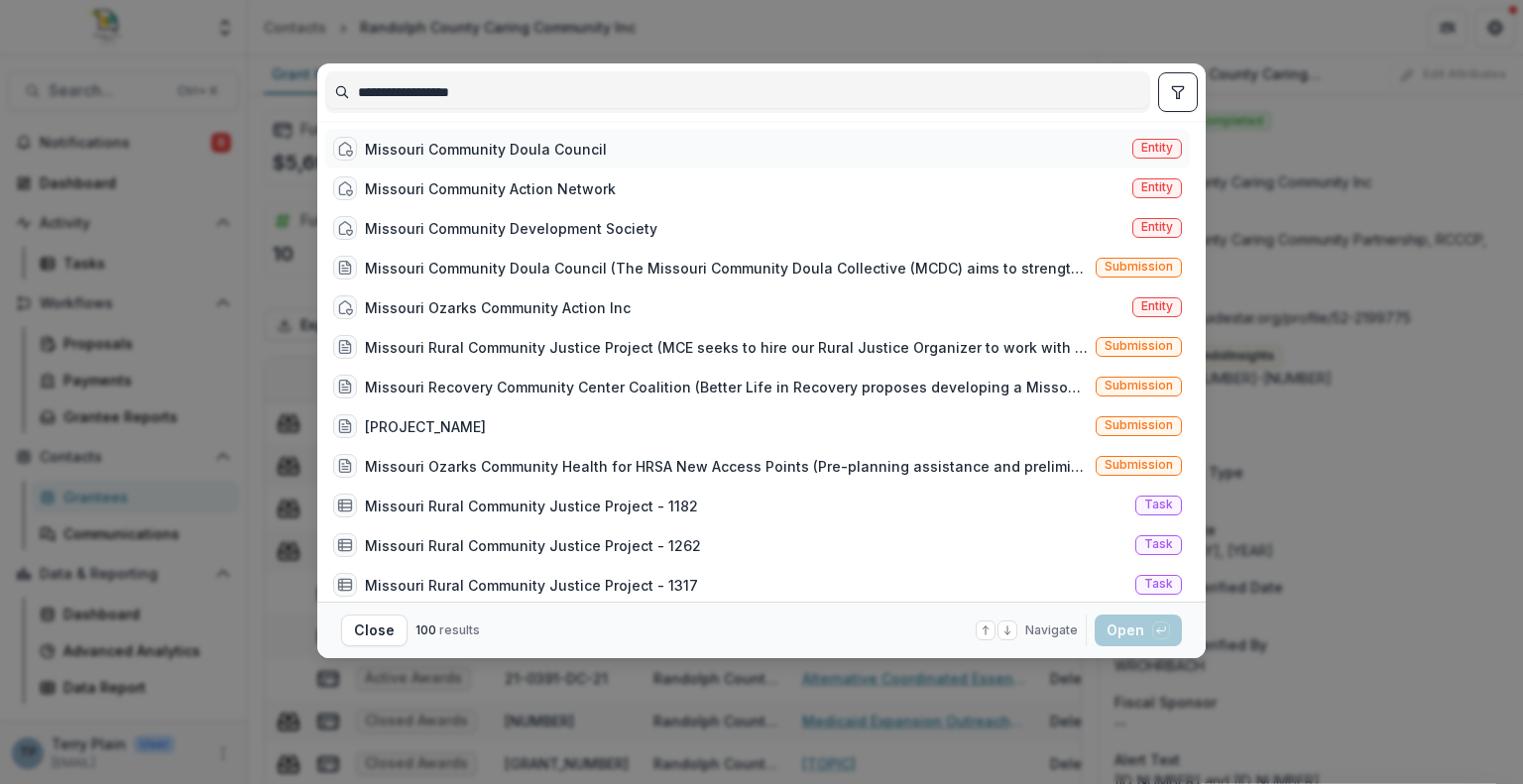 type on "**********" 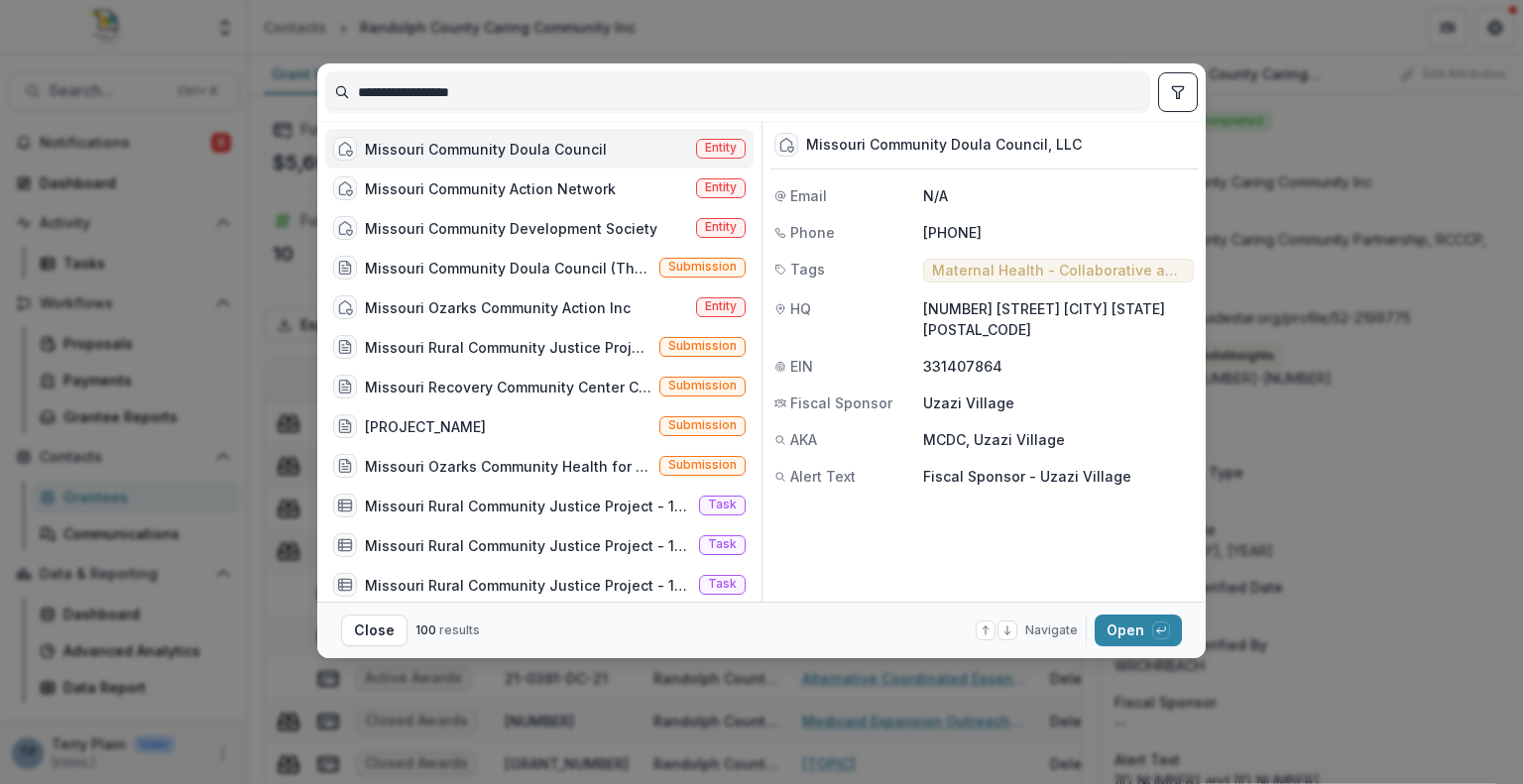 click on "Missouri Community Doula Council" at bounding box center (486, 149) 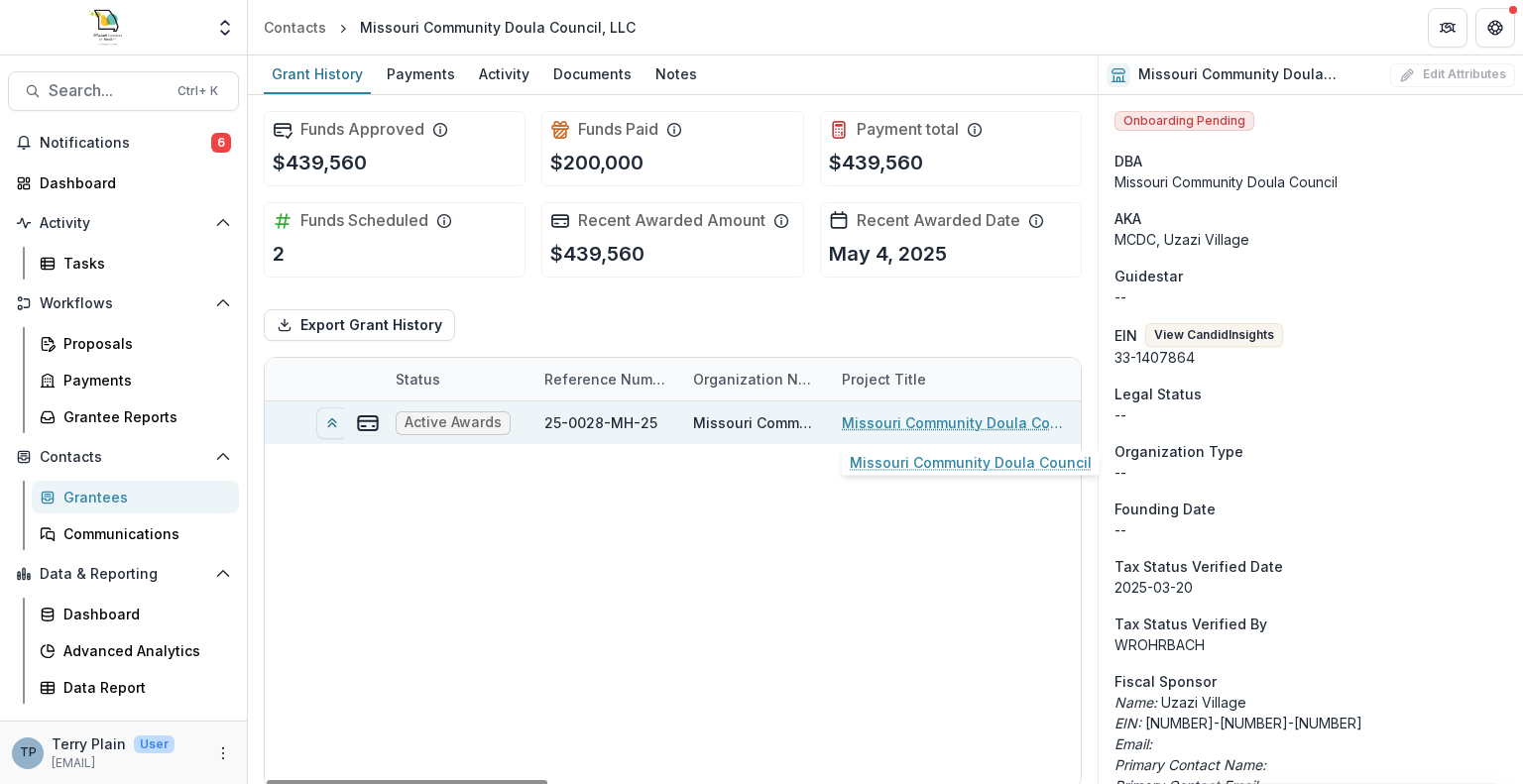 click on "Missouri Community Doula Council" at bounding box center (954, 422) 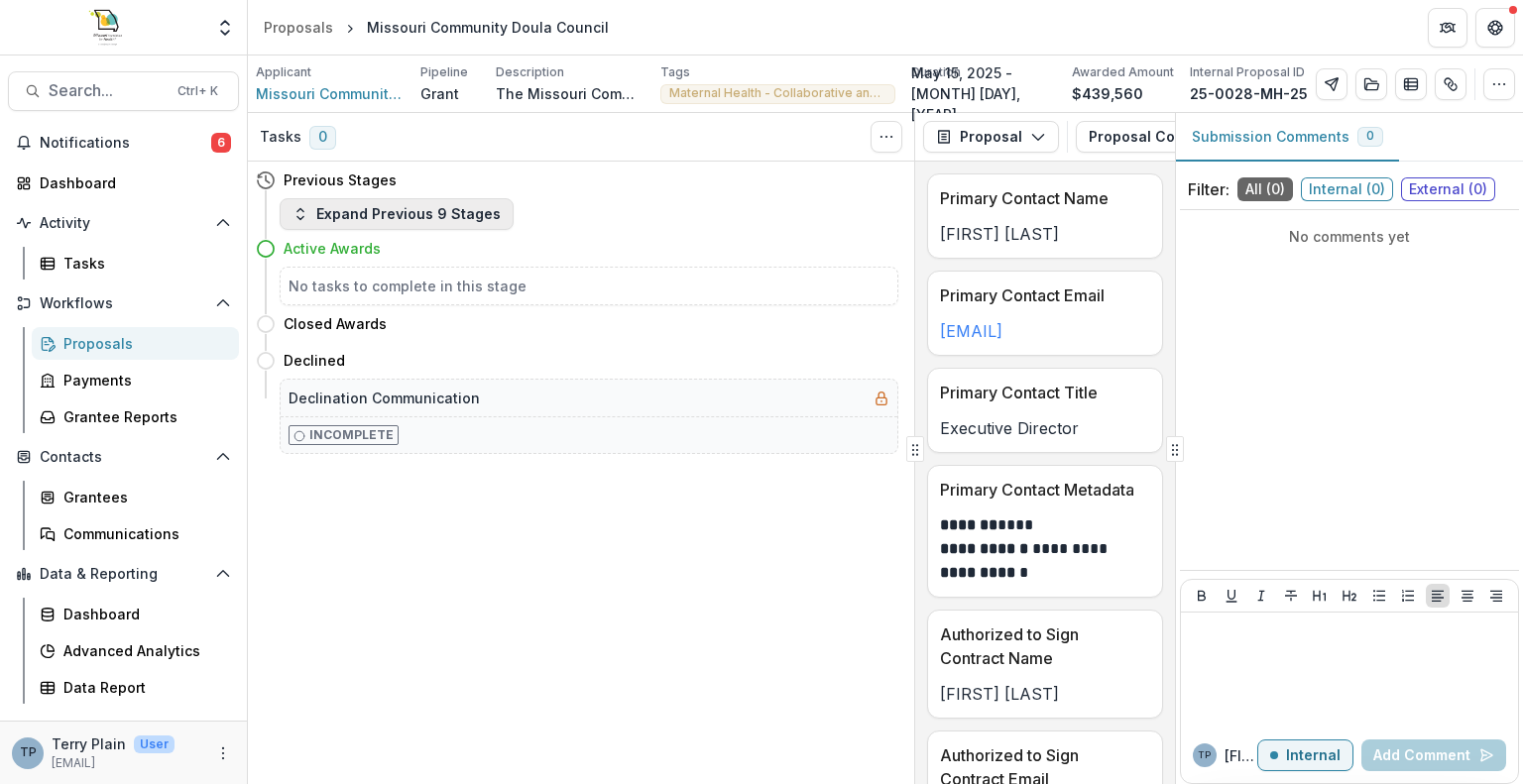 click on "Expand Previous 9 Stages" at bounding box center (397, 214) 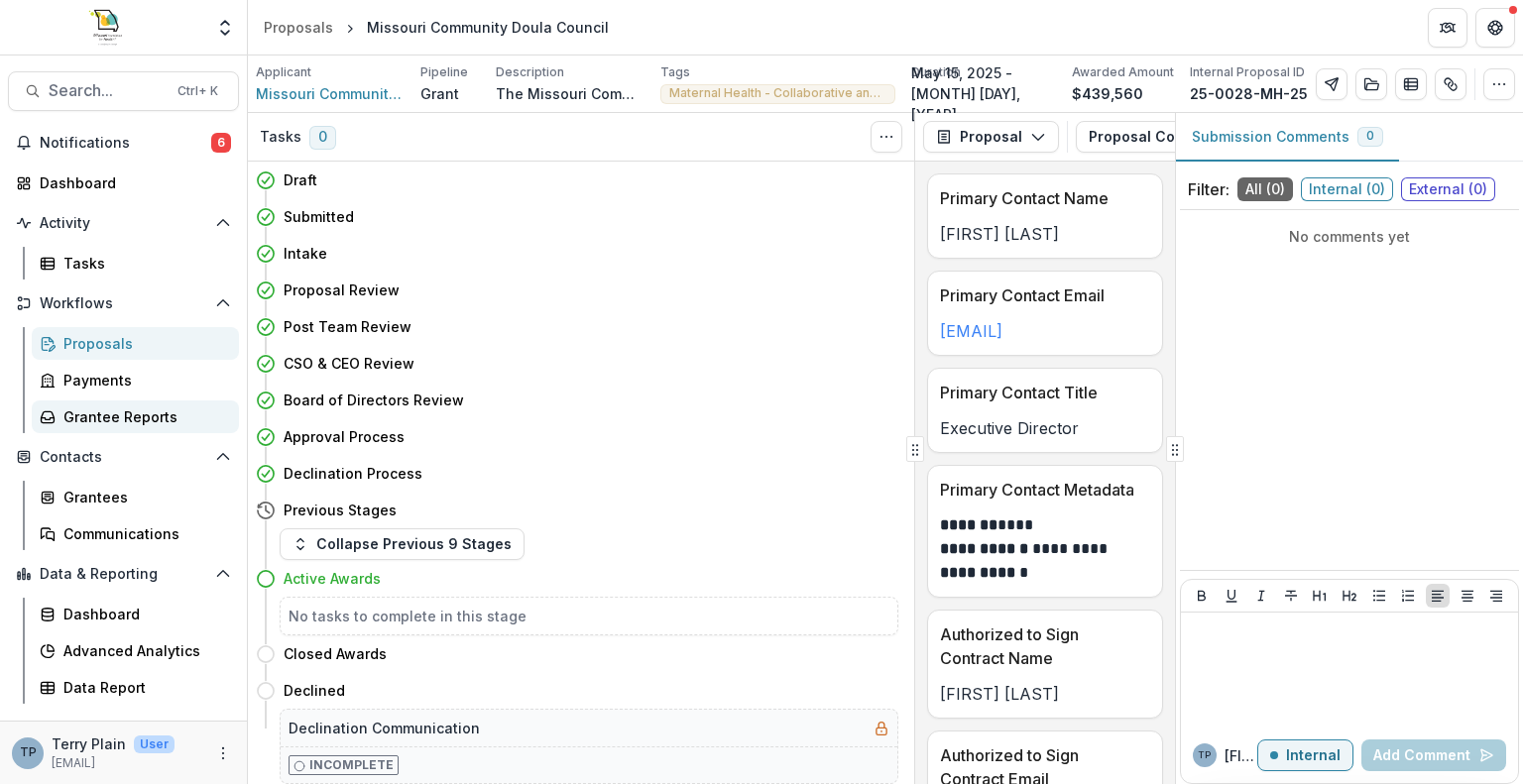 click on "Grantee Reports" at bounding box center [143, 416] 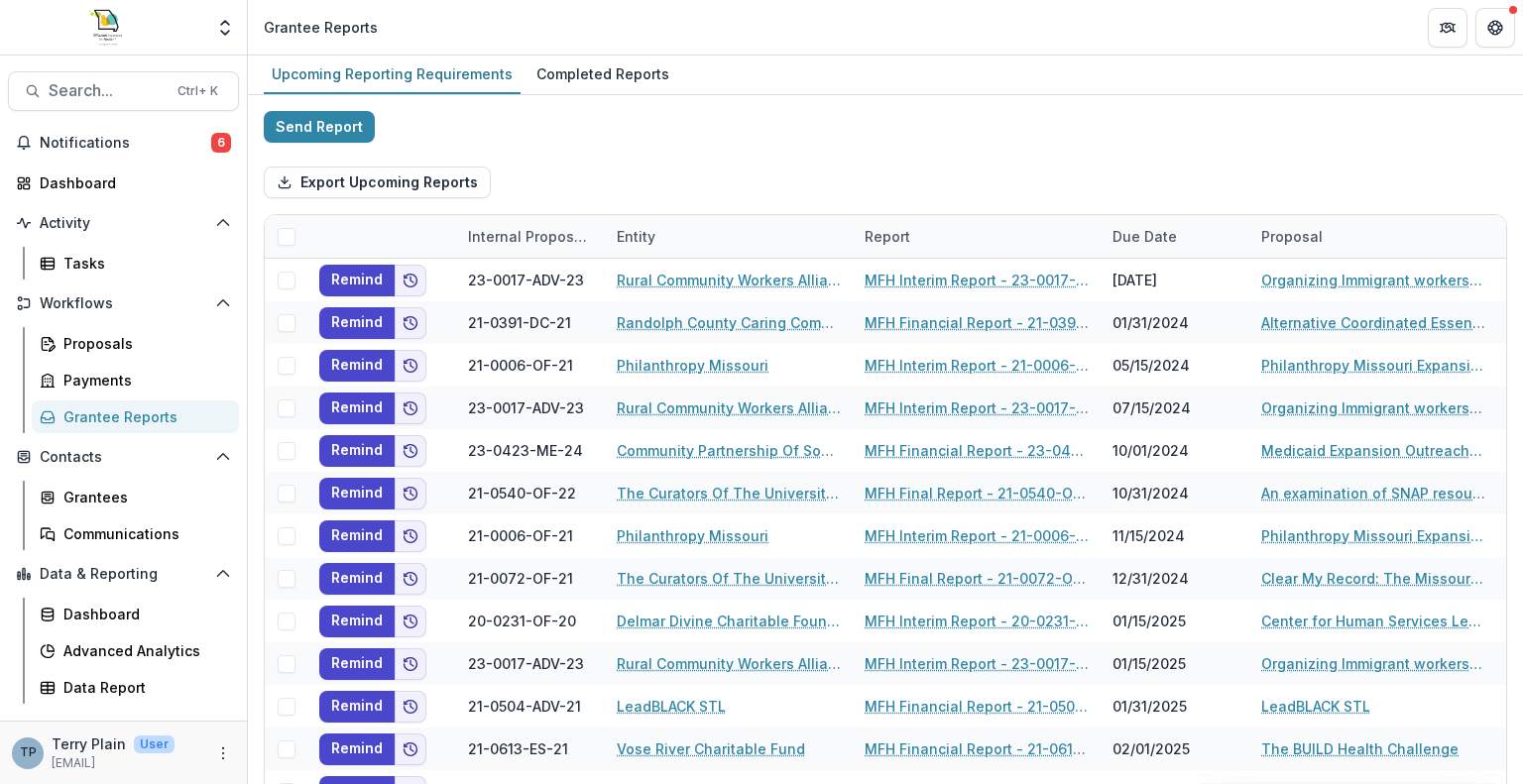click on "Search... Ctrl + K Notifications 6 Dashboard Activity Tasks Workflows Proposals Payments Grantee Reports Contacts Grantees Communications Data & Reporting Dashboard Advanced Analytics Data Report [FIRST] [LAST] [EMAIL]" at bounding box center (124, 419) 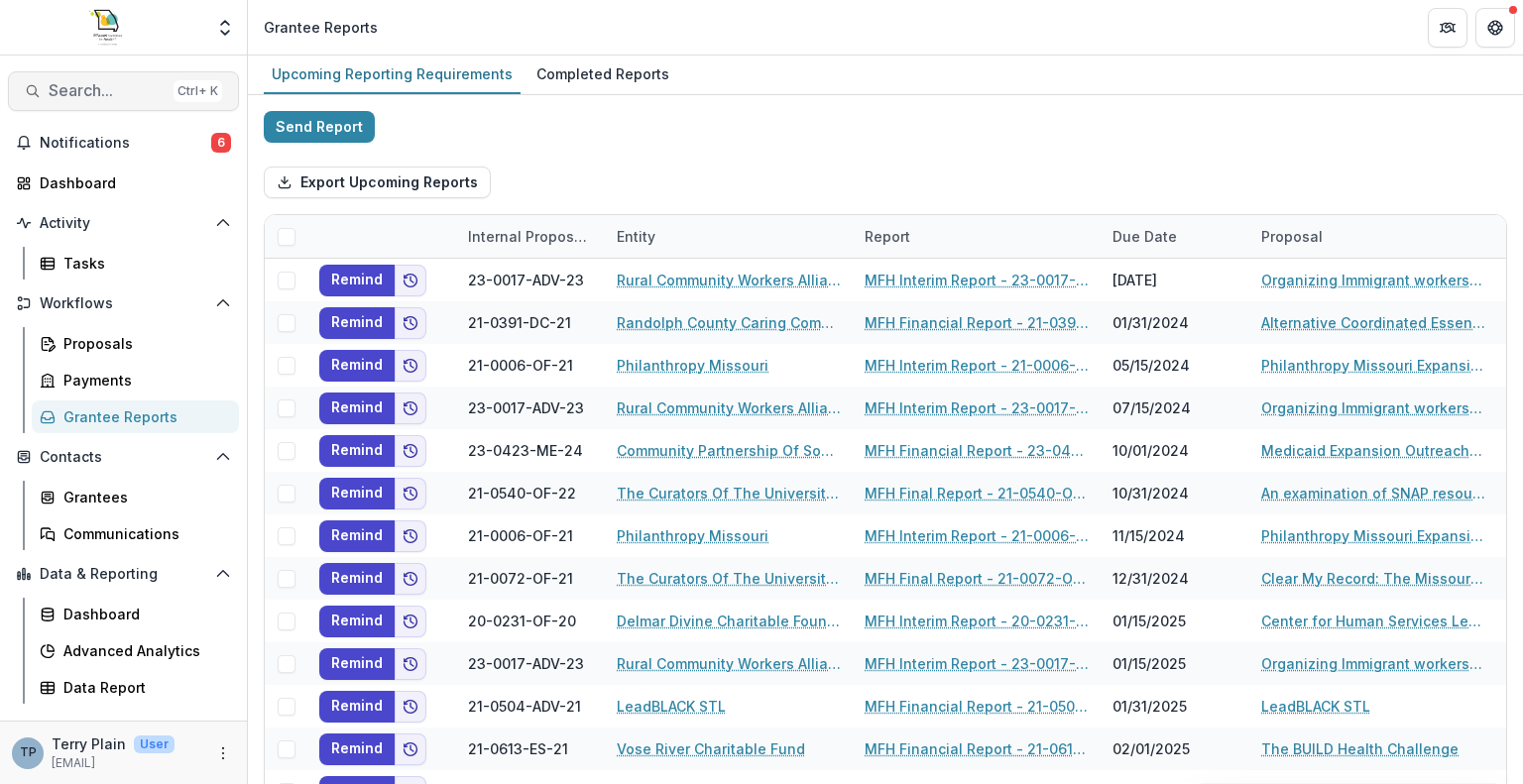 click on "Search..." at bounding box center (107, 90) 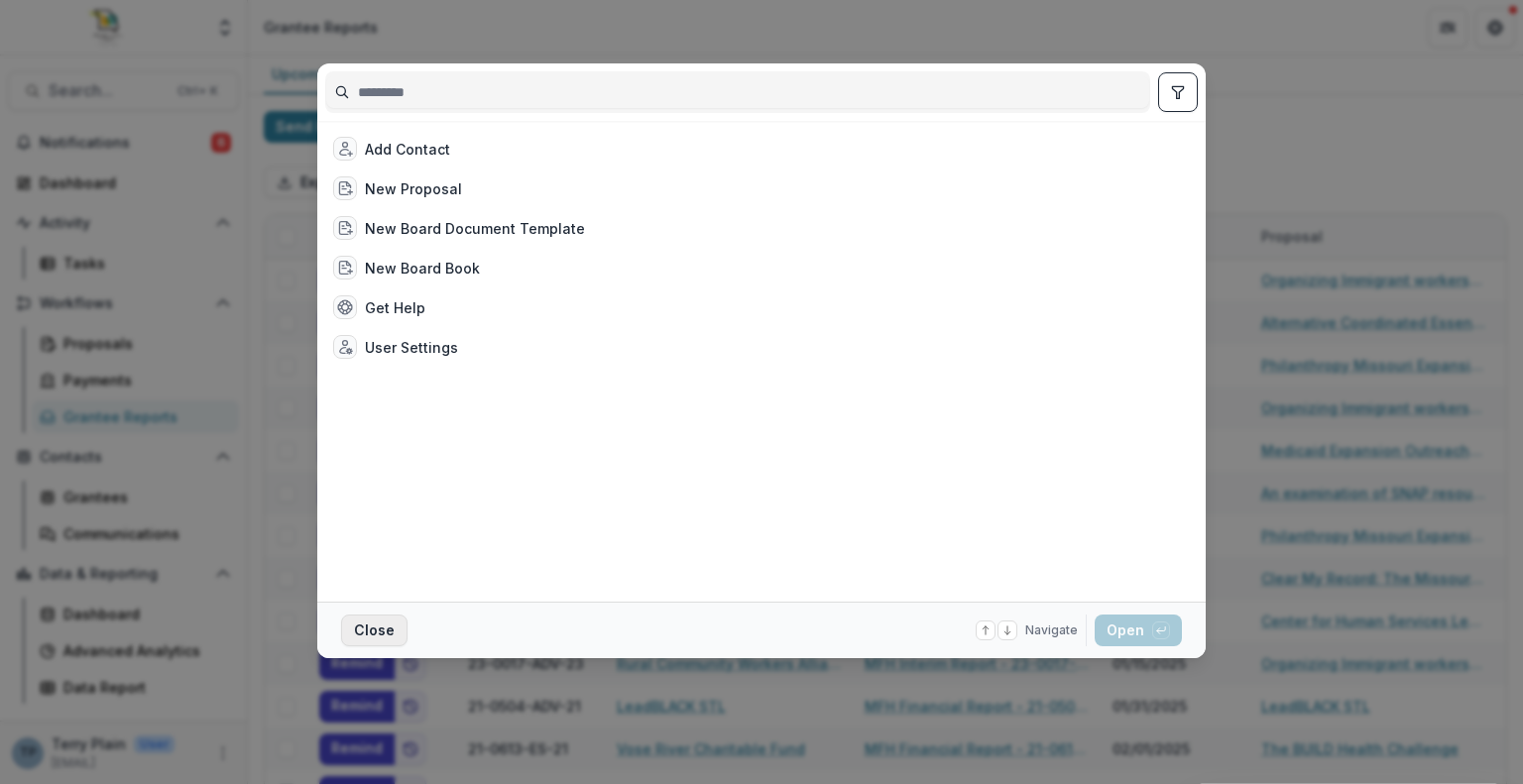 click on "Close" at bounding box center [374, 630] 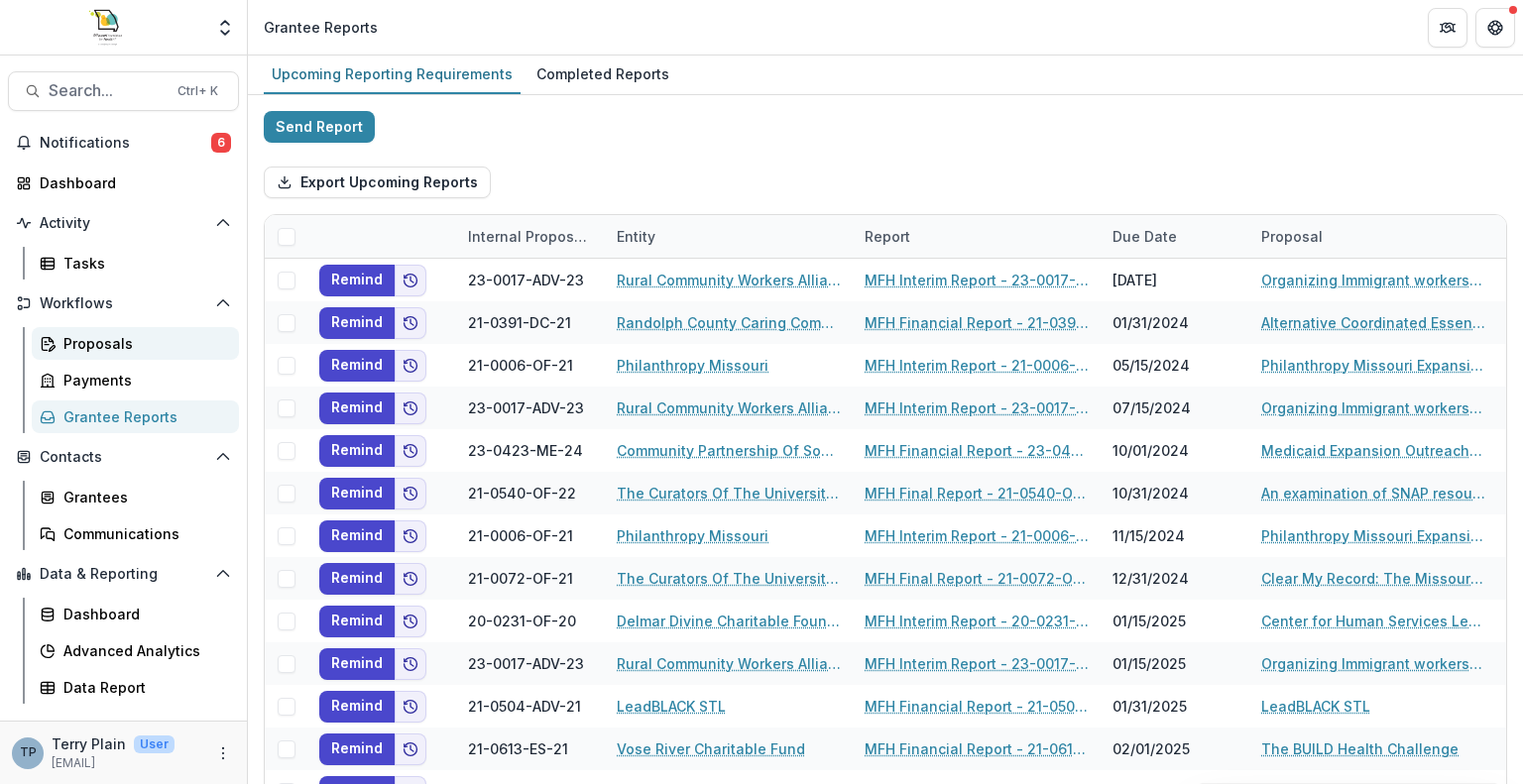 click on "Proposals" at bounding box center [143, 343] 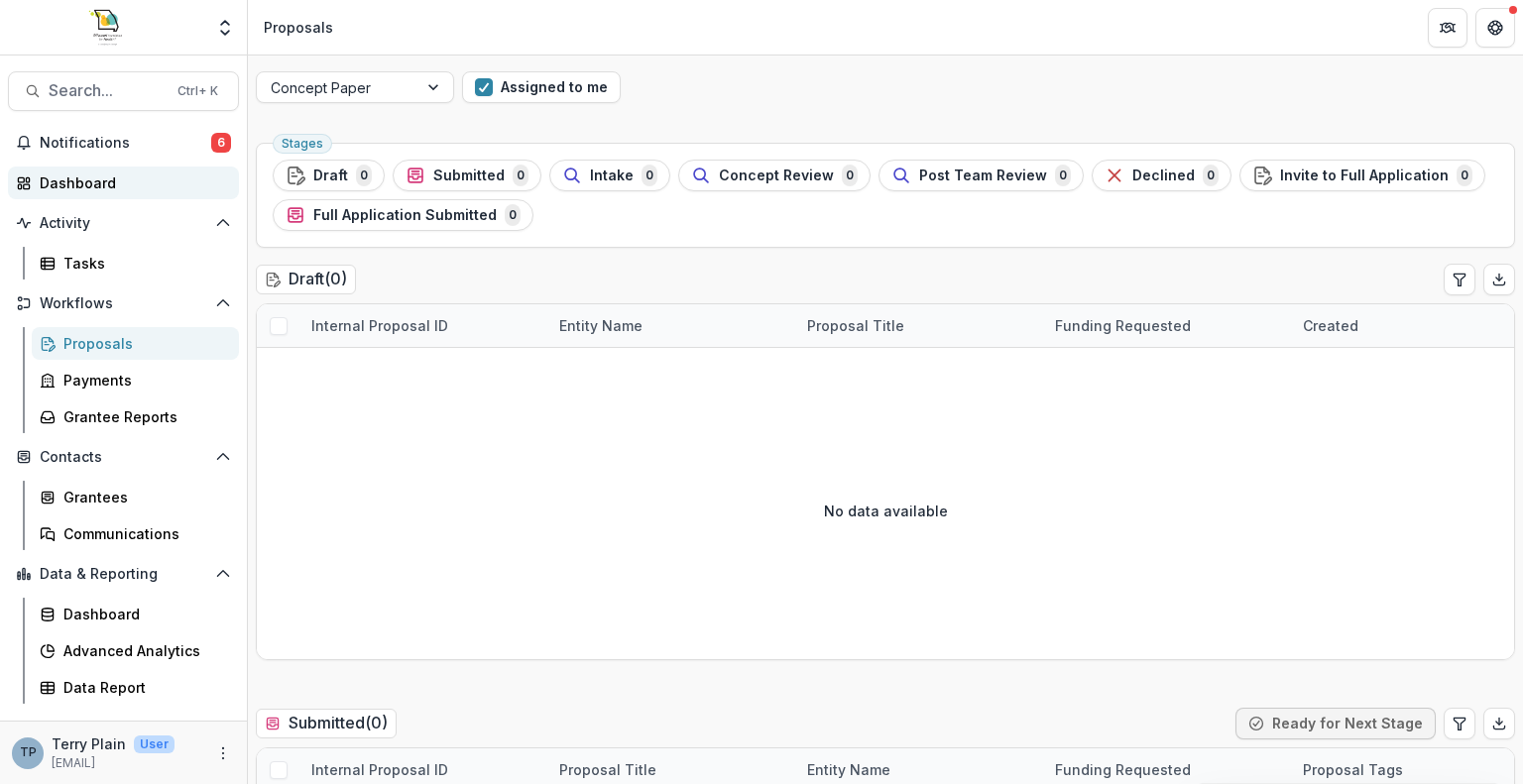 click on "Dashboard" at bounding box center [123, 182] 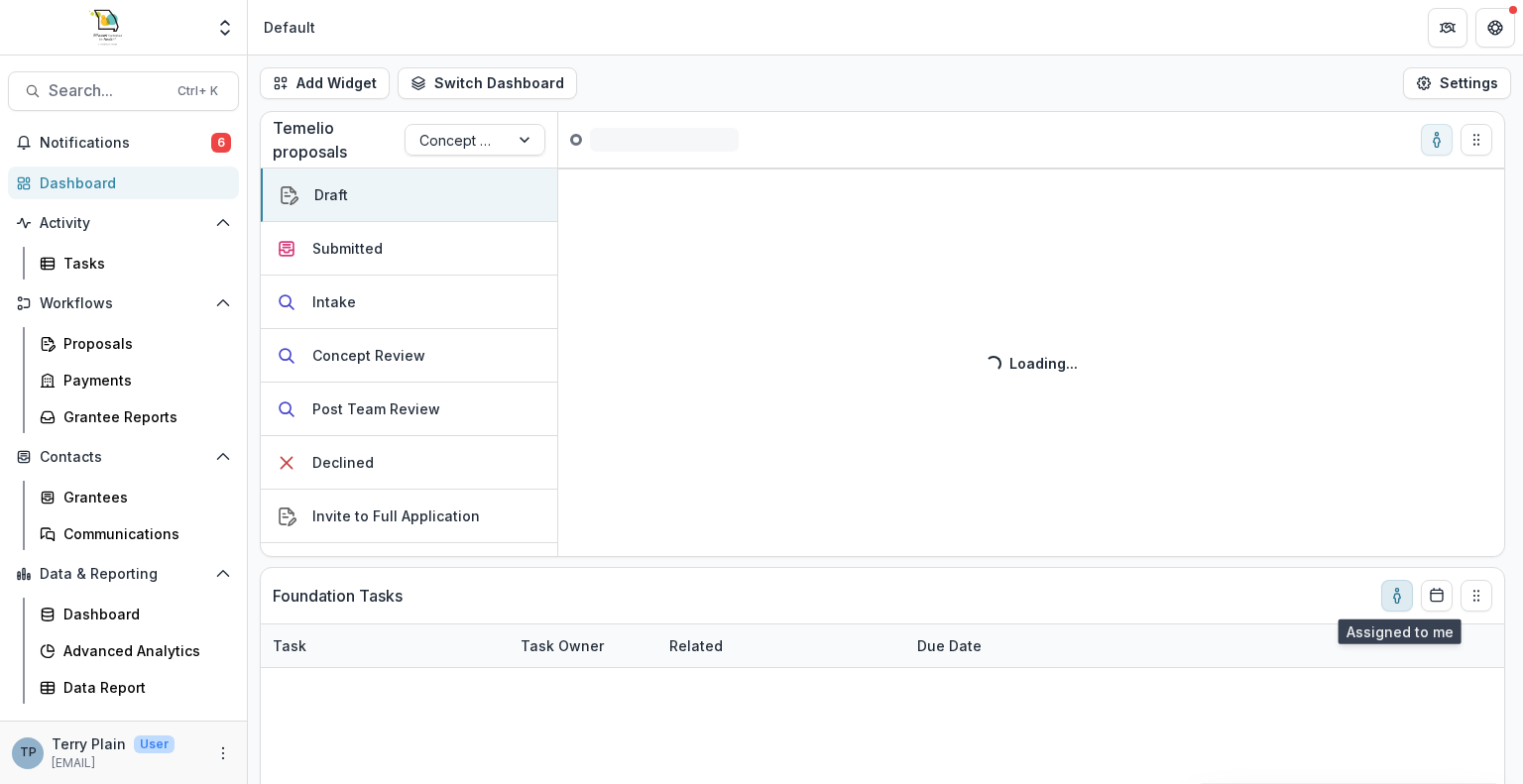click 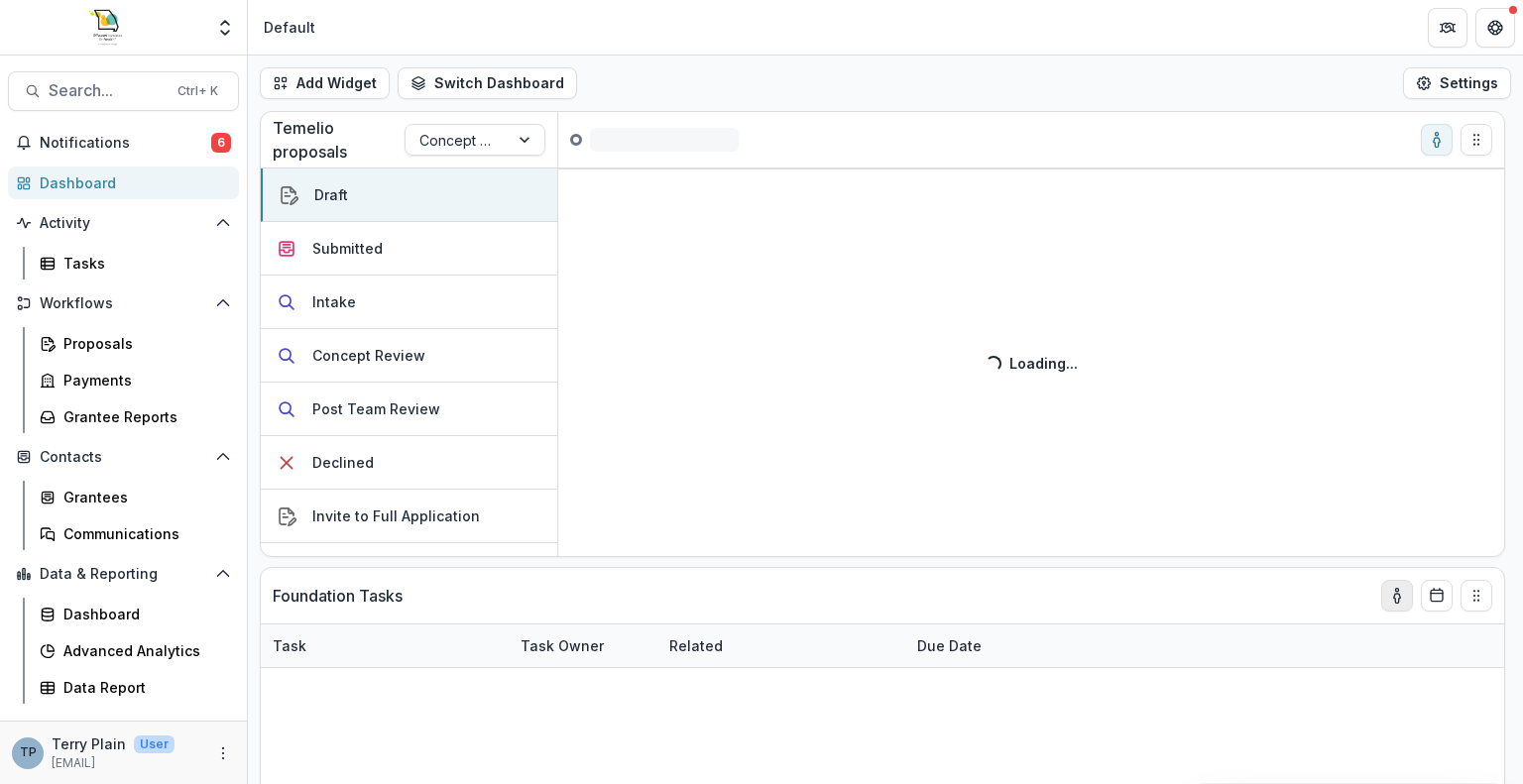 click 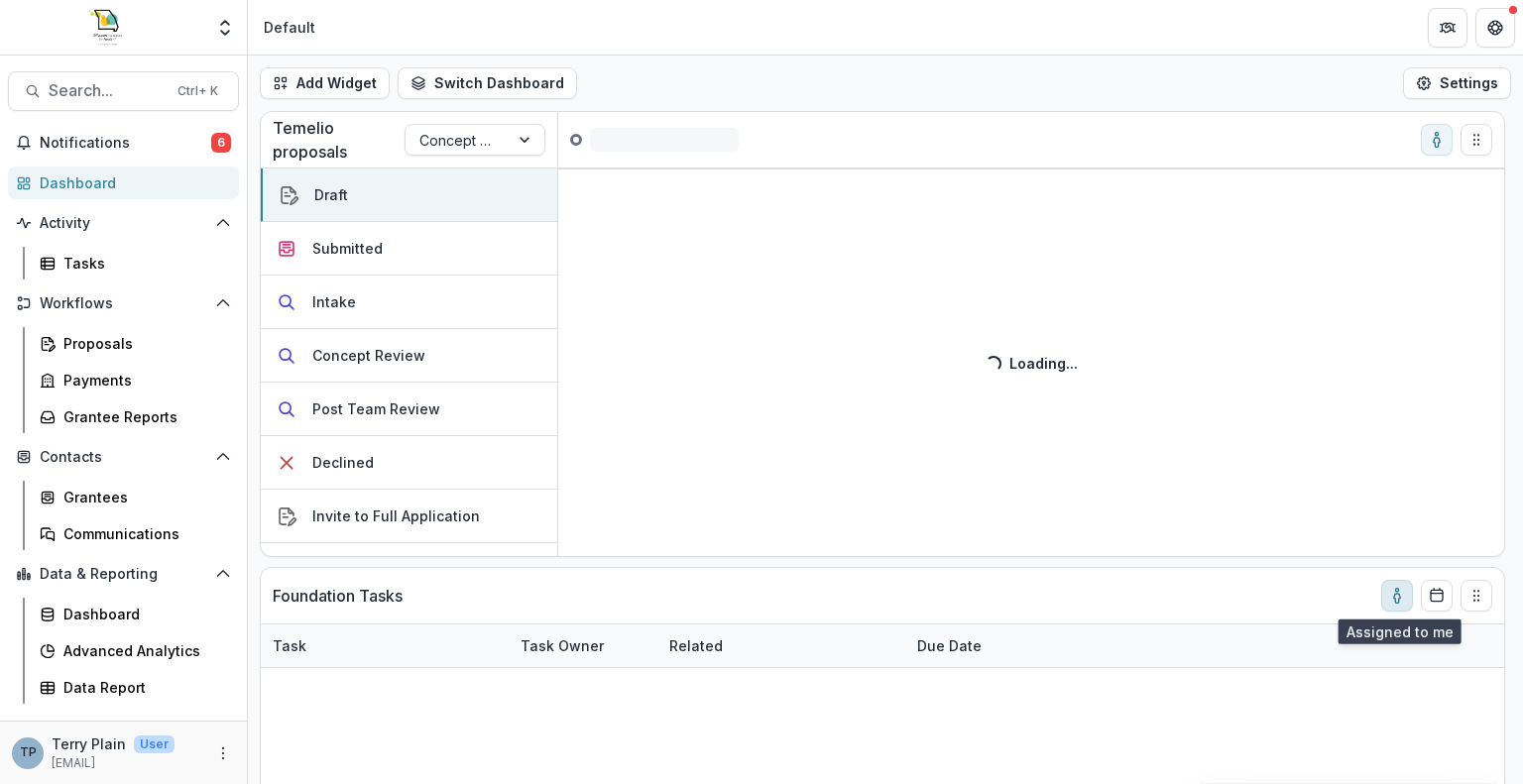 click 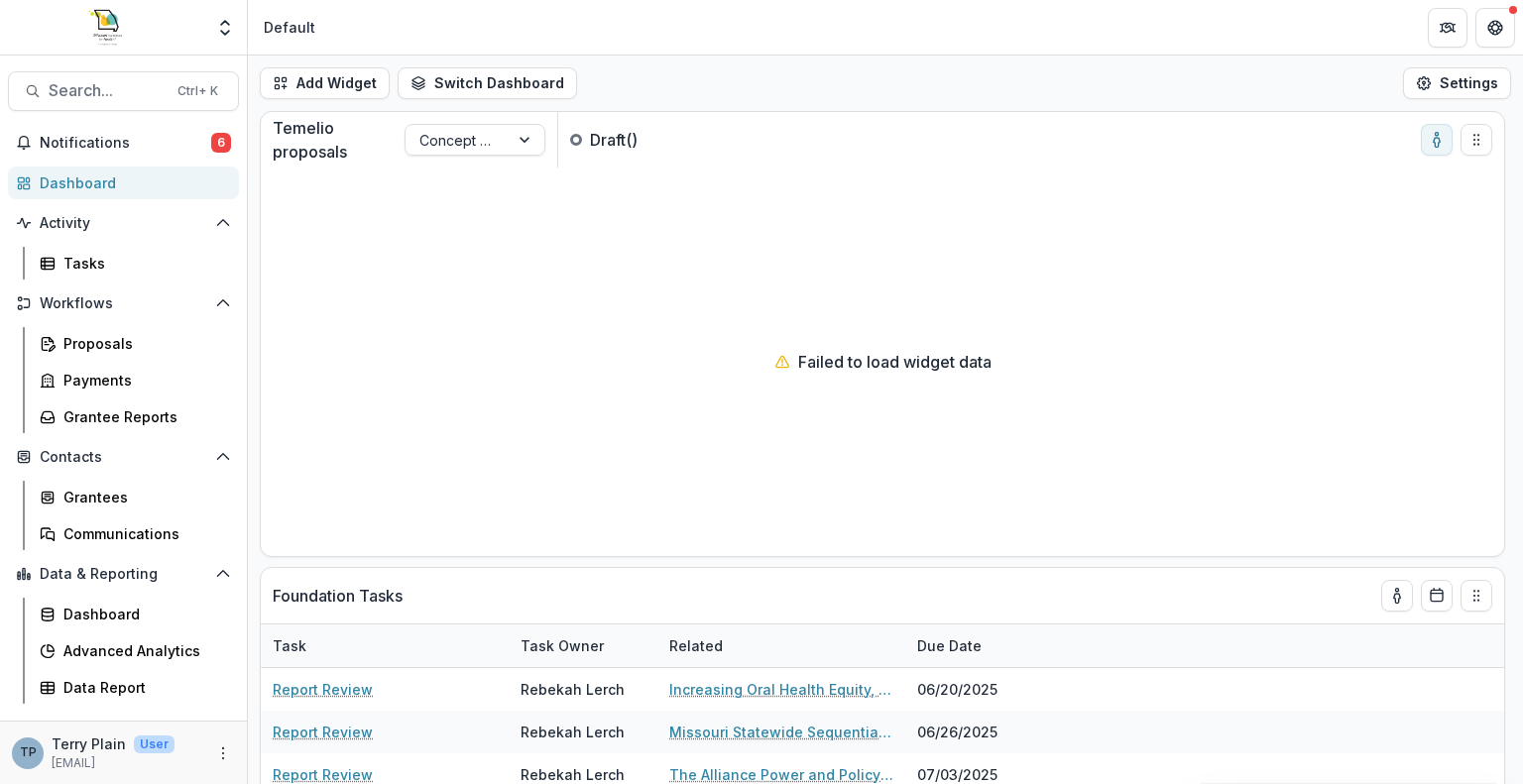 drag, startPoint x: 1522, startPoint y: 516, endPoint x: 1522, endPoint y: 594, distance: 78 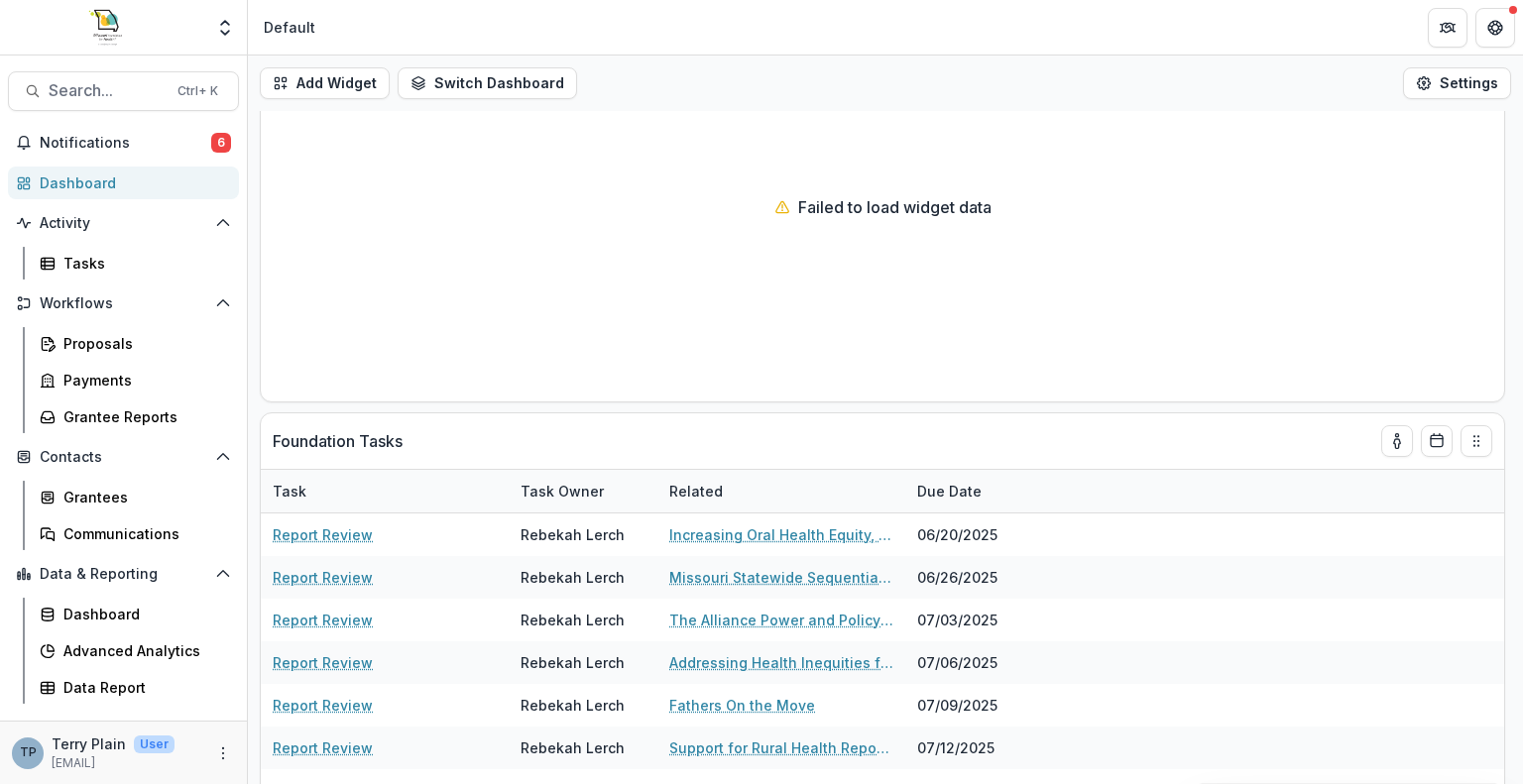 scroll, scrollTop: 168, scrollLeft: 0, axis: vertical 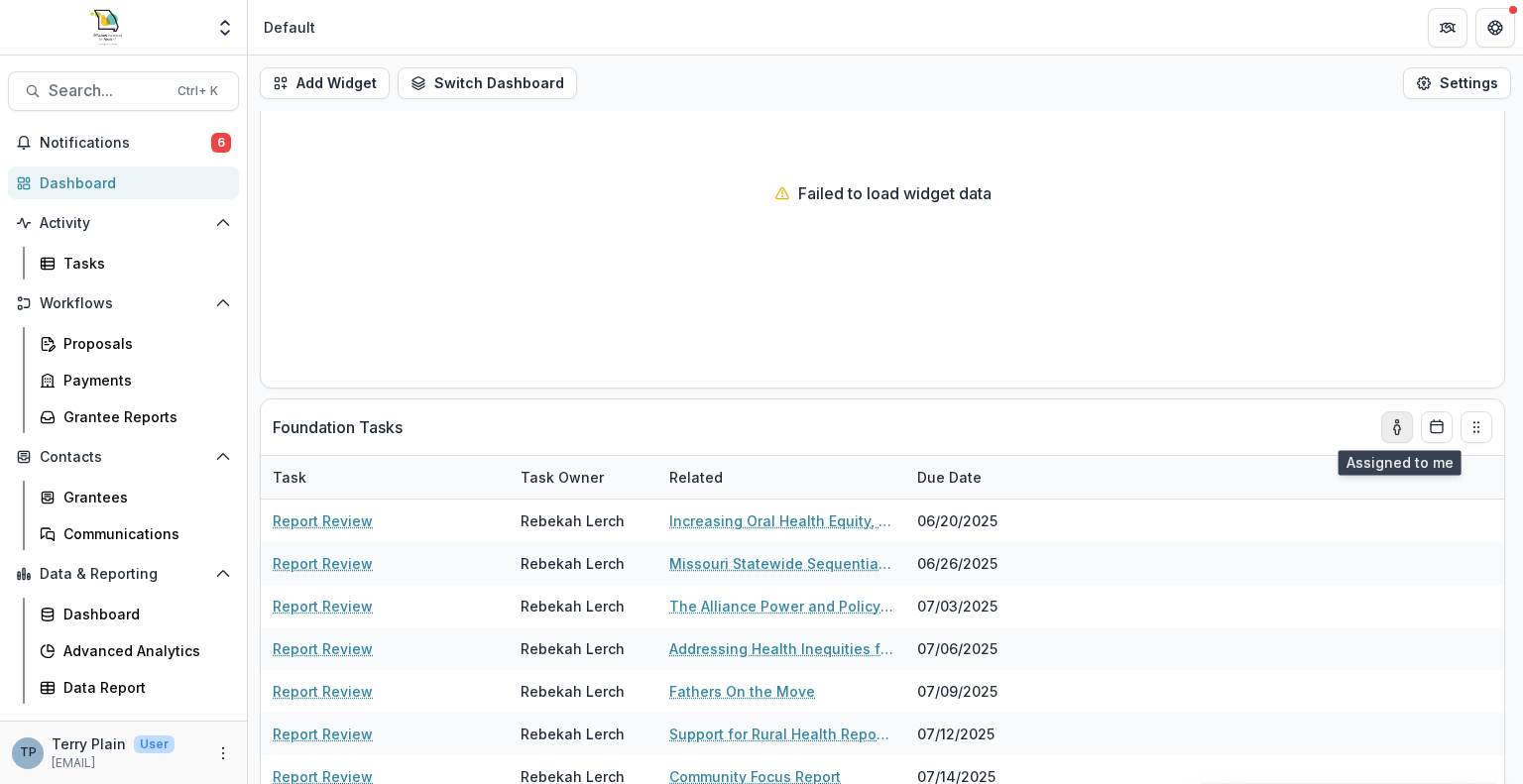 click 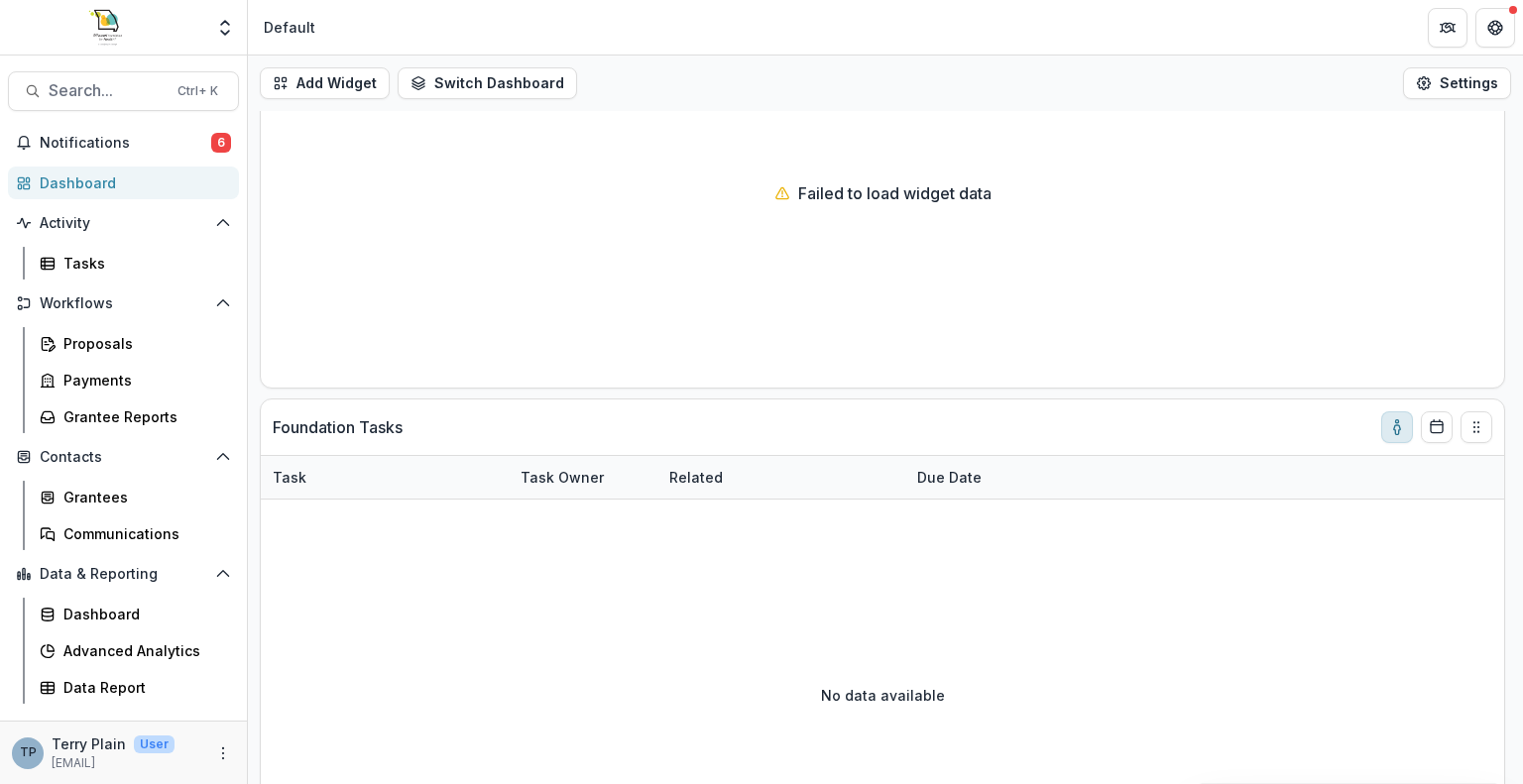 click 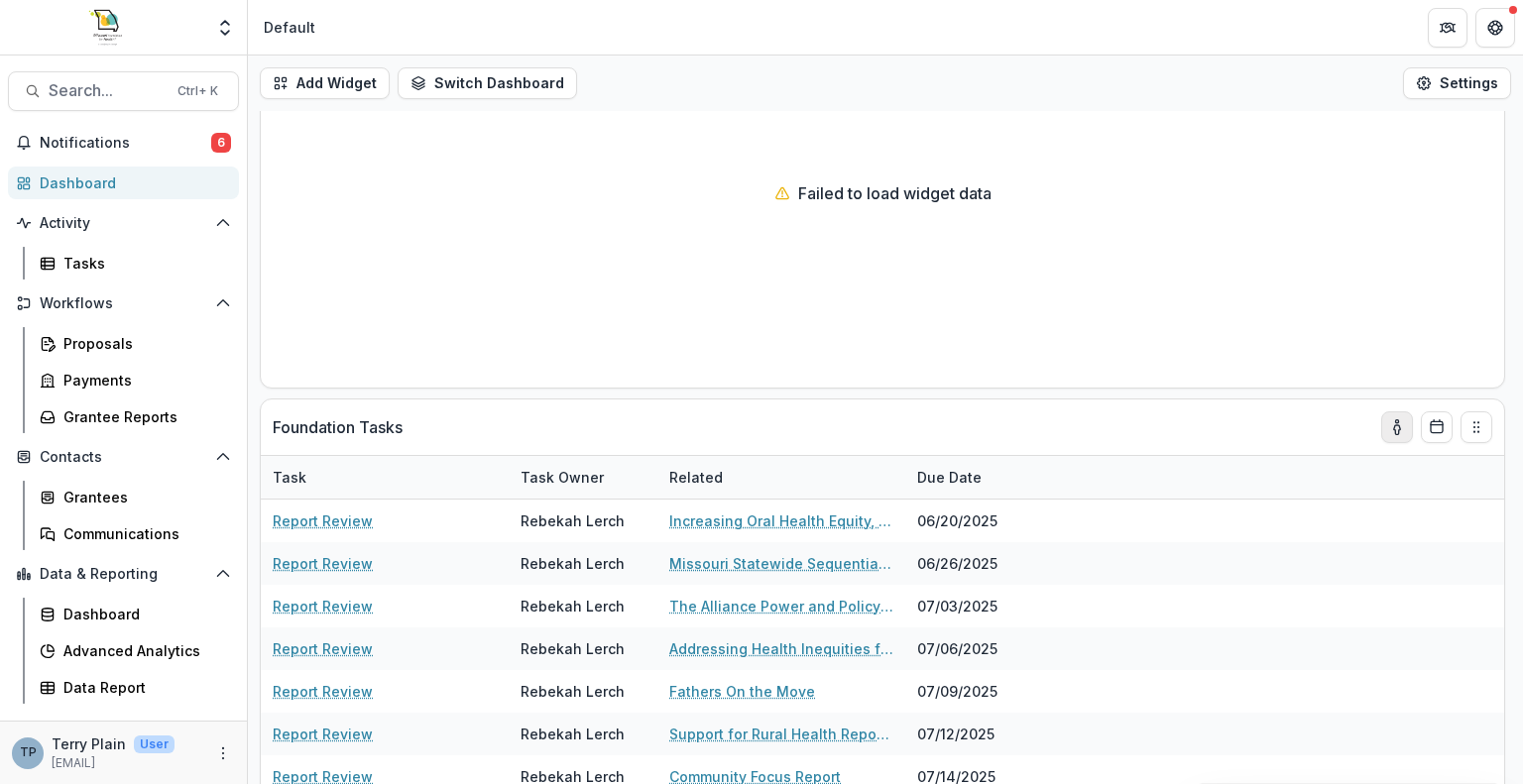 click 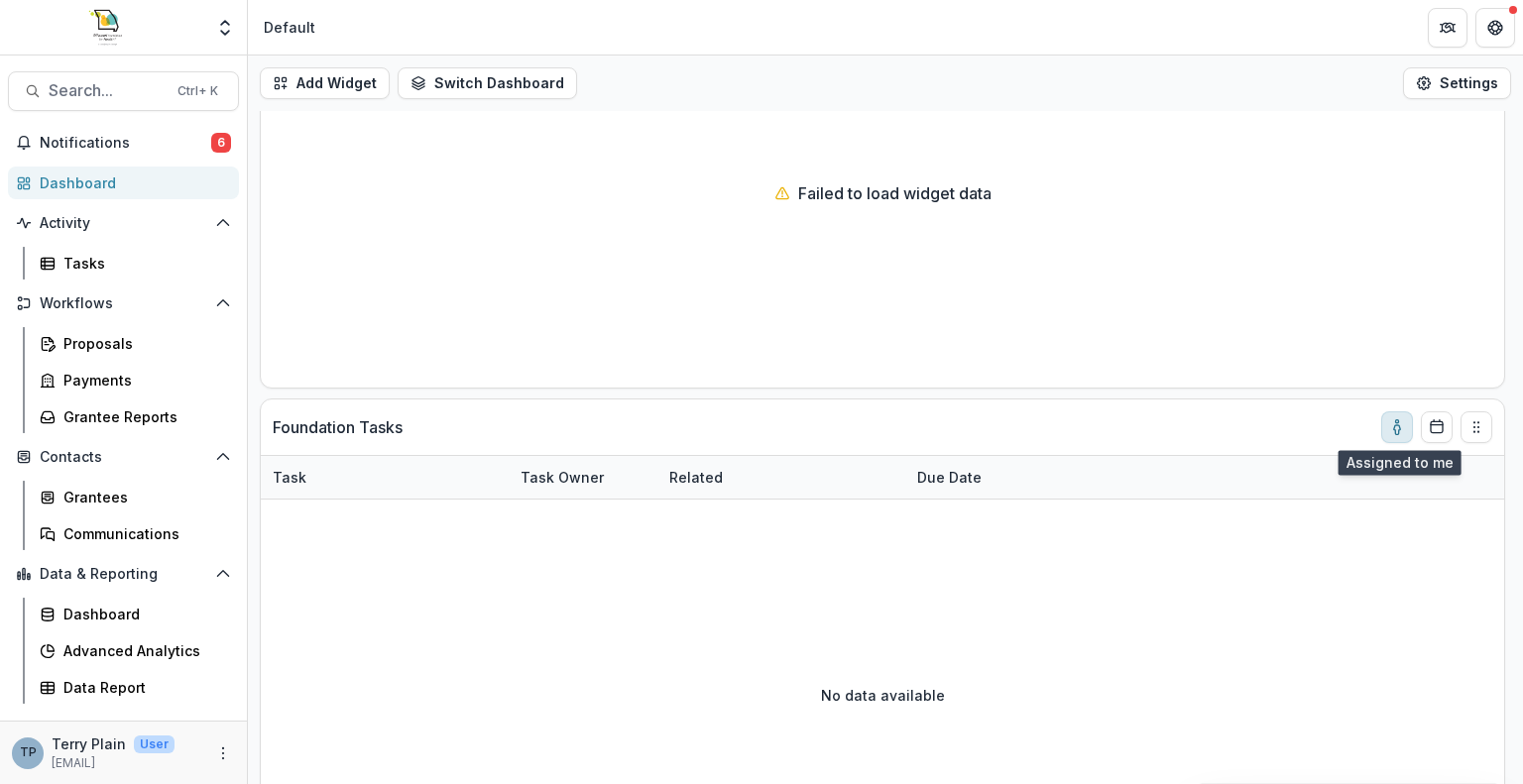 click 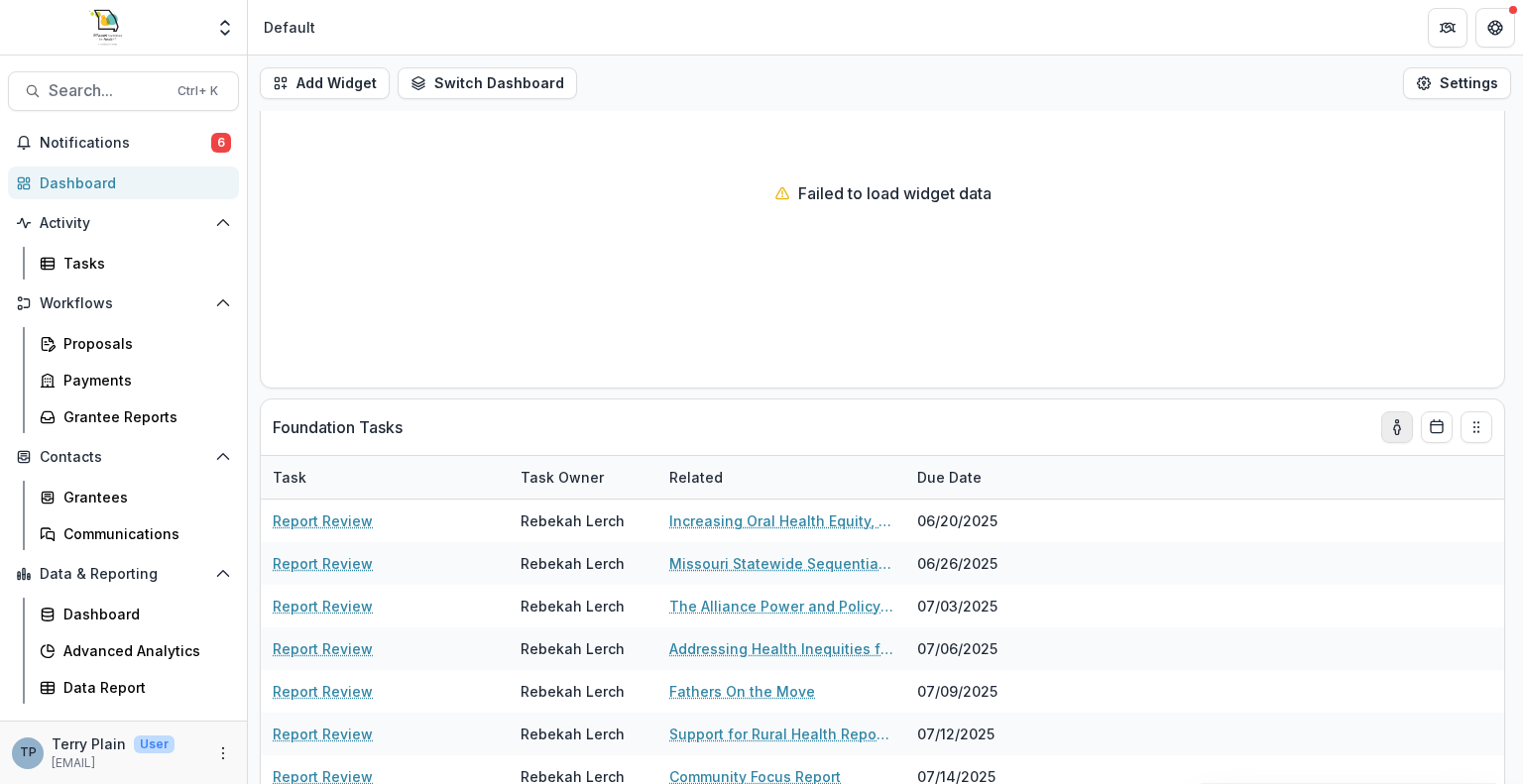 click 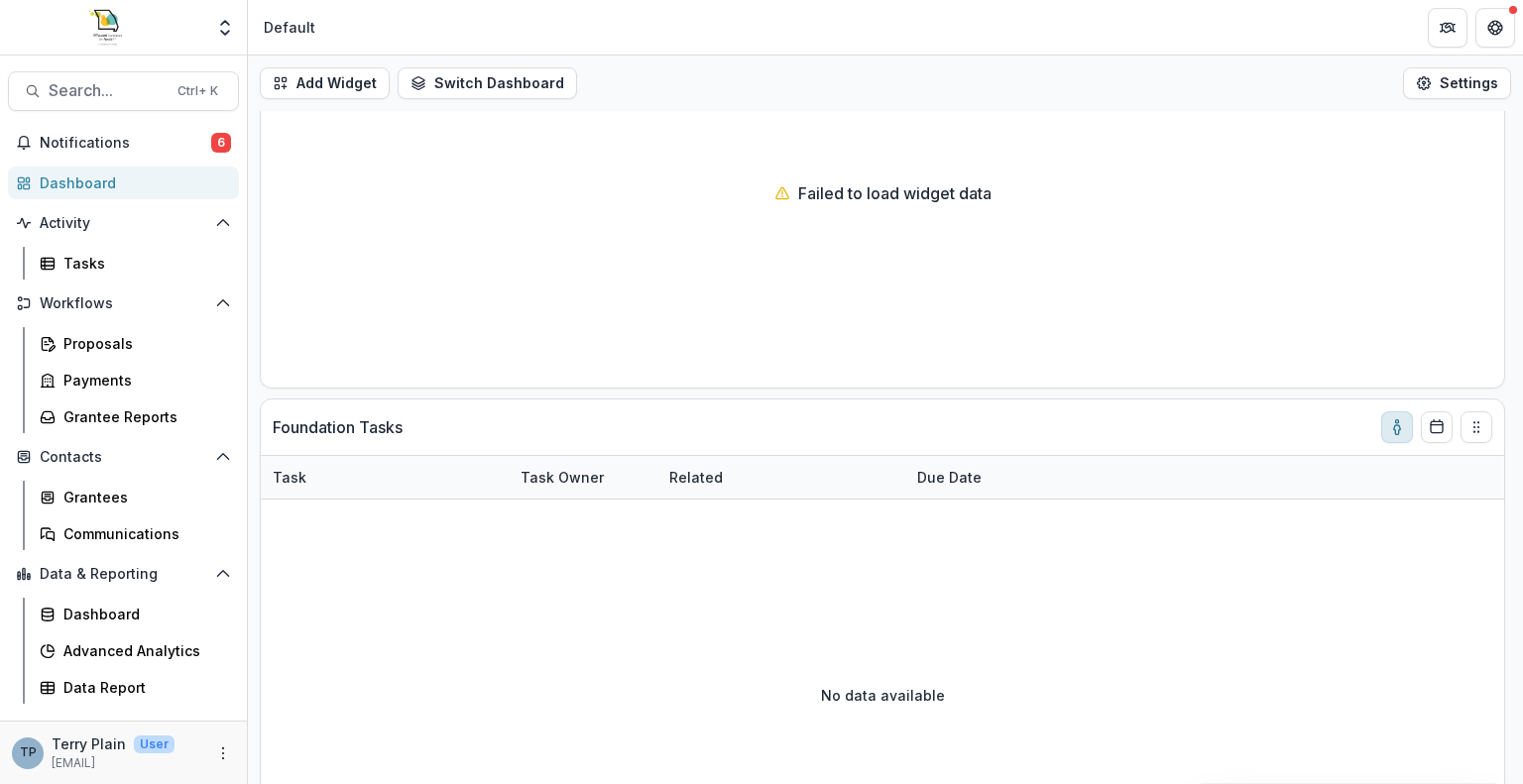 click 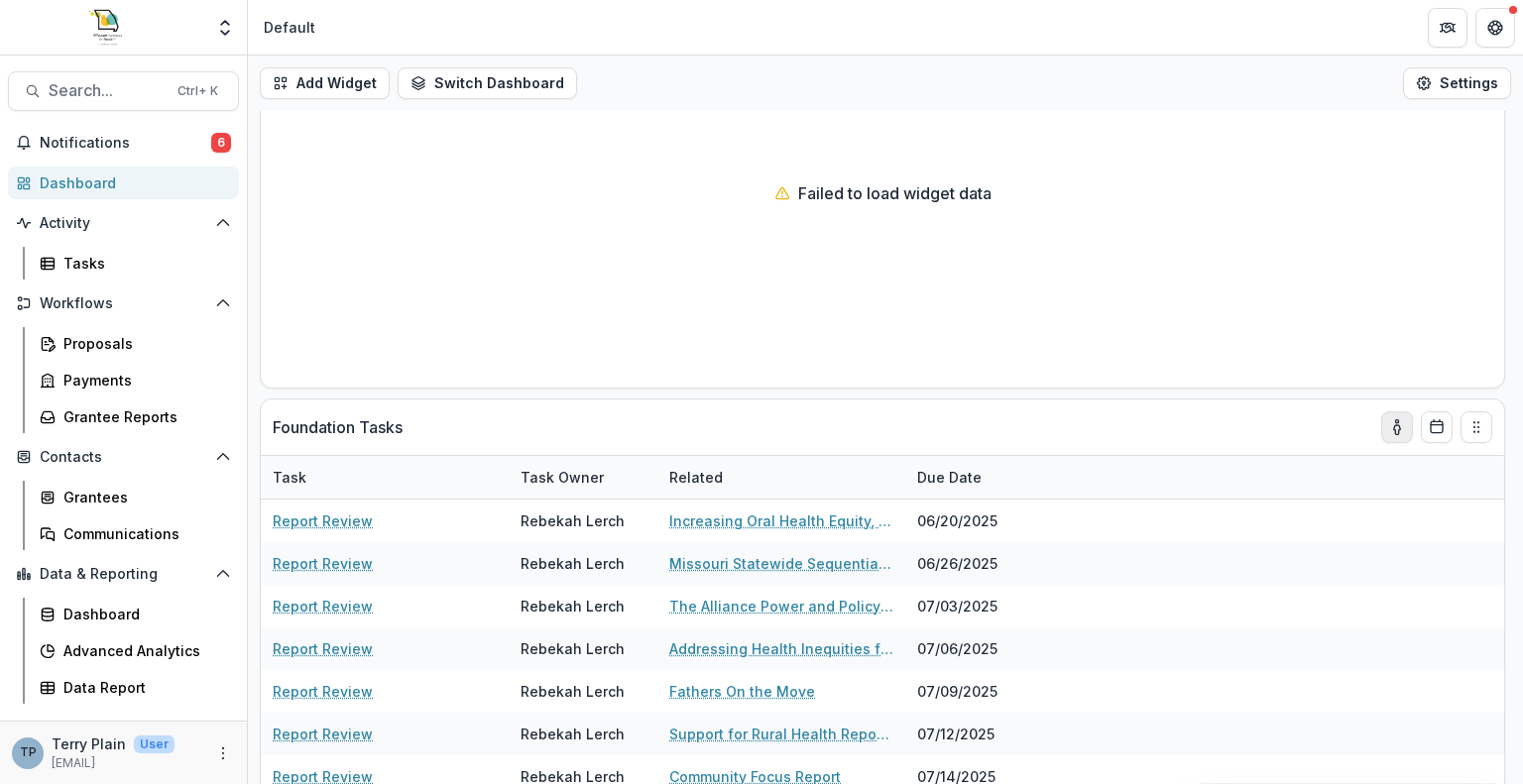 click 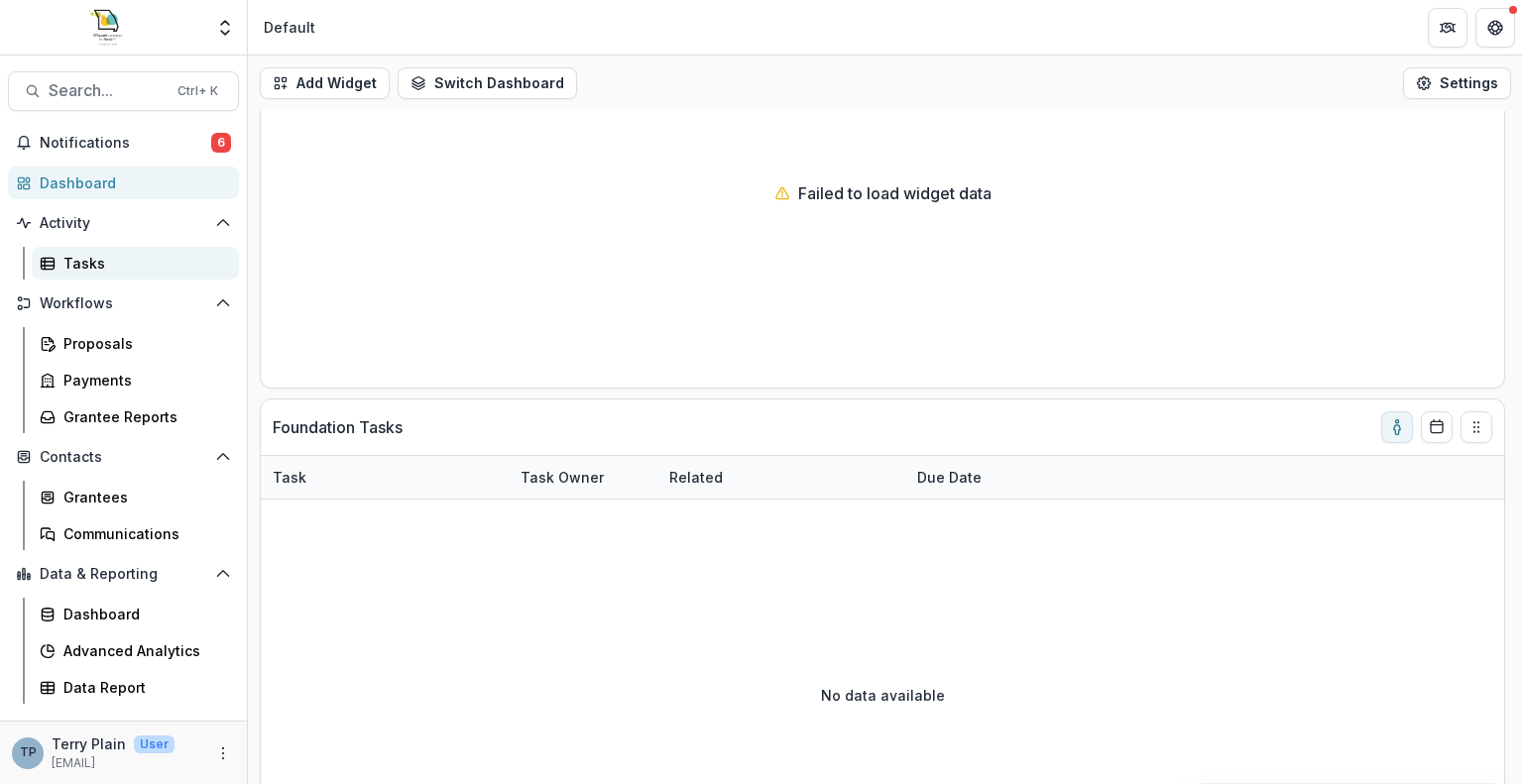 click on "Tasks" at bounding box center (135, 263) 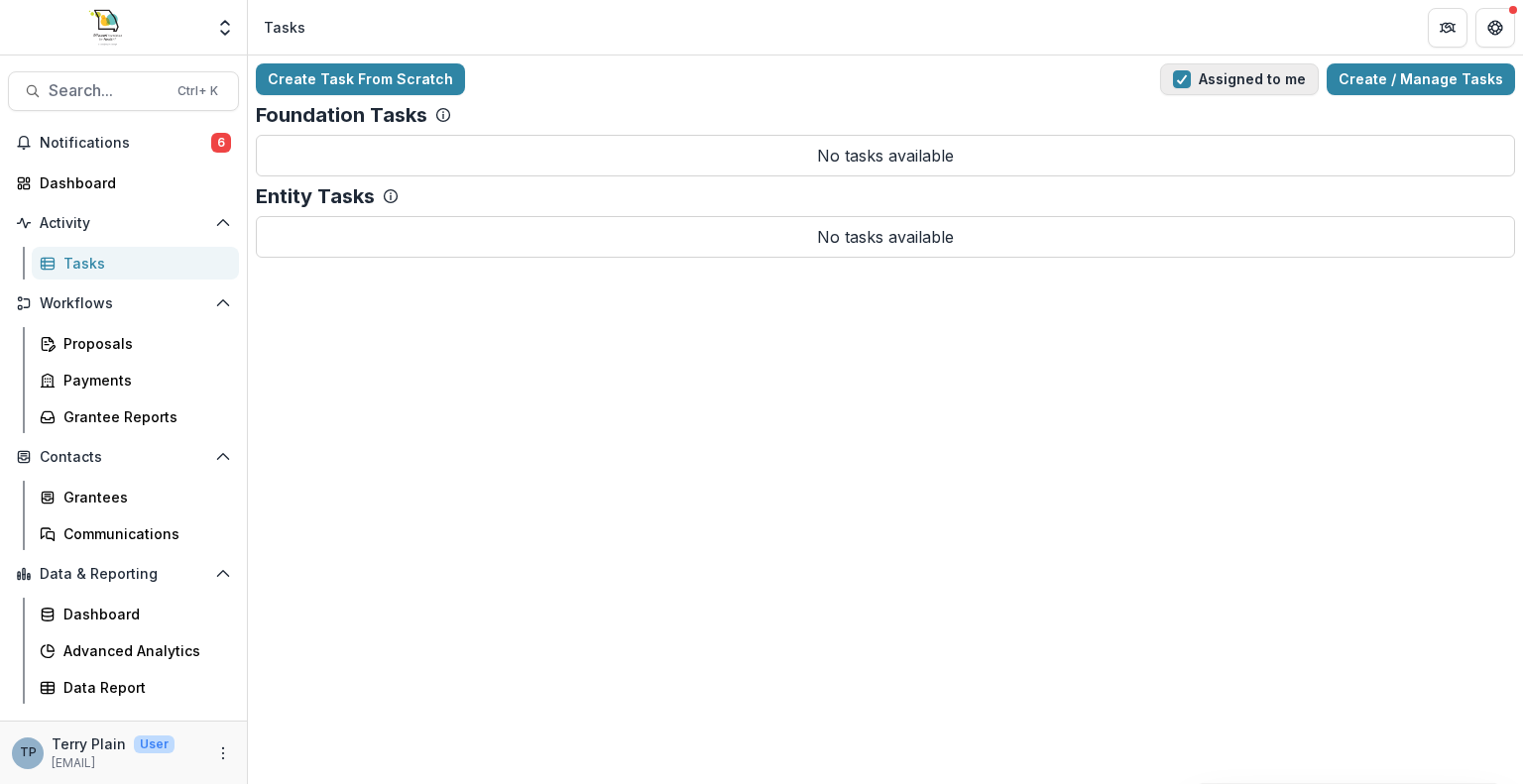 click at bounding box center (1182, 79) 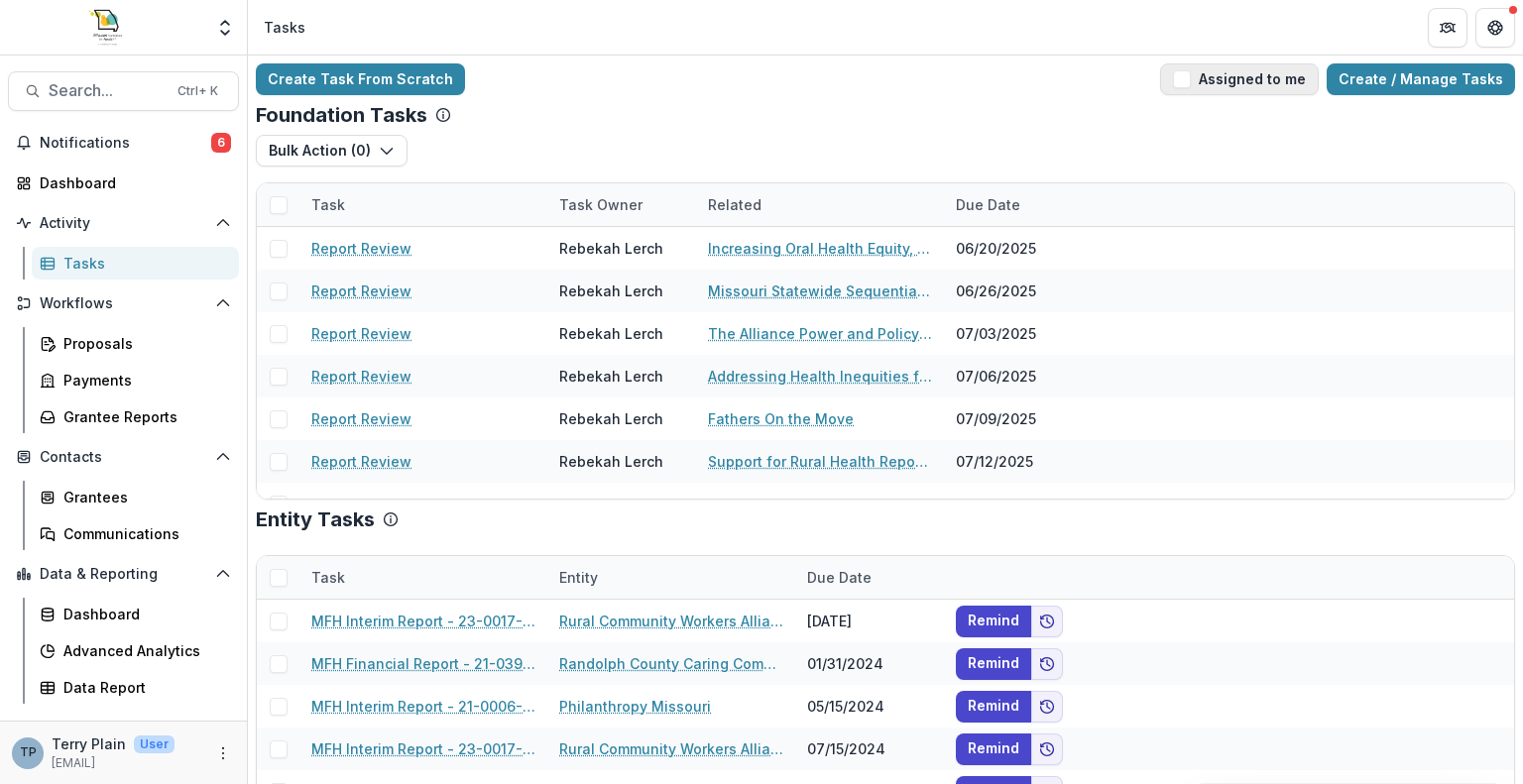 click at bounding box center [1182, 79] 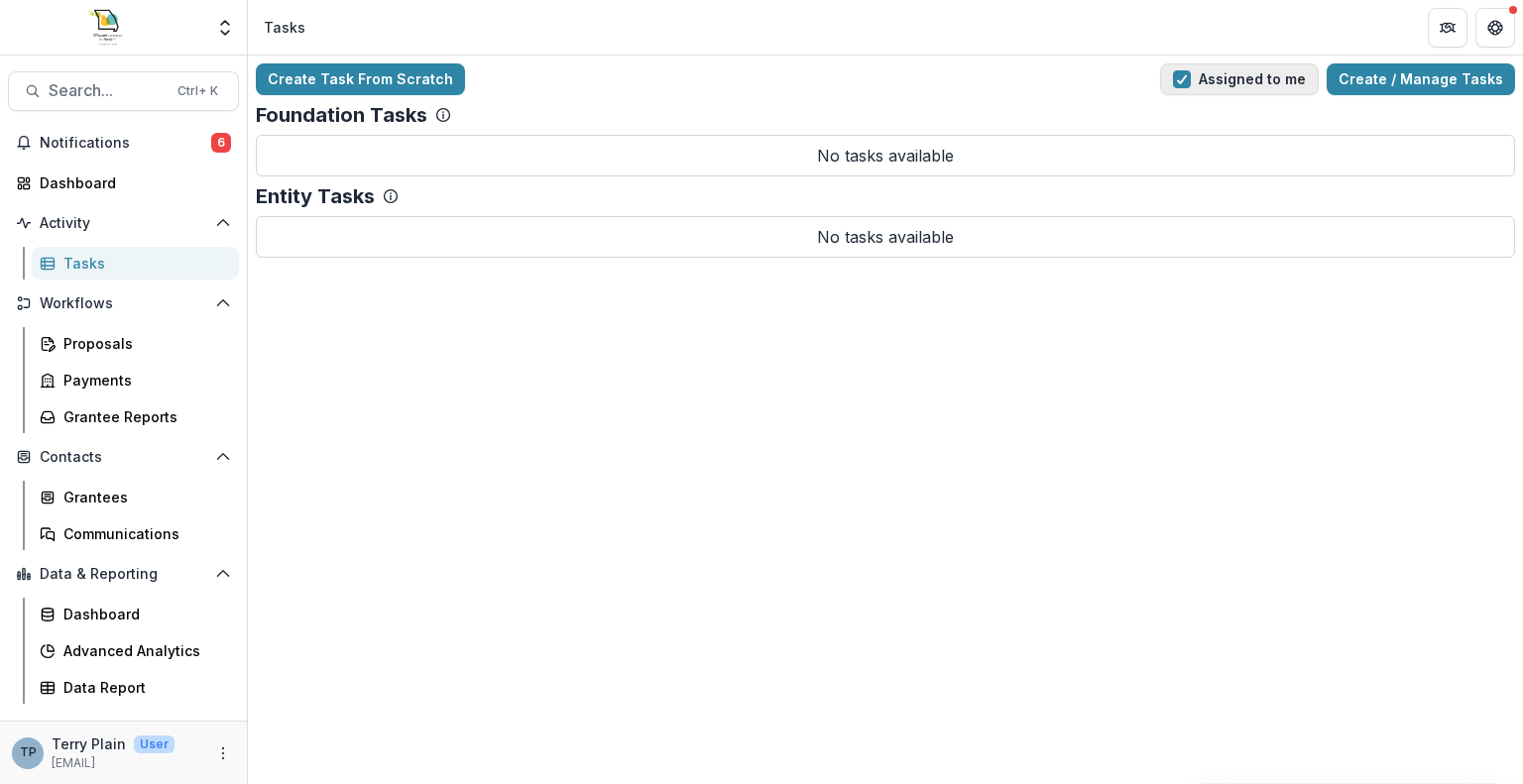 click at bounding box center [1182, 79] 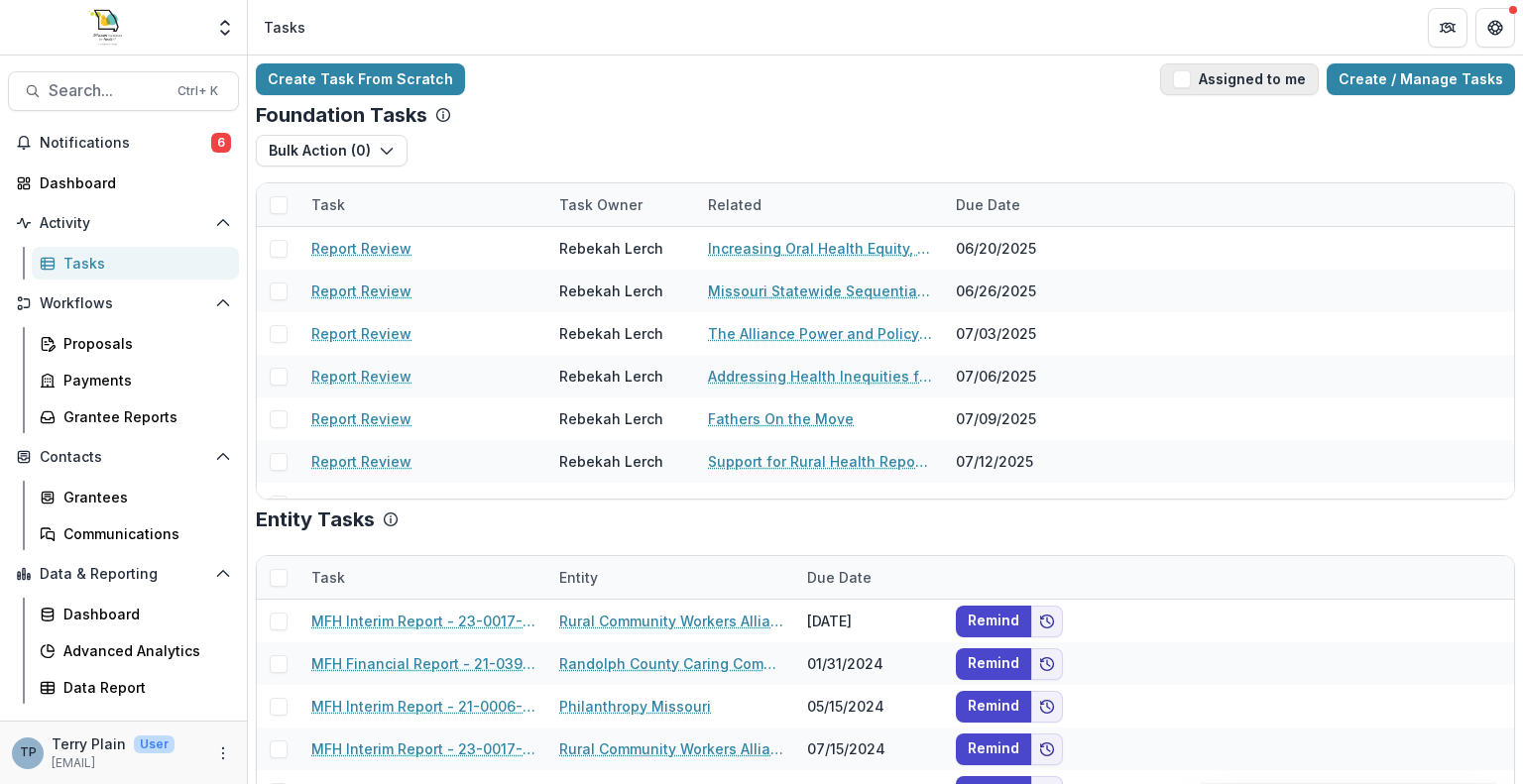 click at bounding box center (1182, 79) 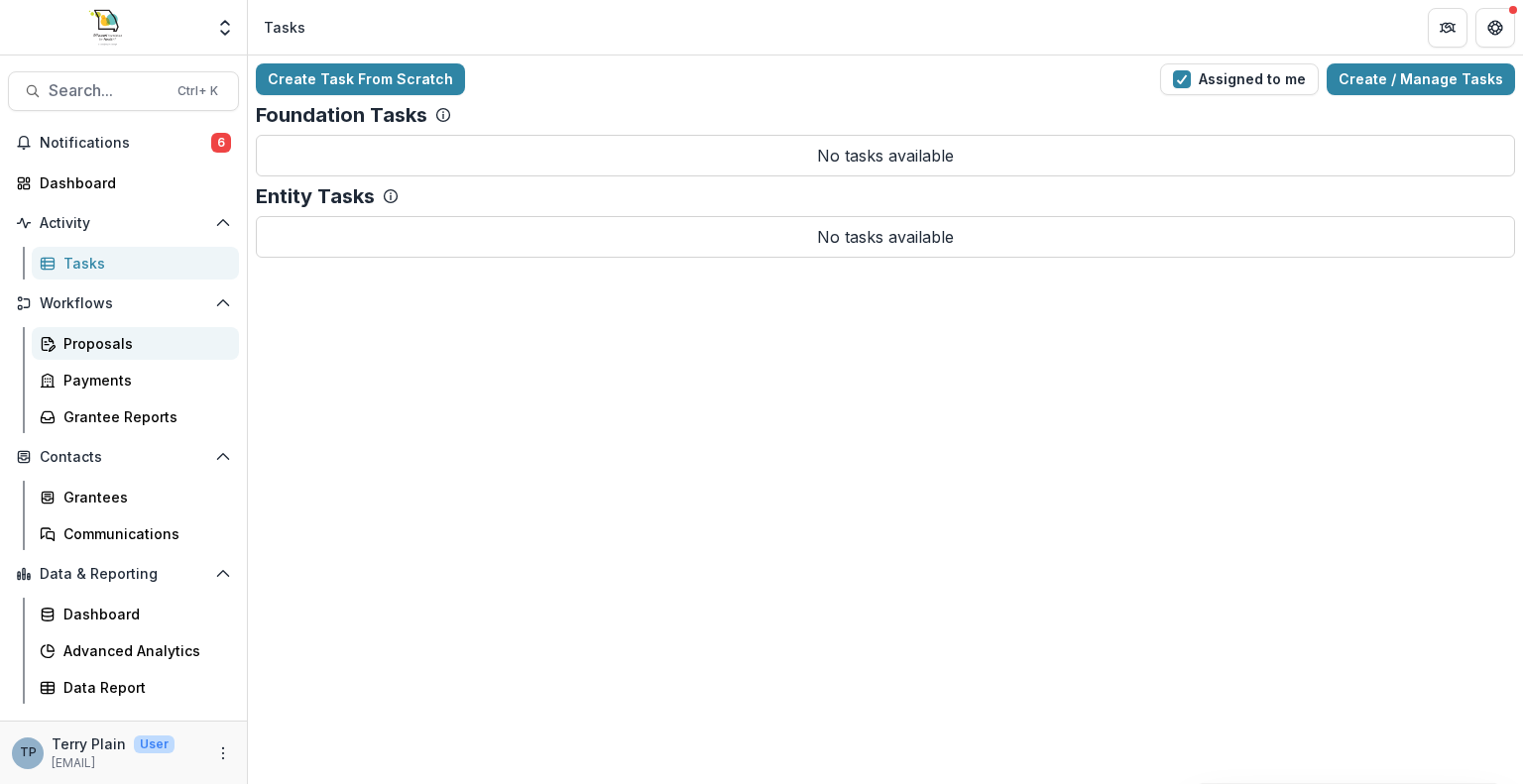 click on "Proposals" at bounding box center [135, 343] 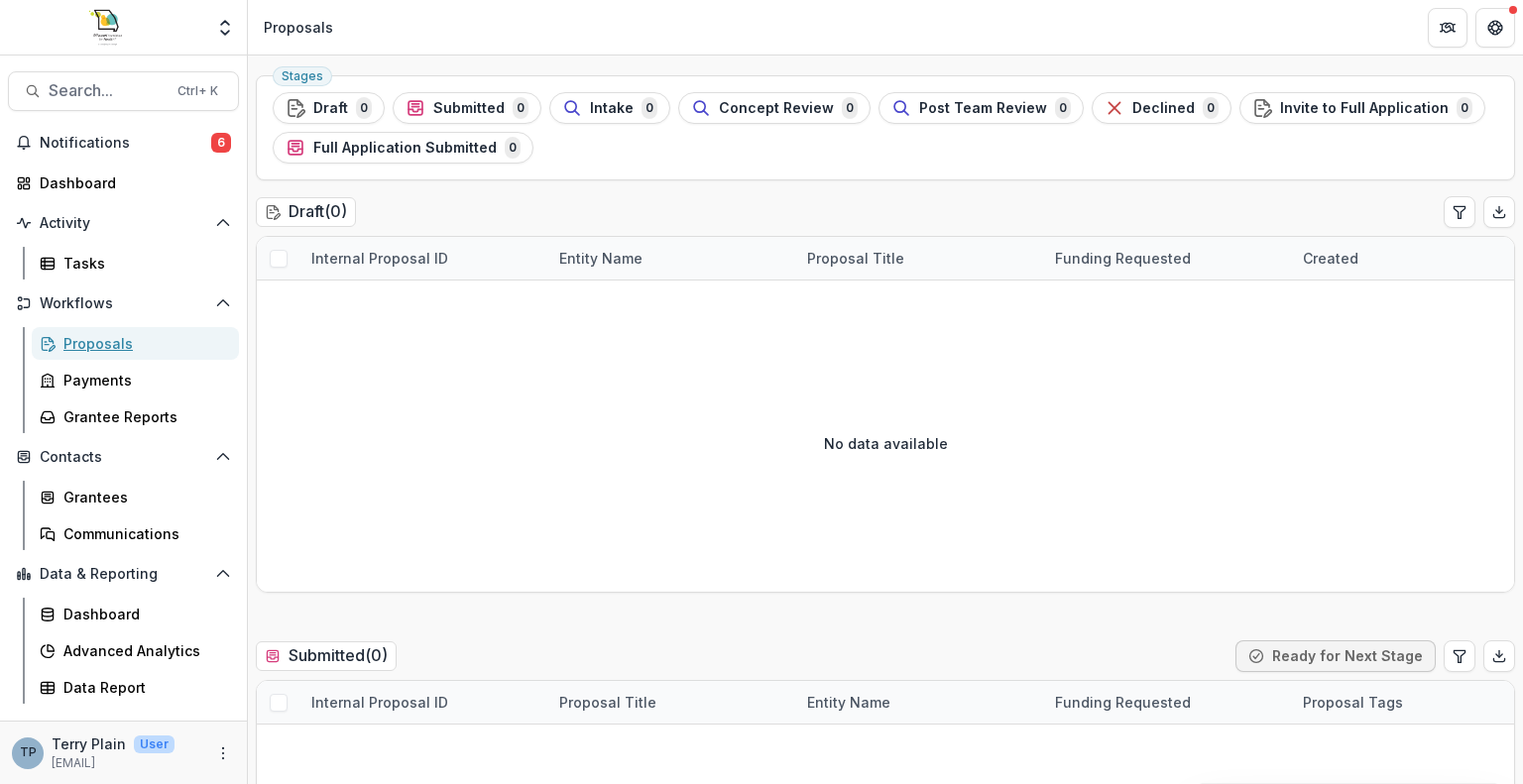 scroll, scrollTop: 56, scrollLeft: 0, axis: vertical 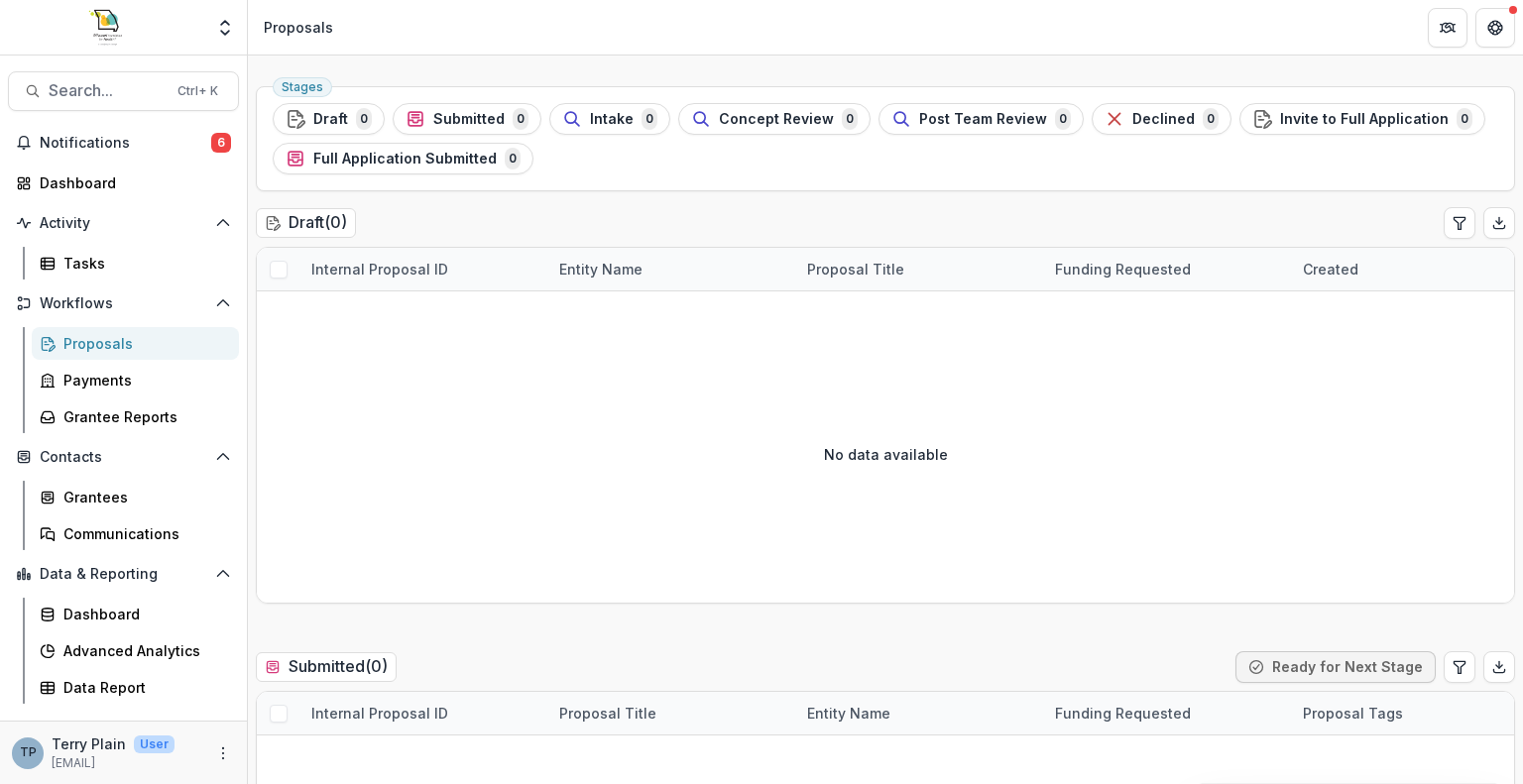 drag, startPoint x: 1522, startPoint y: 188, endPoint x: 1522, endPoint y: 120, distance: 68 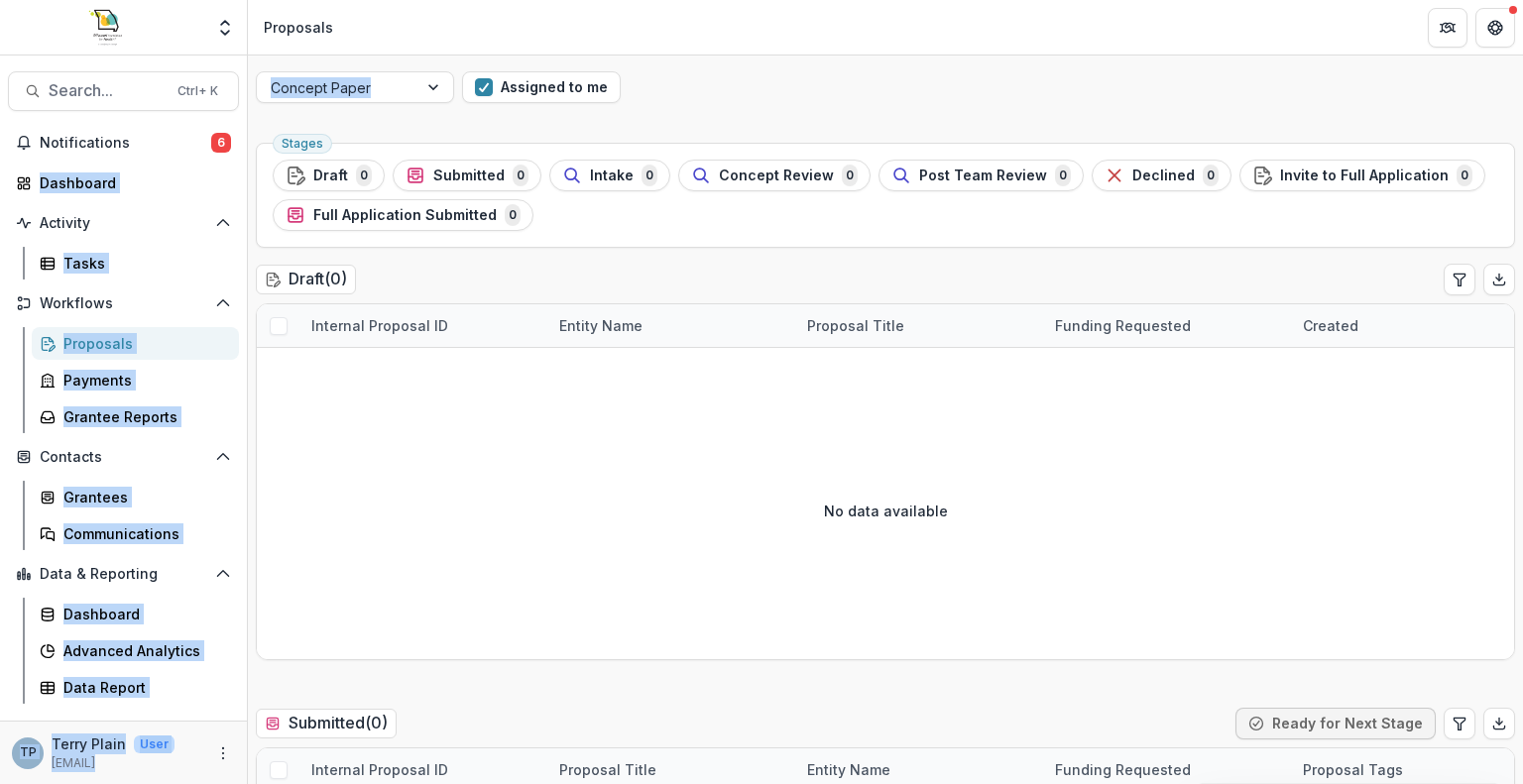 drag, startPoint x: 1522, startPoint y: 79, endPoint x: 1522, endPoint y: 28, distance: 51 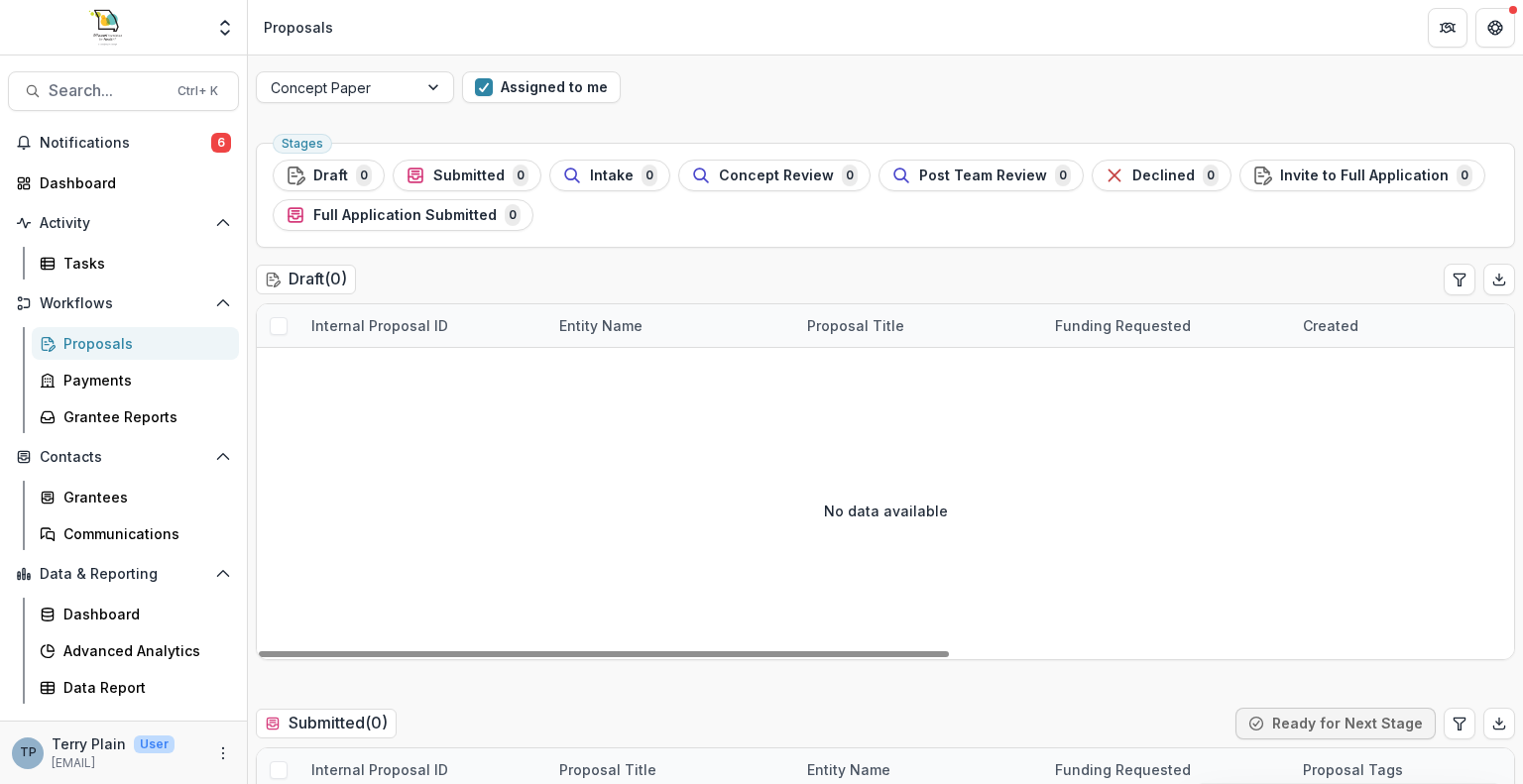 click on "No data available" at bounding box center [885, 510] 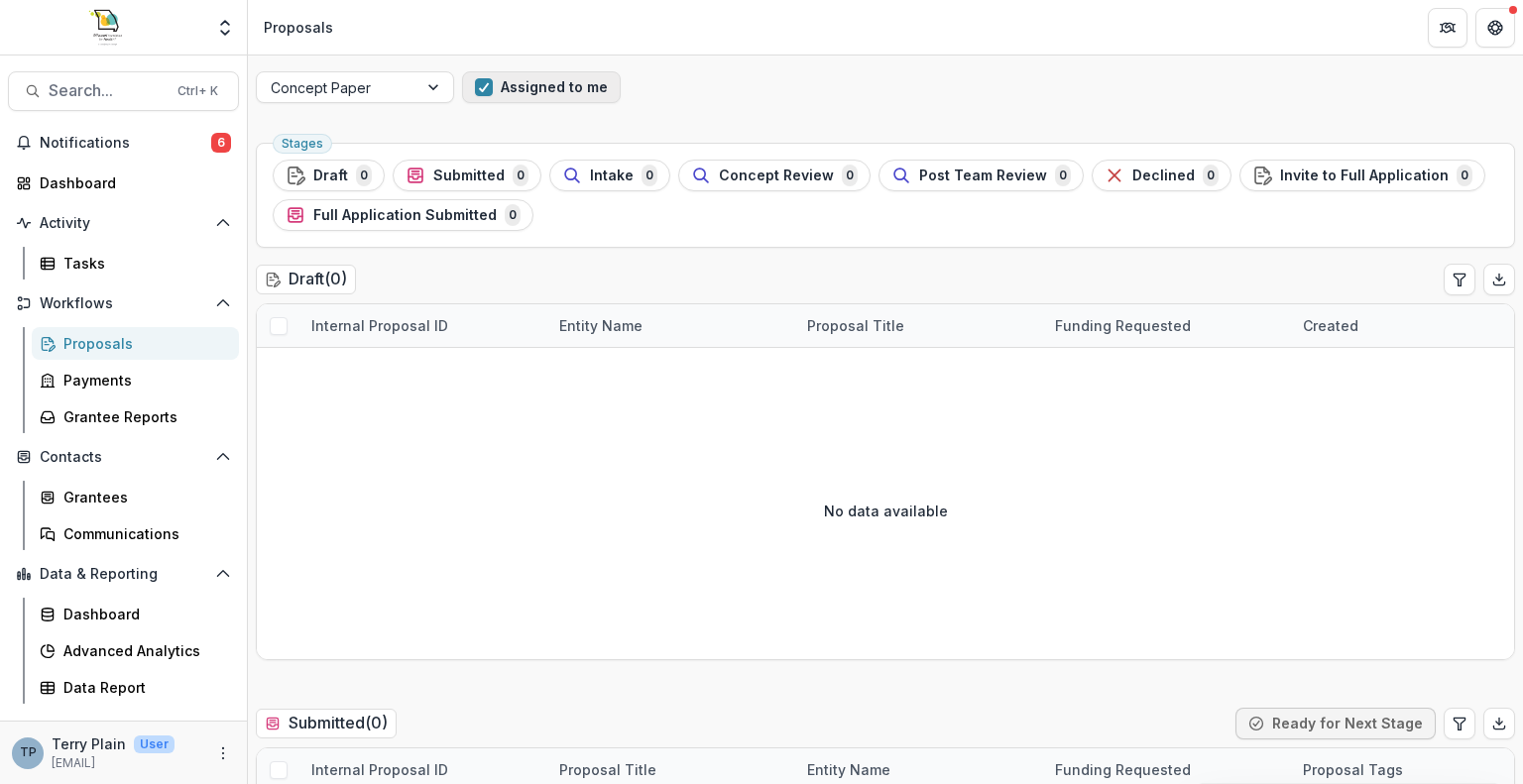 click at bounding box center [484, 87] 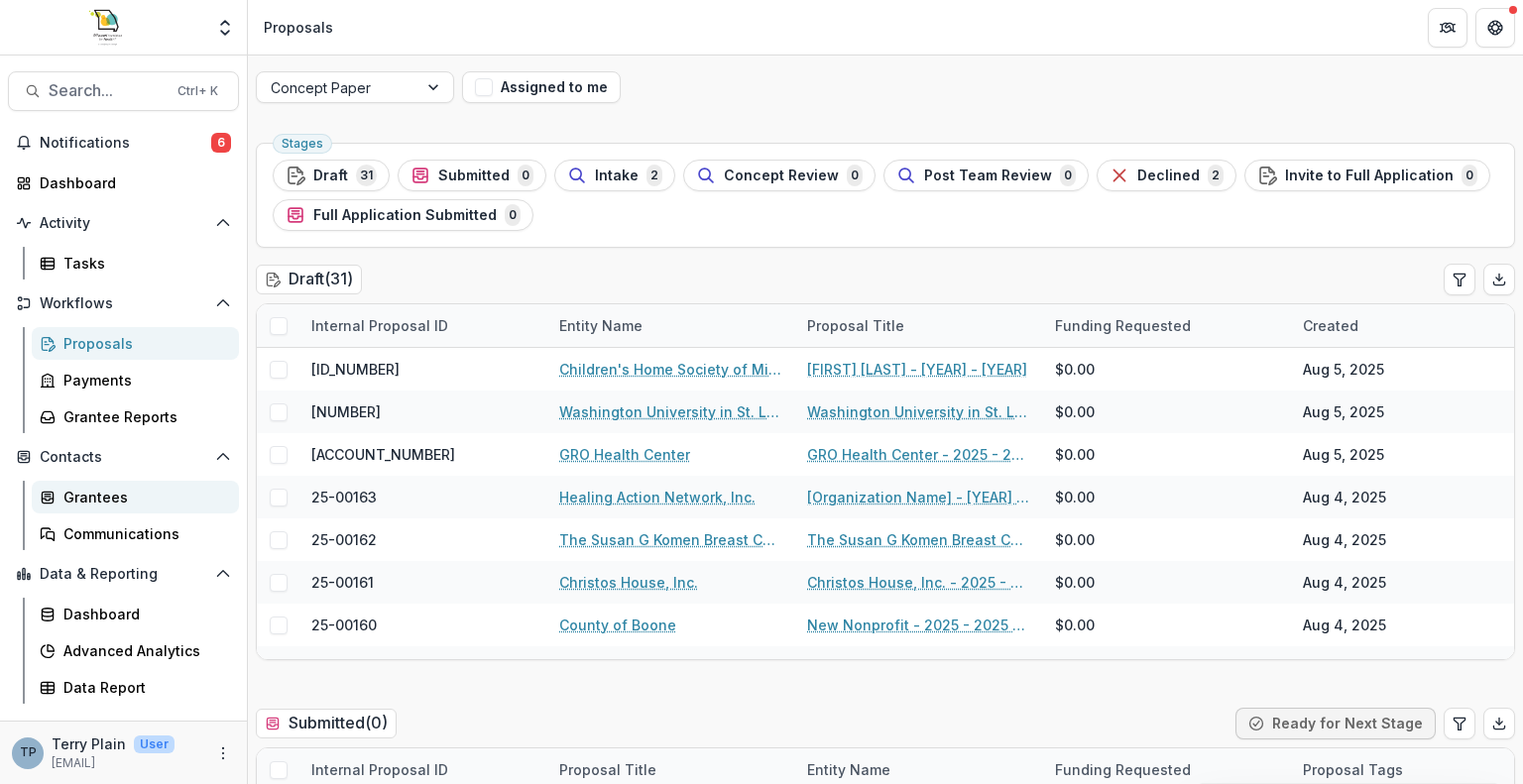 click on "Grantees" at bounding box center [143, 497] 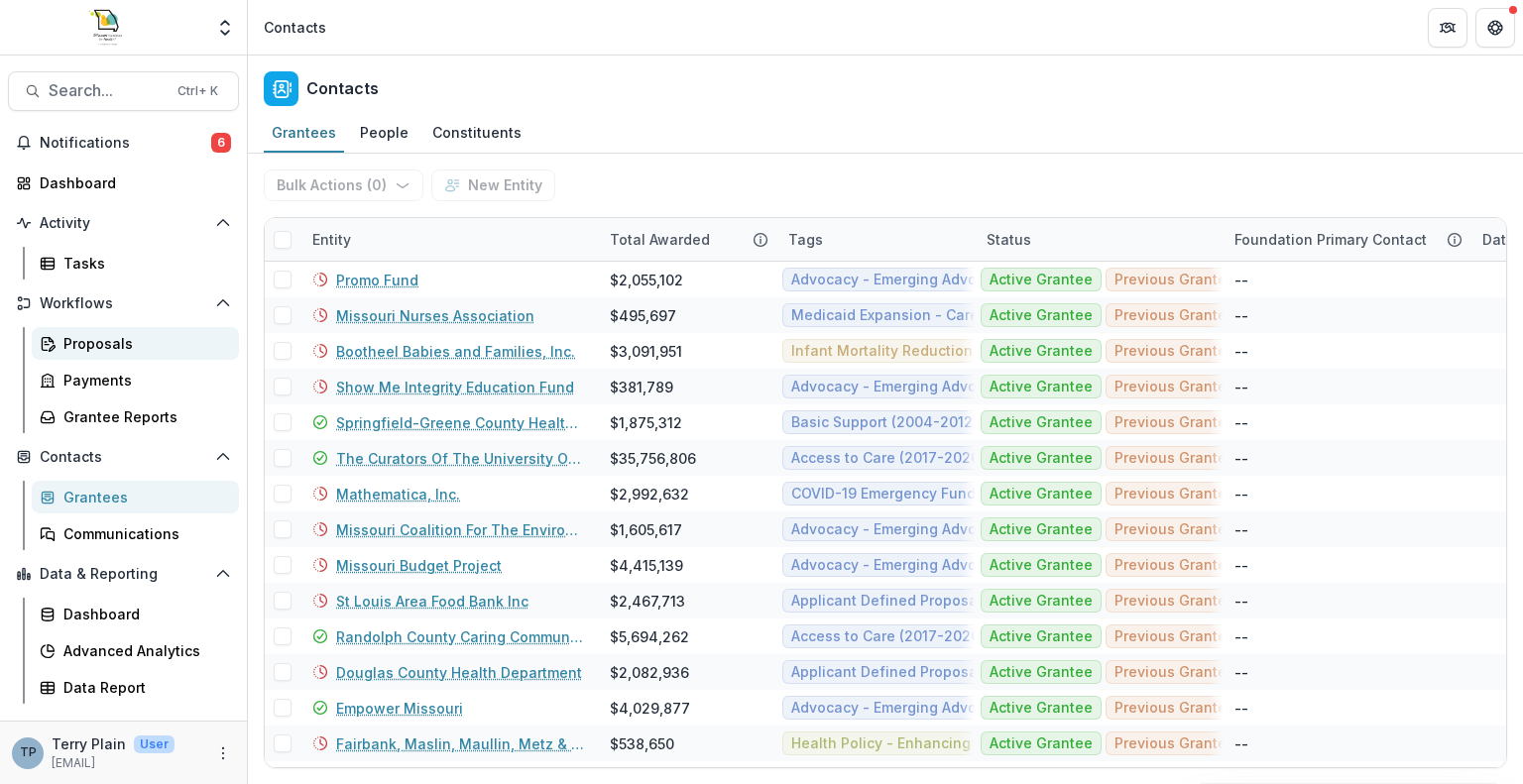 click on "Proposals" at bounding box center [143, 343] 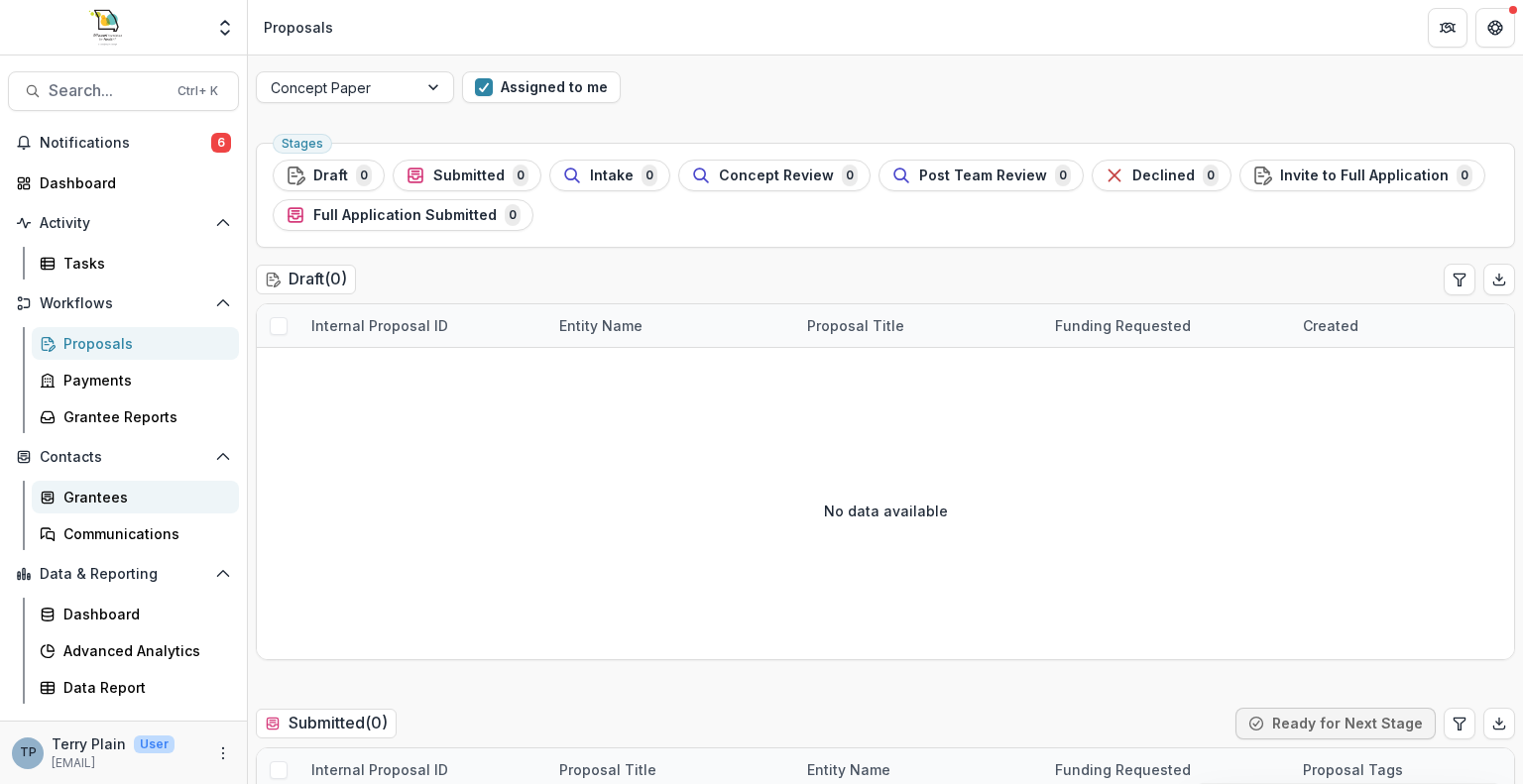 click on "Grantees" at bounding box center (143, 497) 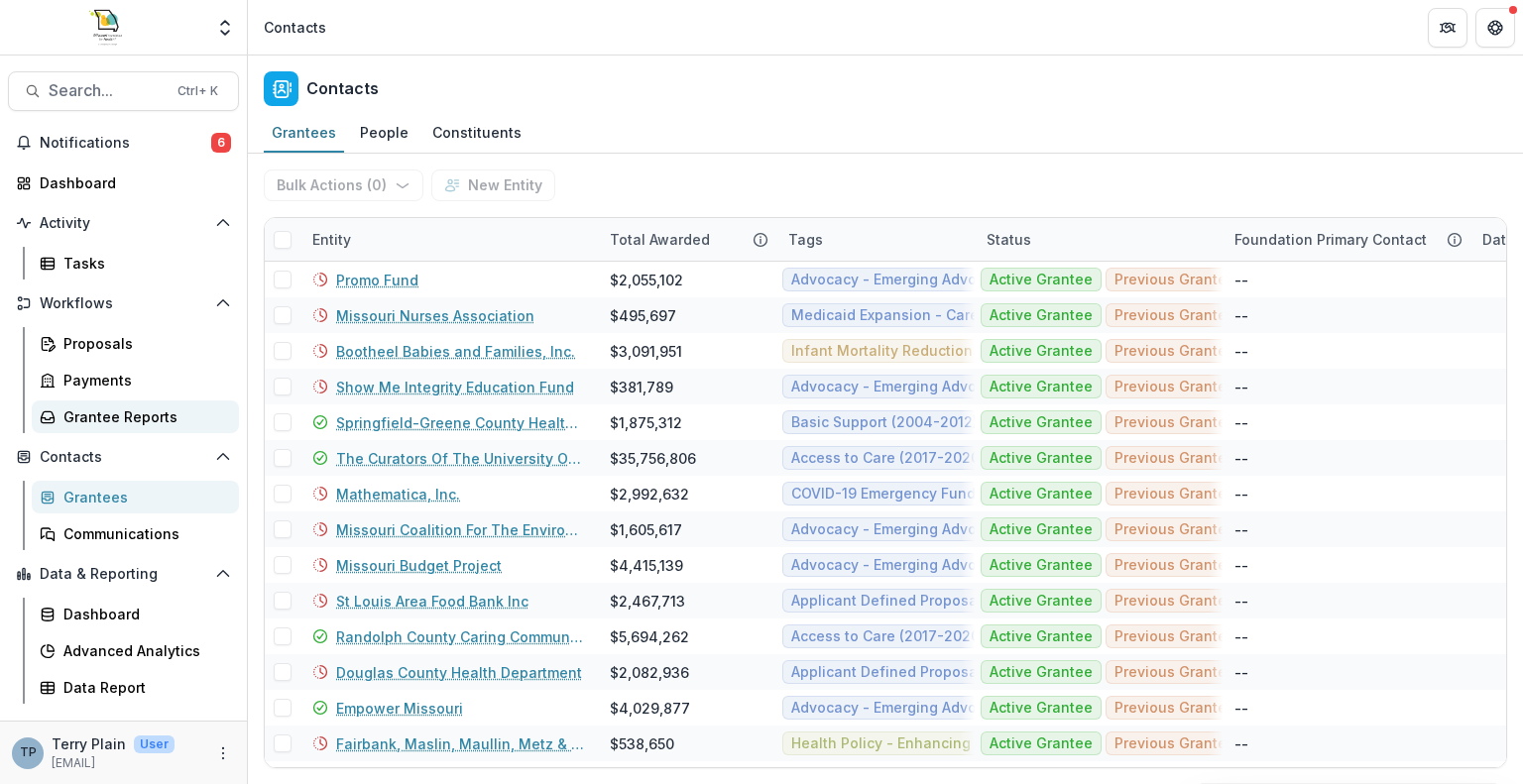 click on "Grantee Reports" at bounding box center [135, 416] 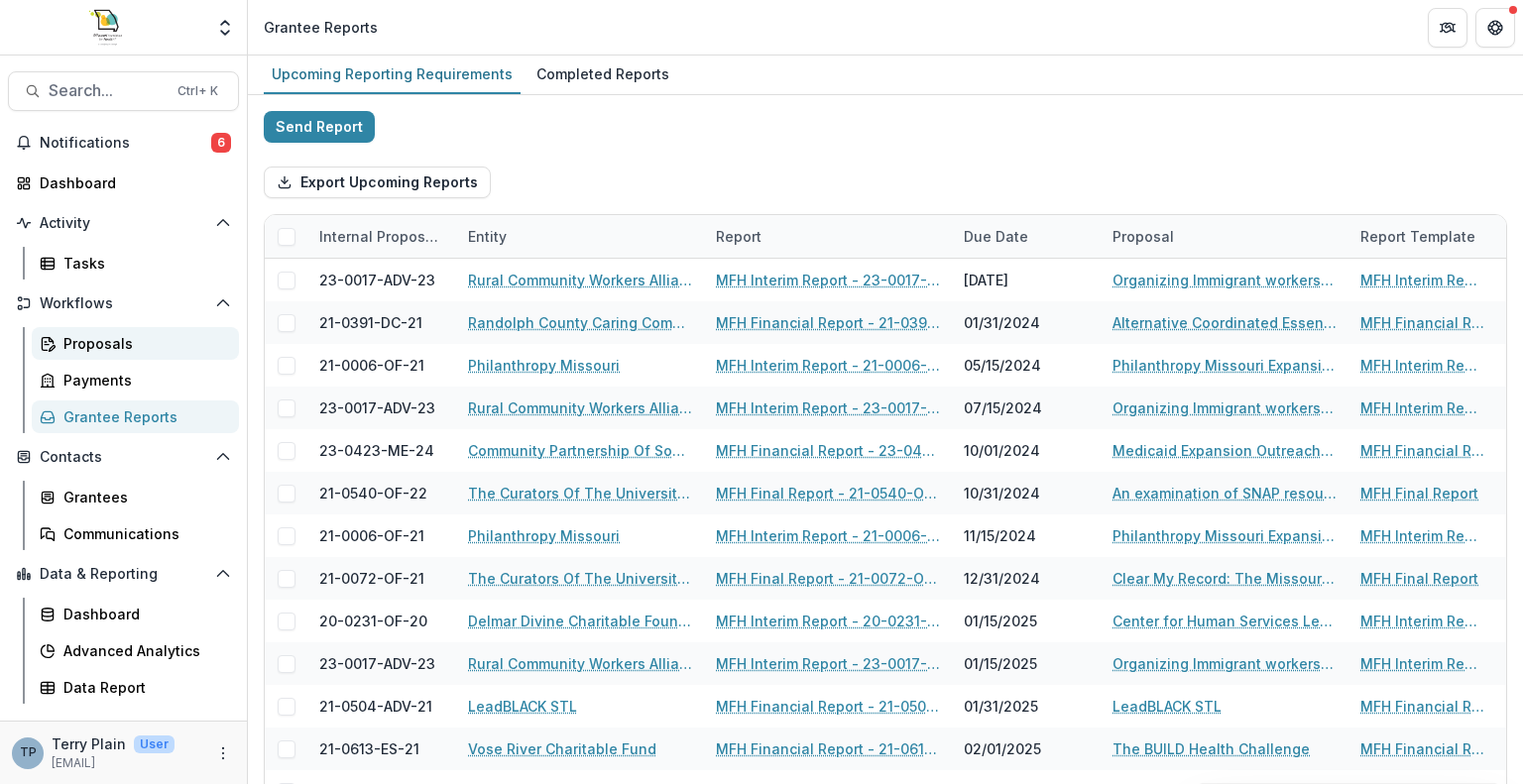 click on "Proposals" at bounding box center (143, 343) 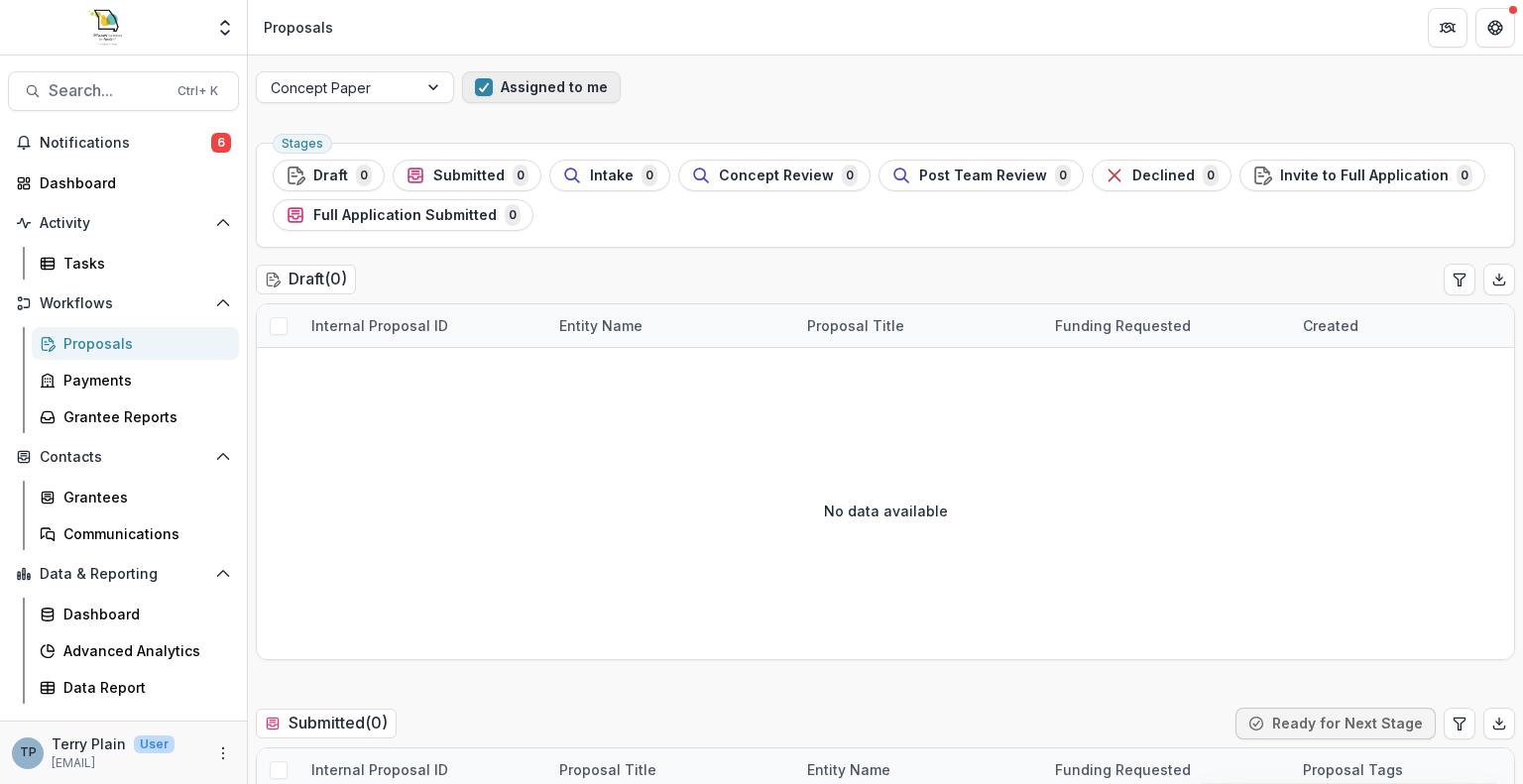 click at bounding box center [484, 87] 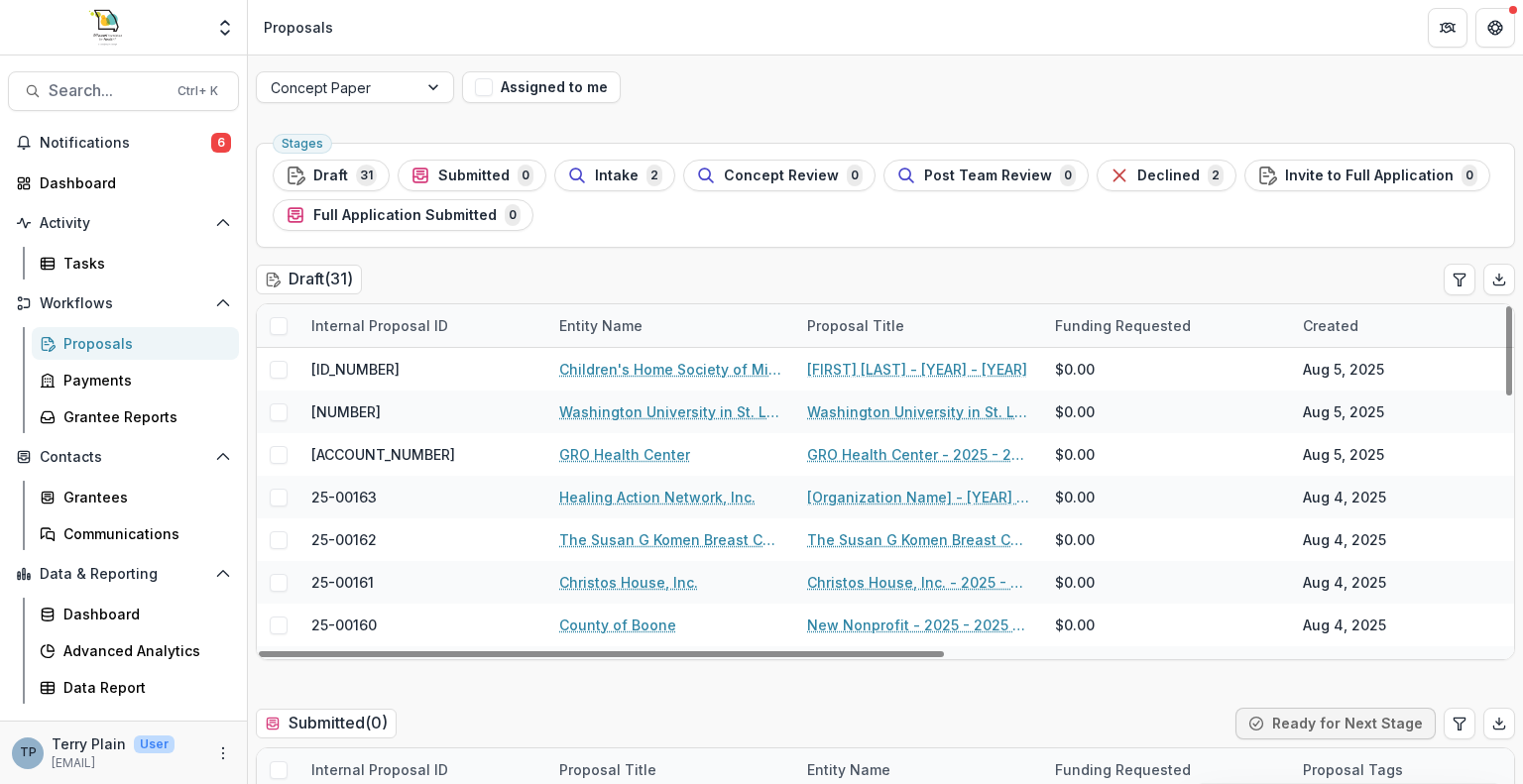click on "Entity Name" at bounding box center [601, 325] 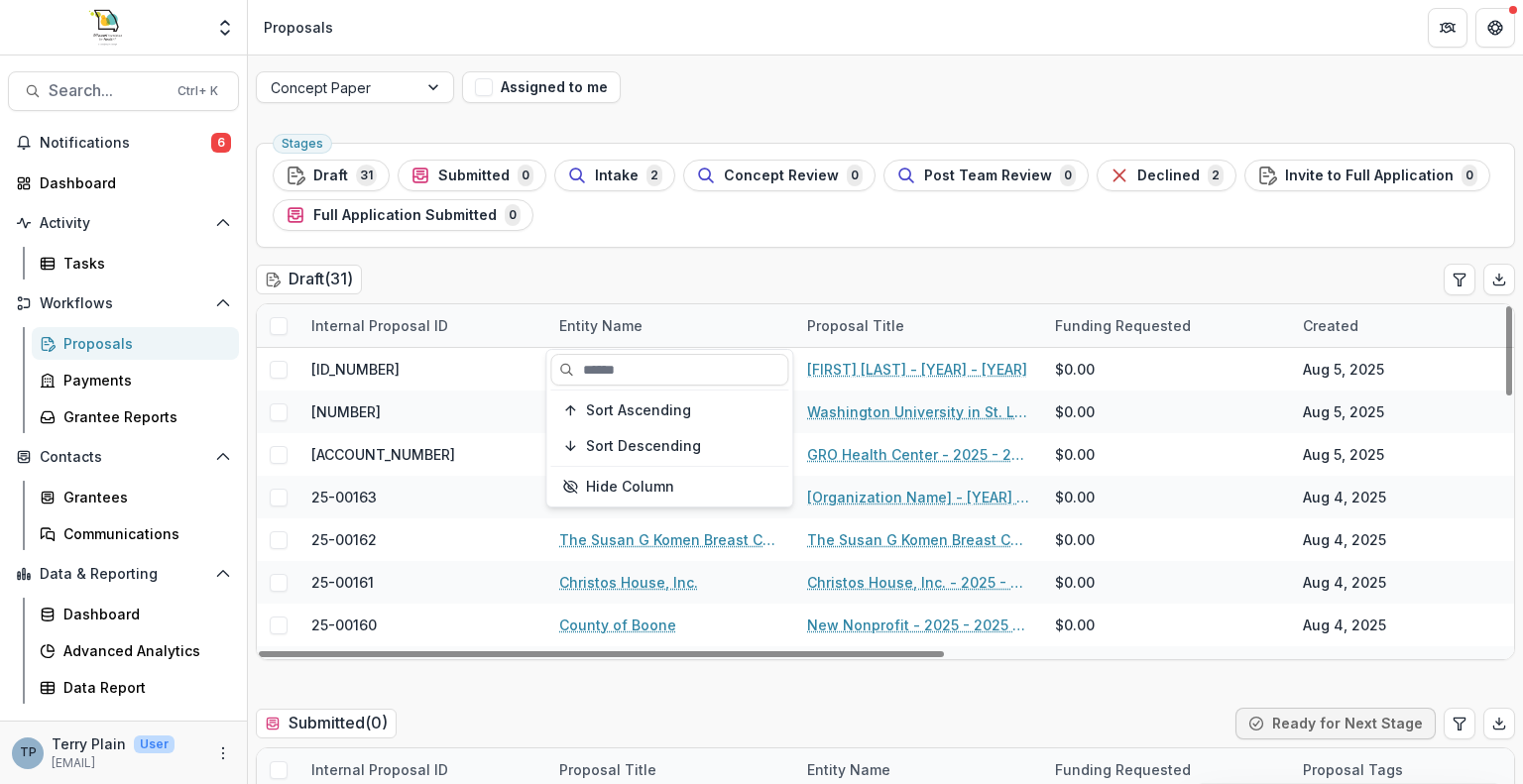 click on "Proposal Title" at bounding box center [919, 325] 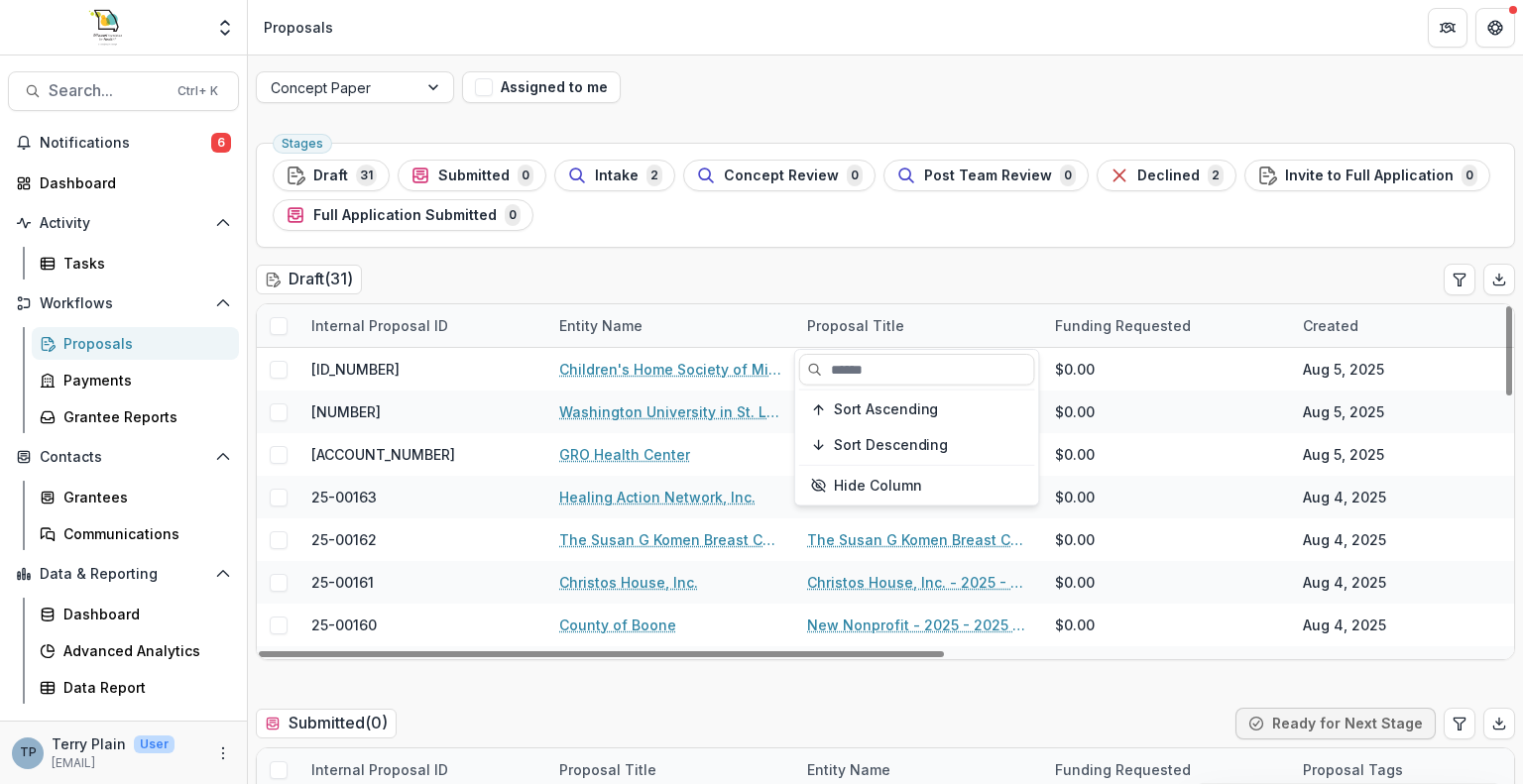click on "Funding Requested" at bounding box center (1122, 325) 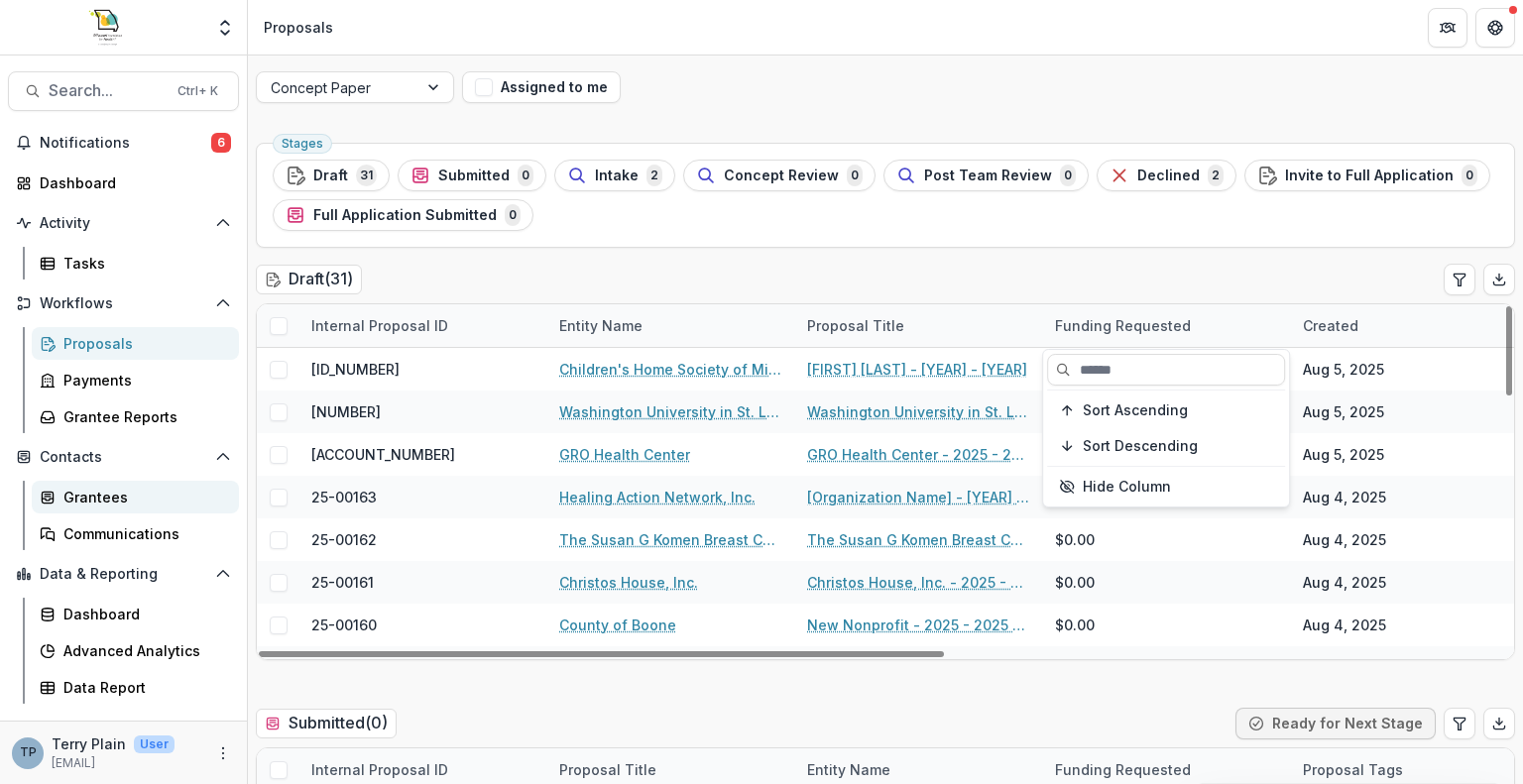 click on "Grantees" at bounding box center (143, 497) 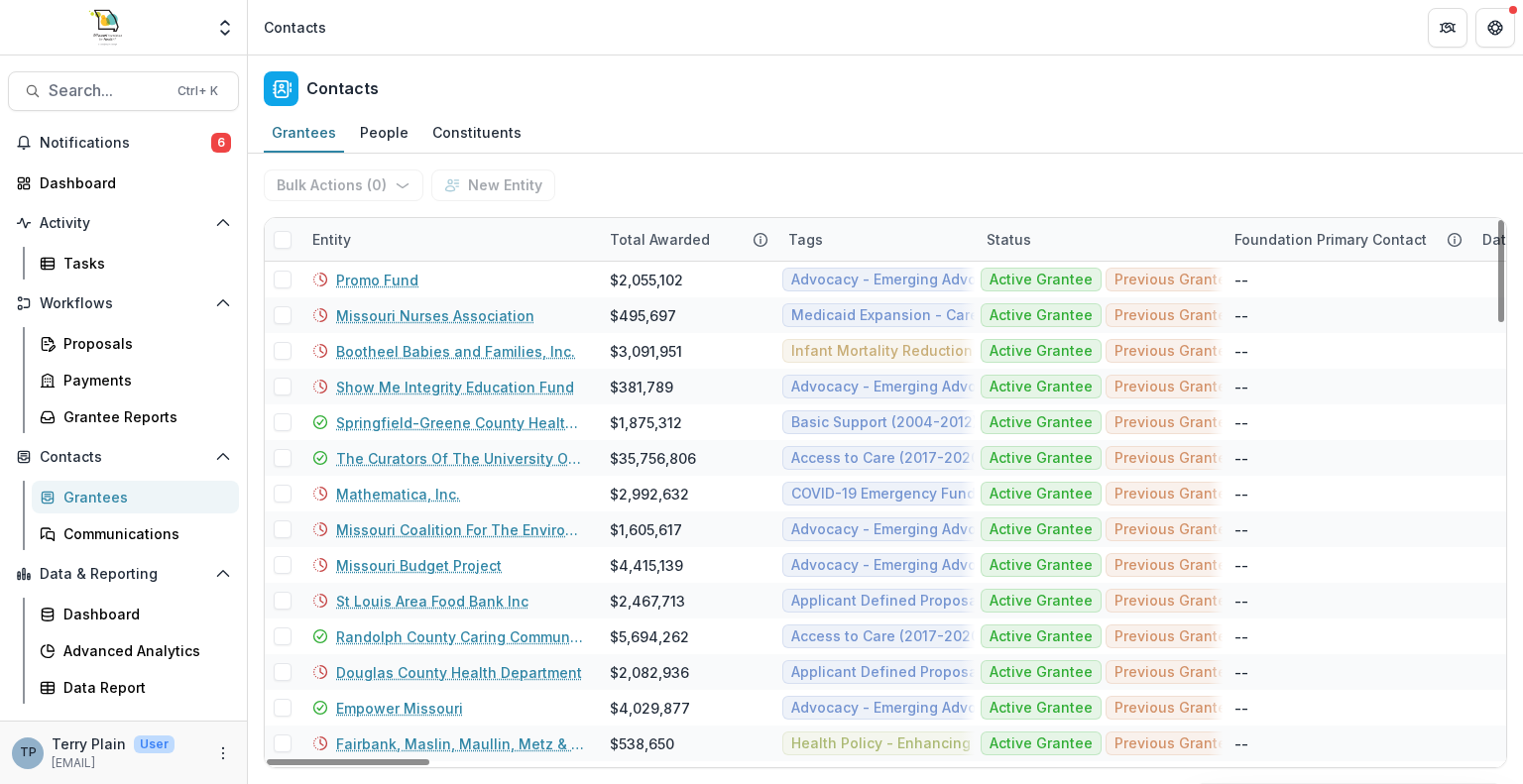 click on "Total Awarded" at bounding box center [659, 239] 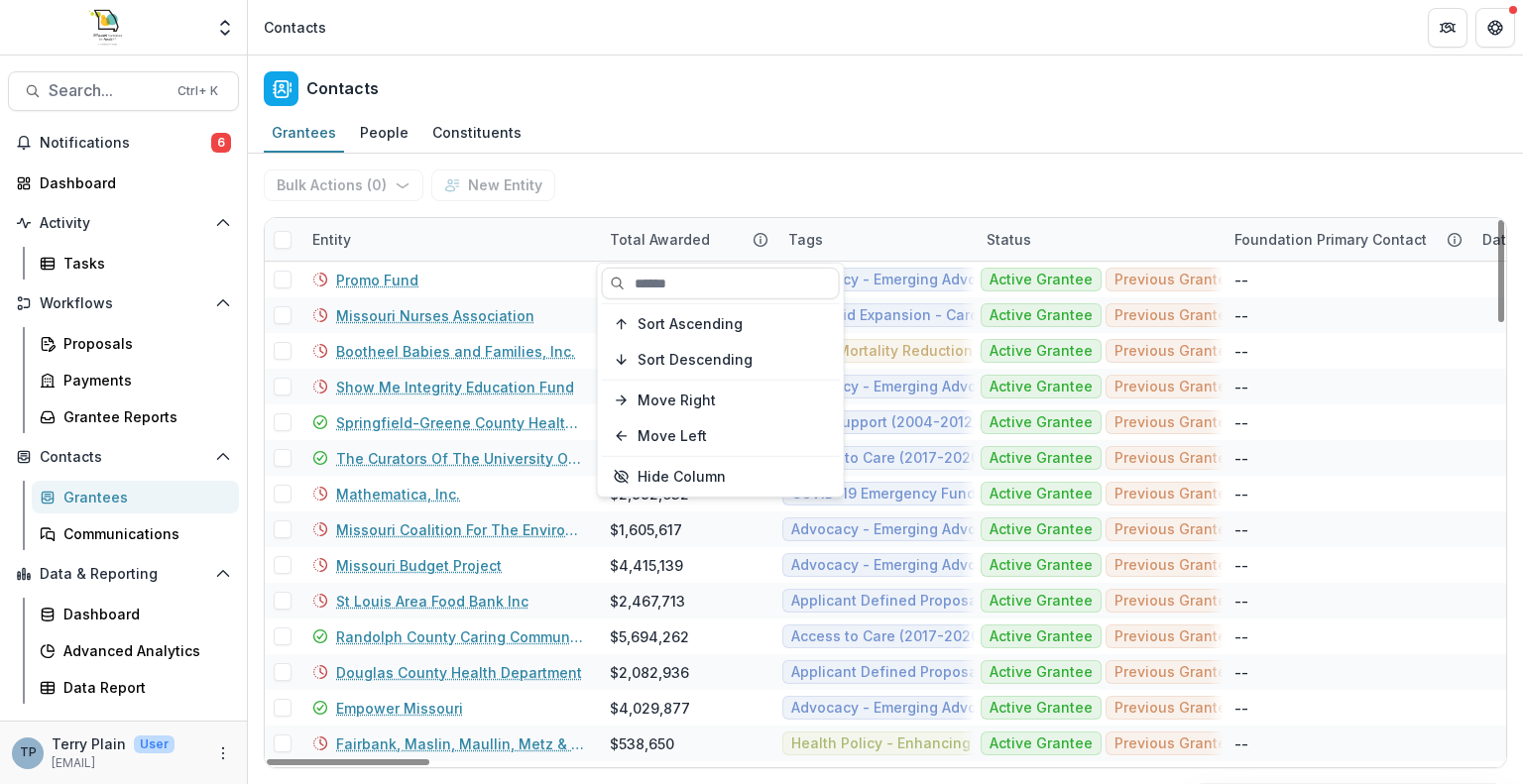 click on "Tags" at bounding box center (876, 239) 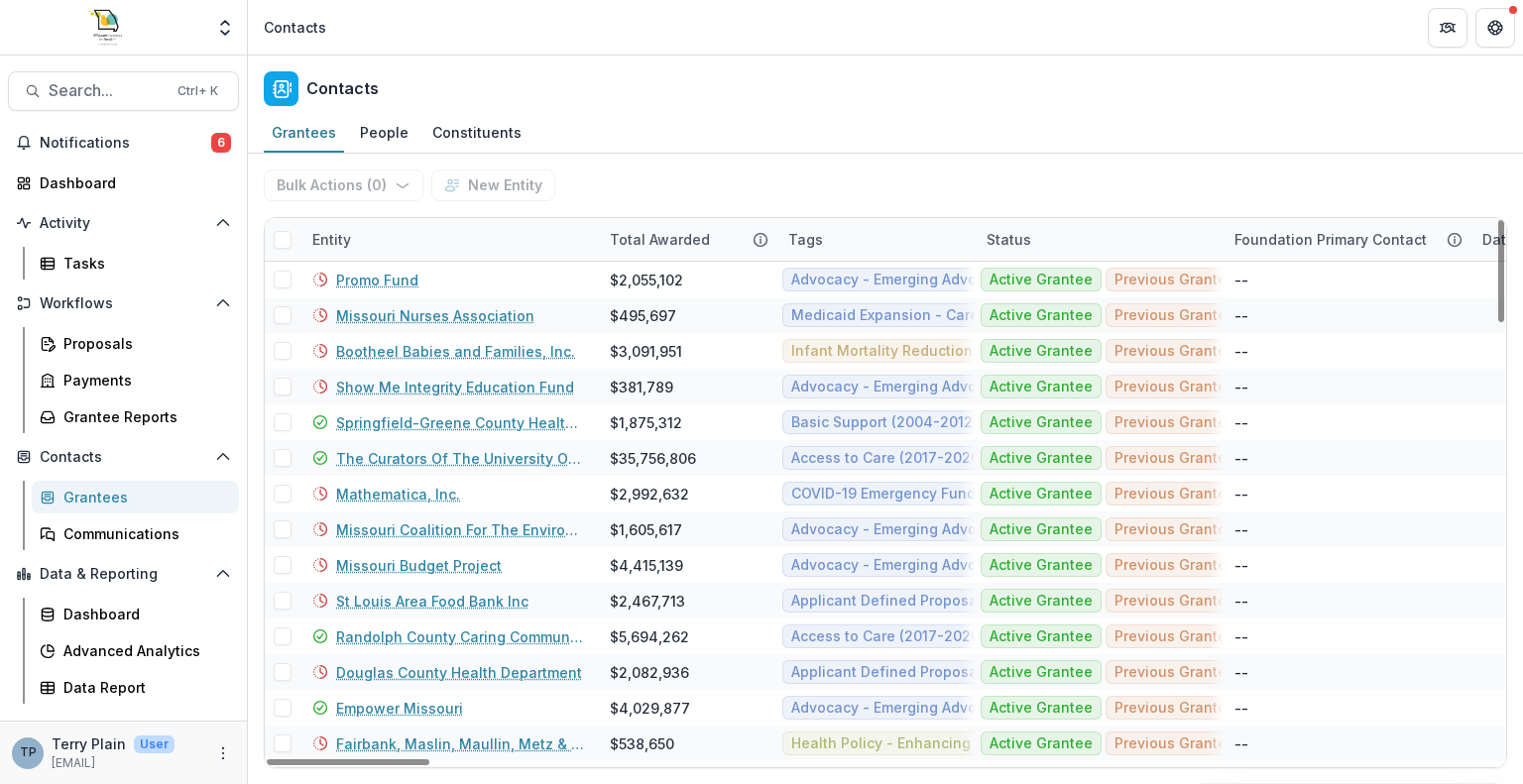 click on "Status" at bounding box center (1008, 239) 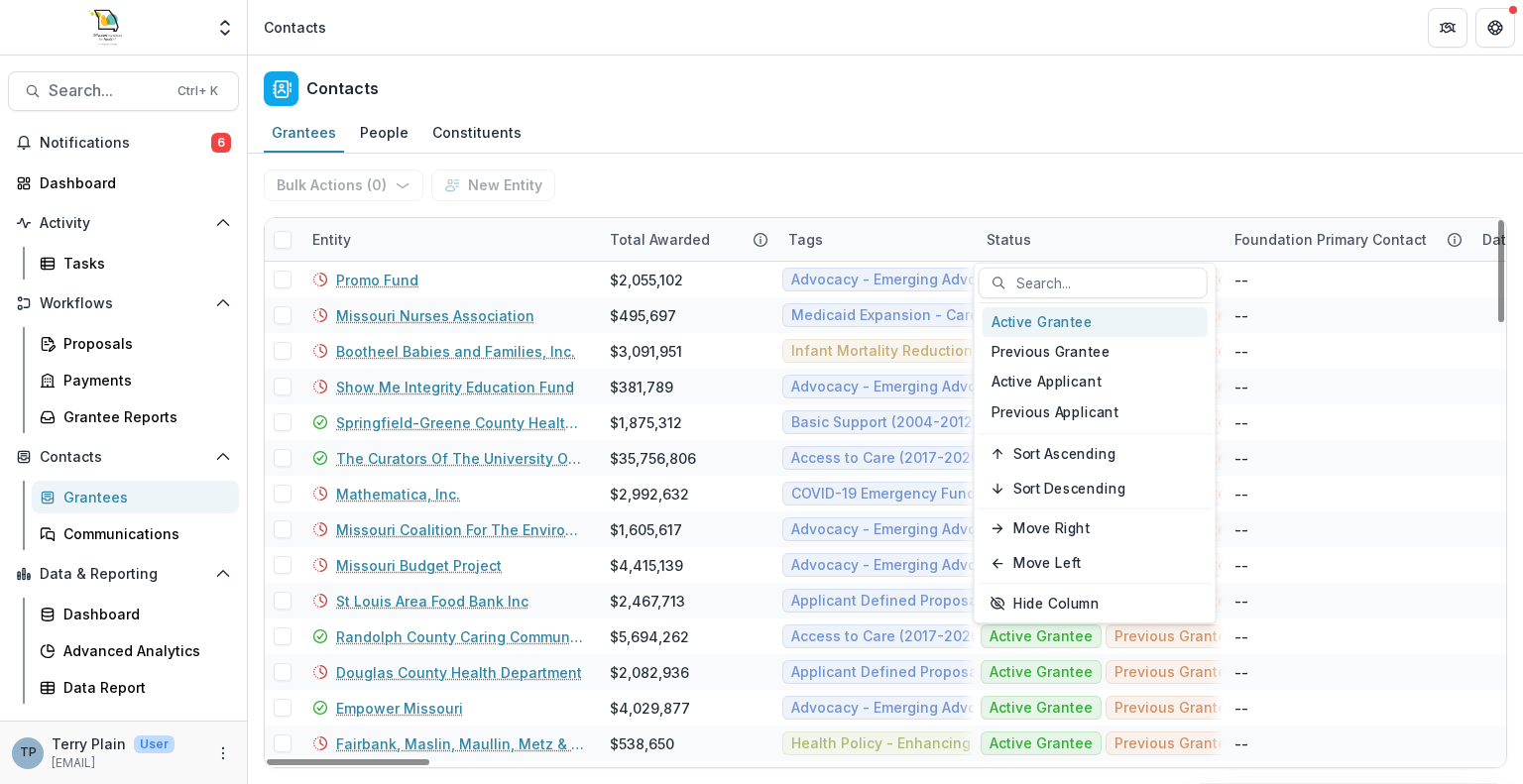 click on "Foundation Primary Contact" at bounding box center (1331, 239) 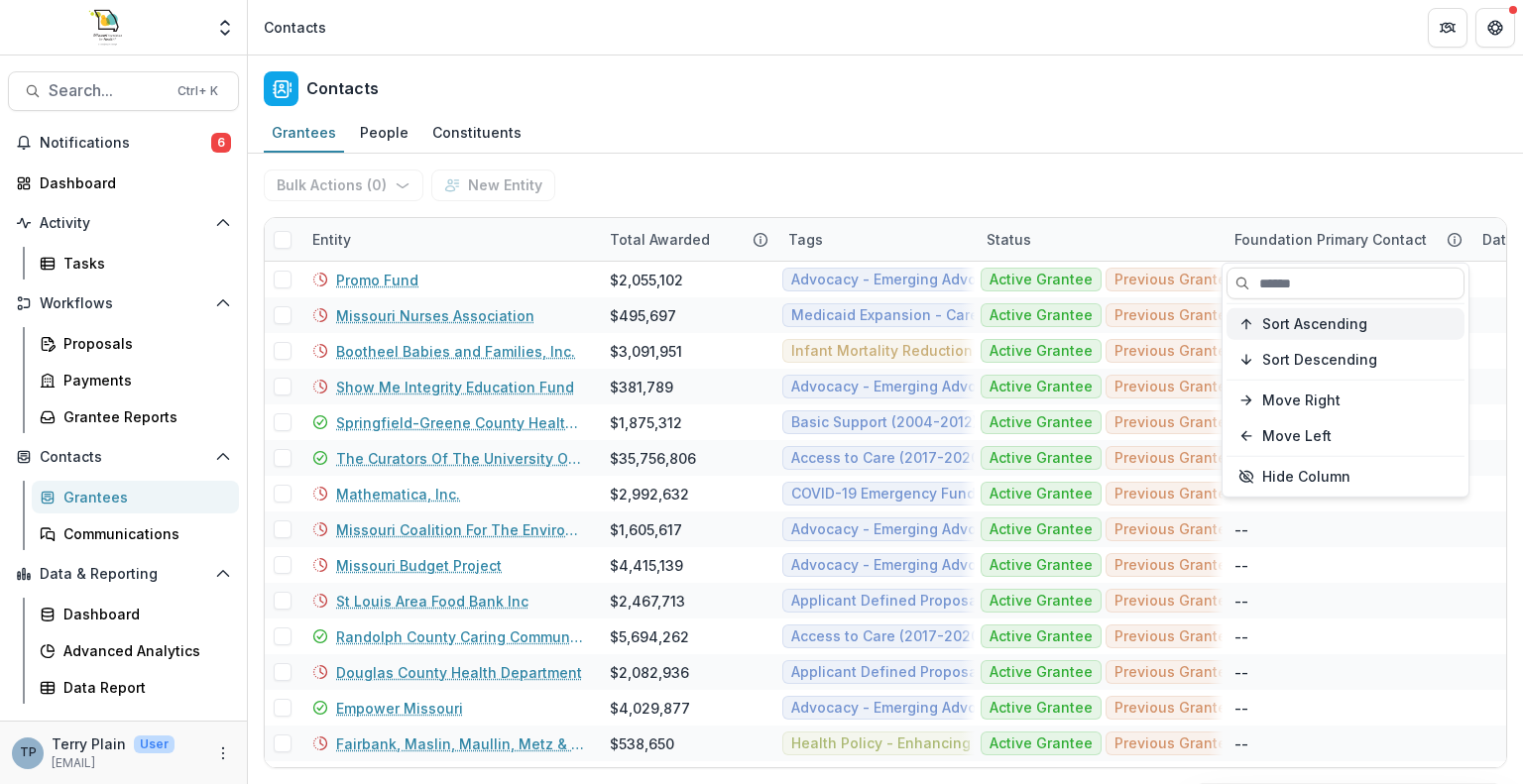 click on "Sort Ascending" at bounding box center (1346, 324) 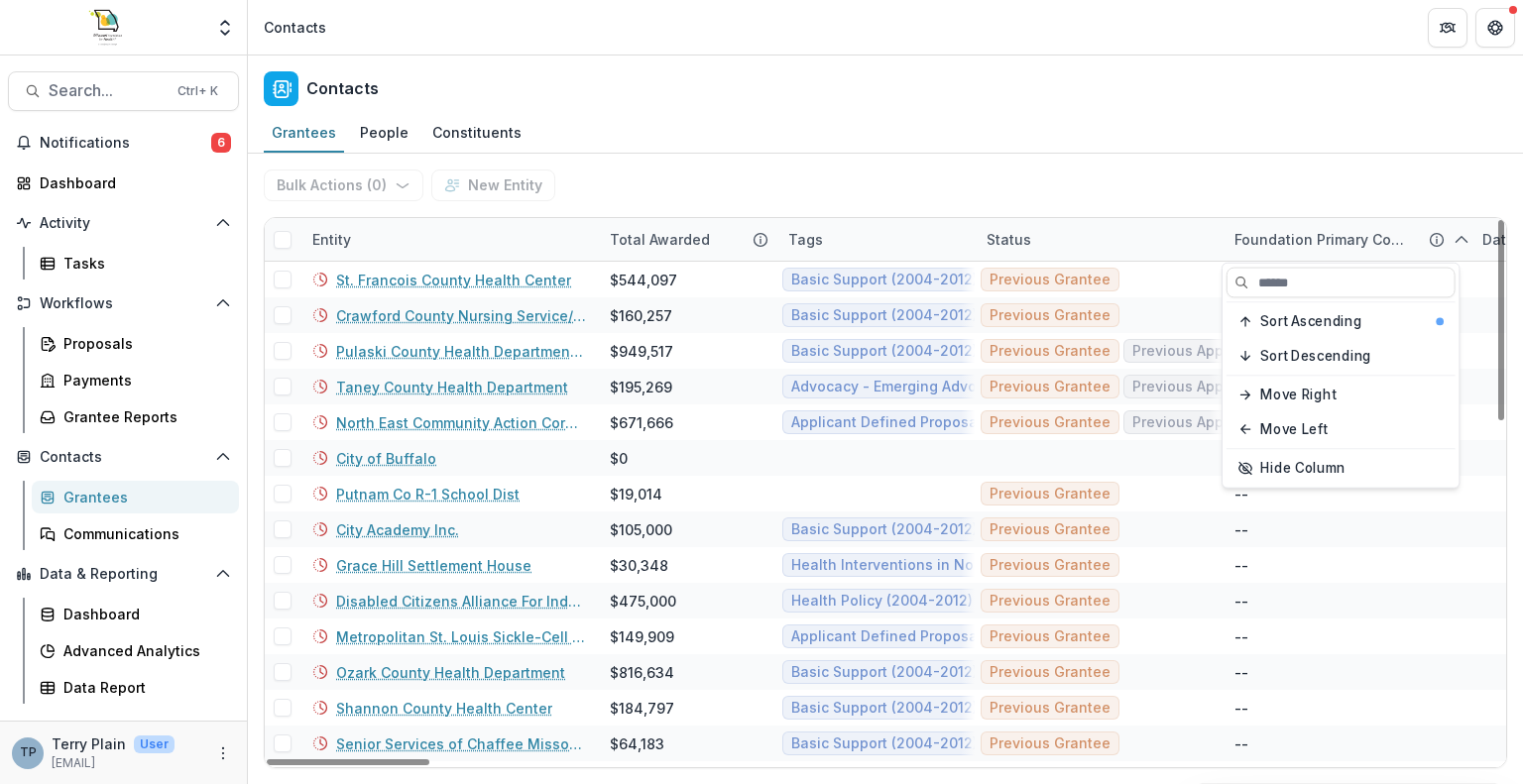 click on "Entity" at bounding box center [449, 239] 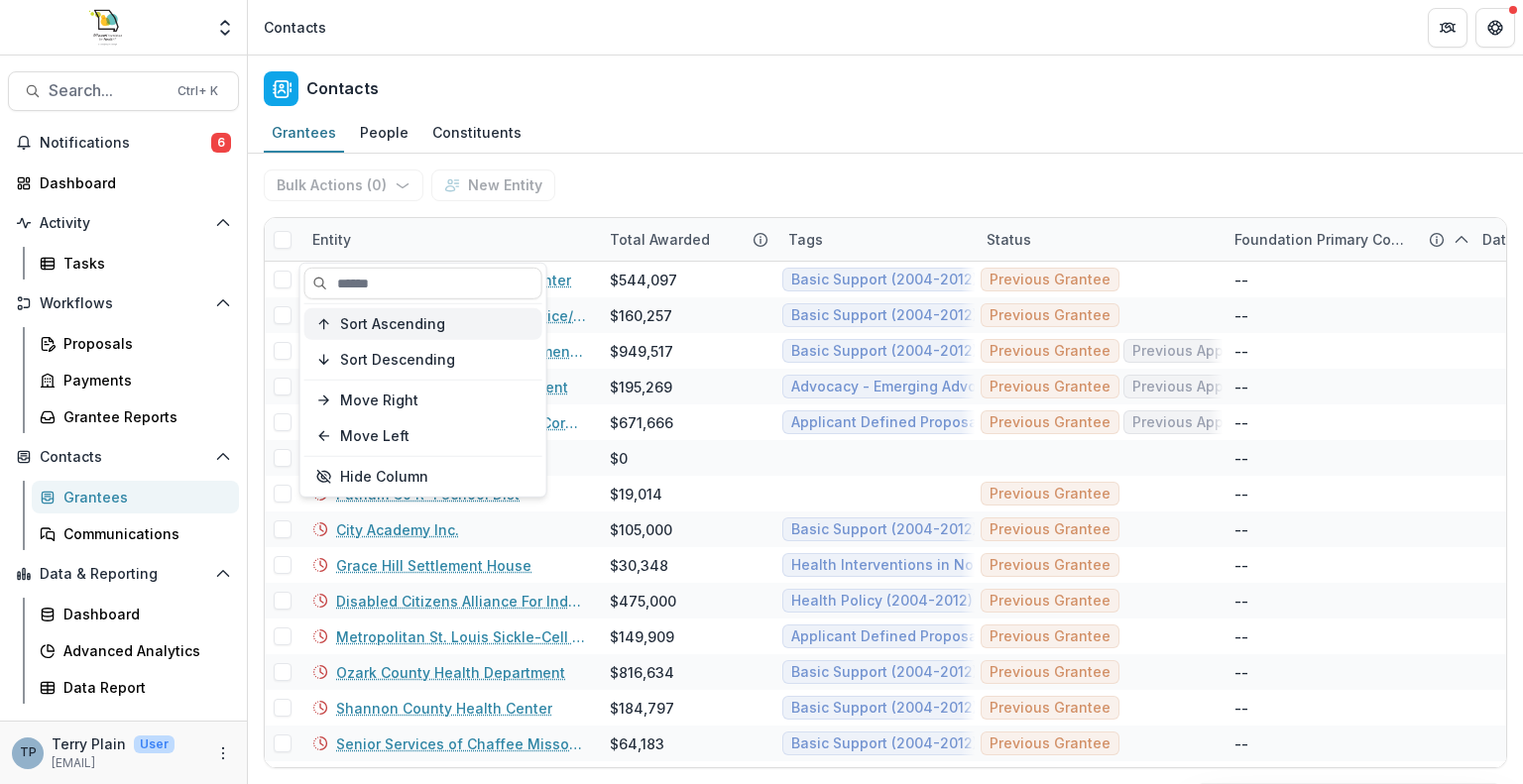 click on "Sort Ascending" at bounding box center (393, 323) 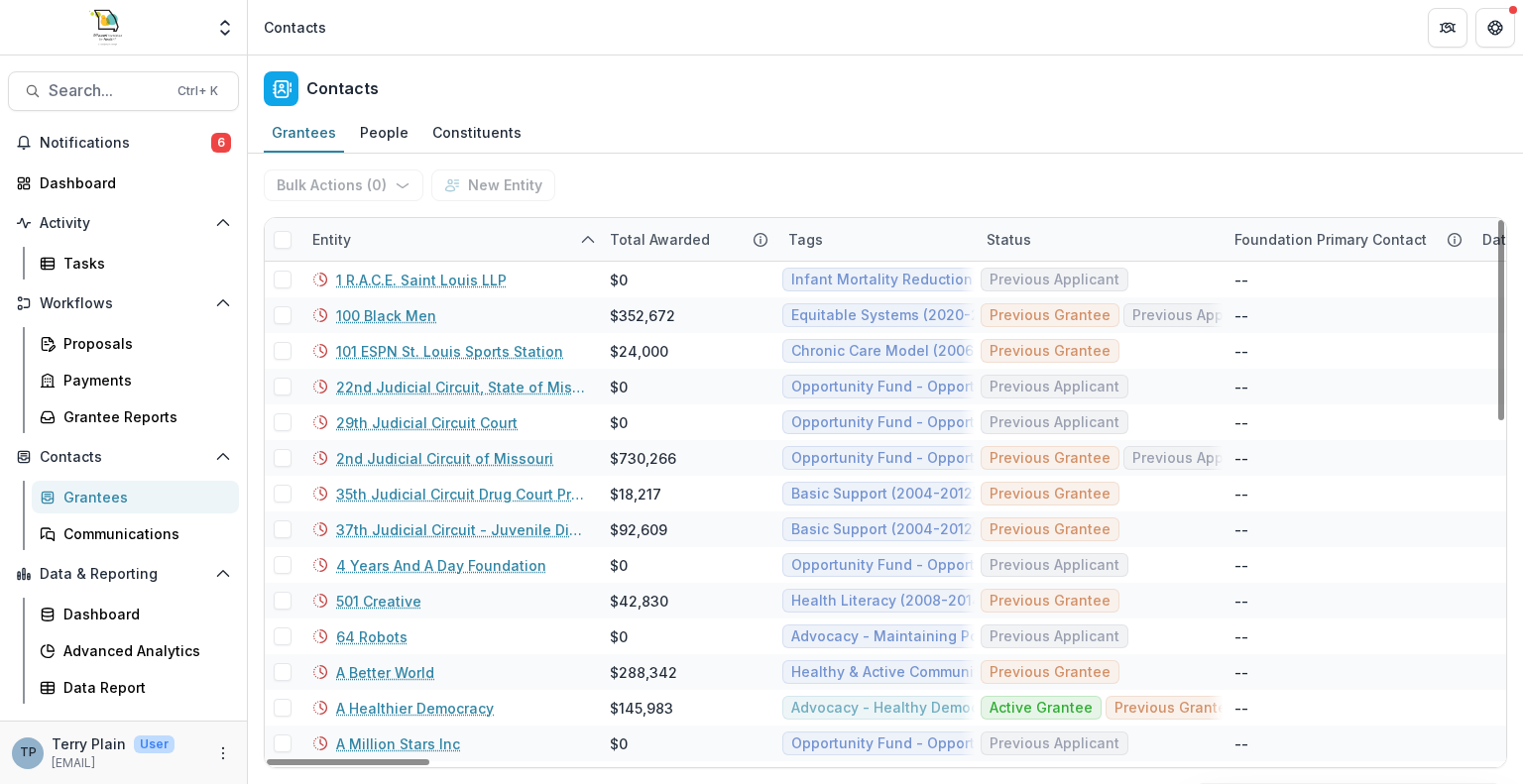 click on "Grantees People Constituents" at bounding box center (885, 134) 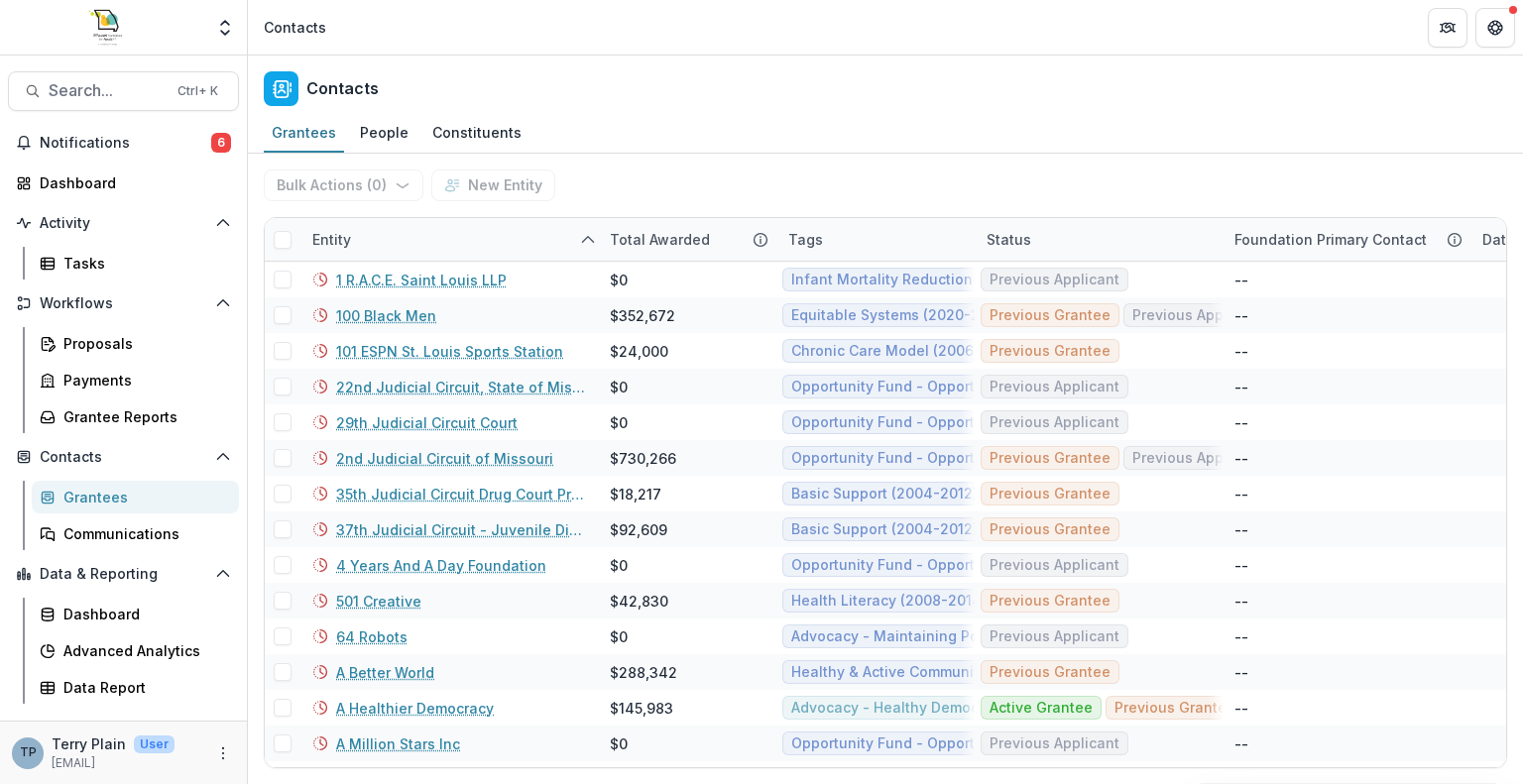 click on "Grantees" at bounding box center (143, 497) 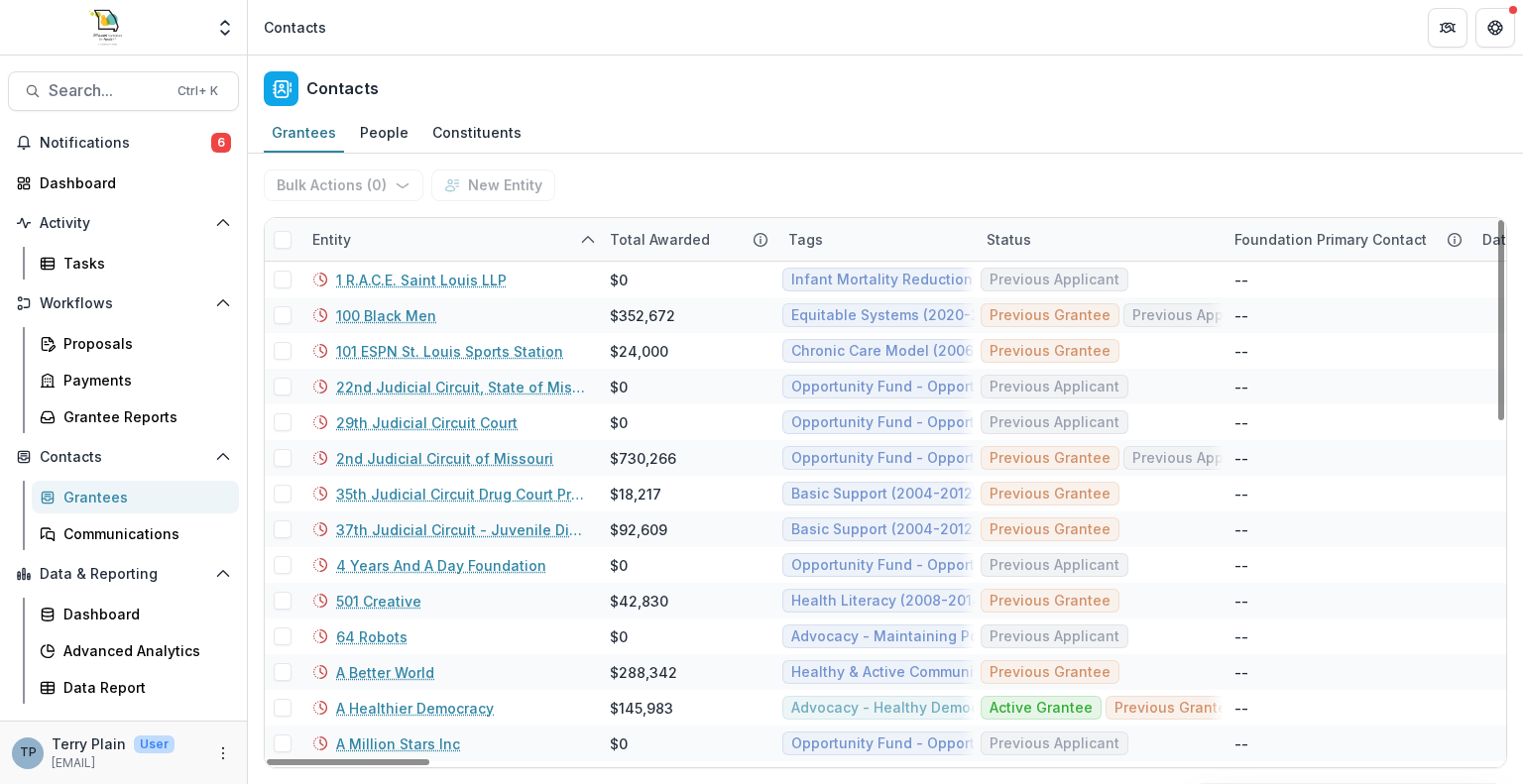 click on "Status" at bounding box center [1008, 239] 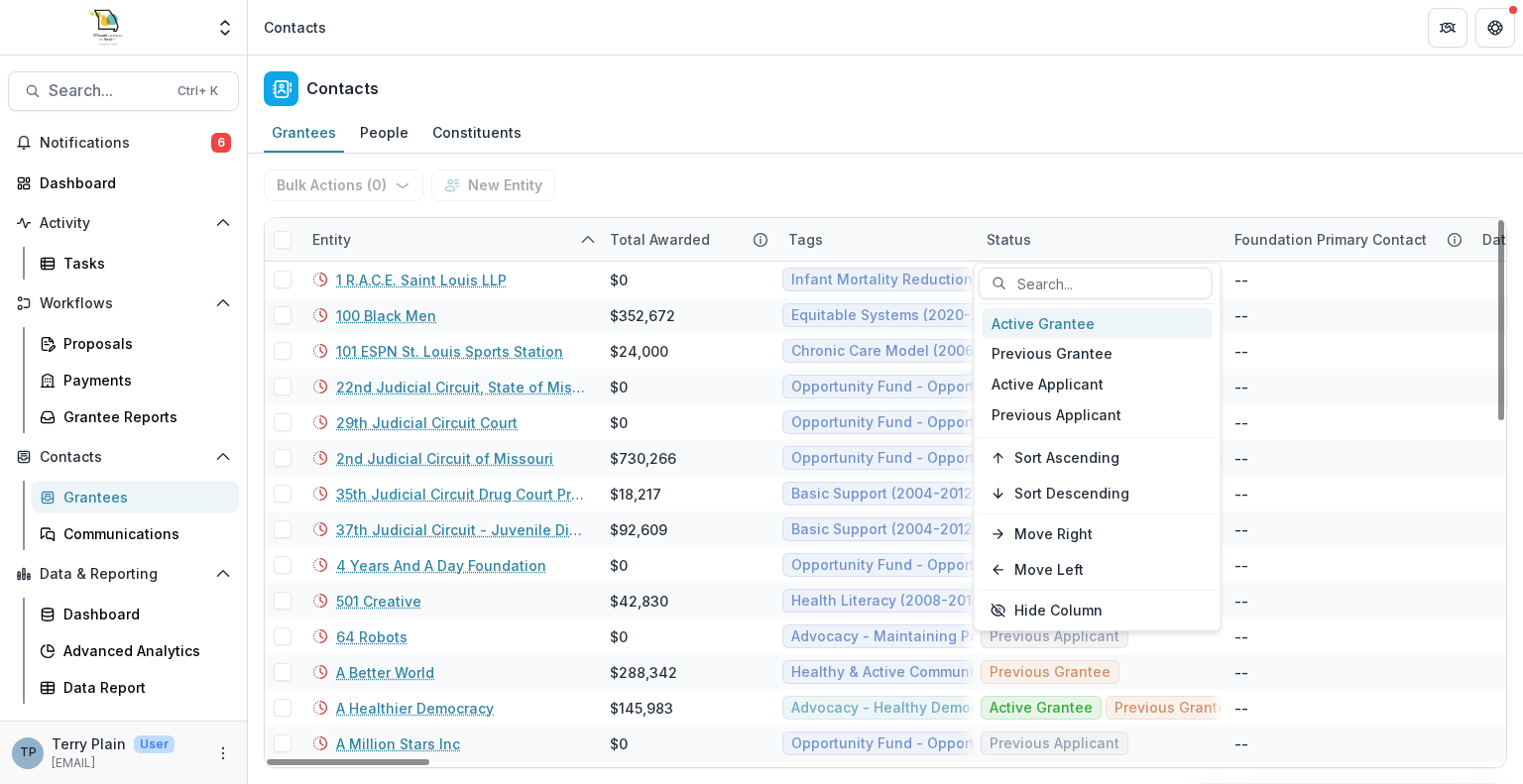 click on "Active Grantee" at bounding box center (1098, 323) 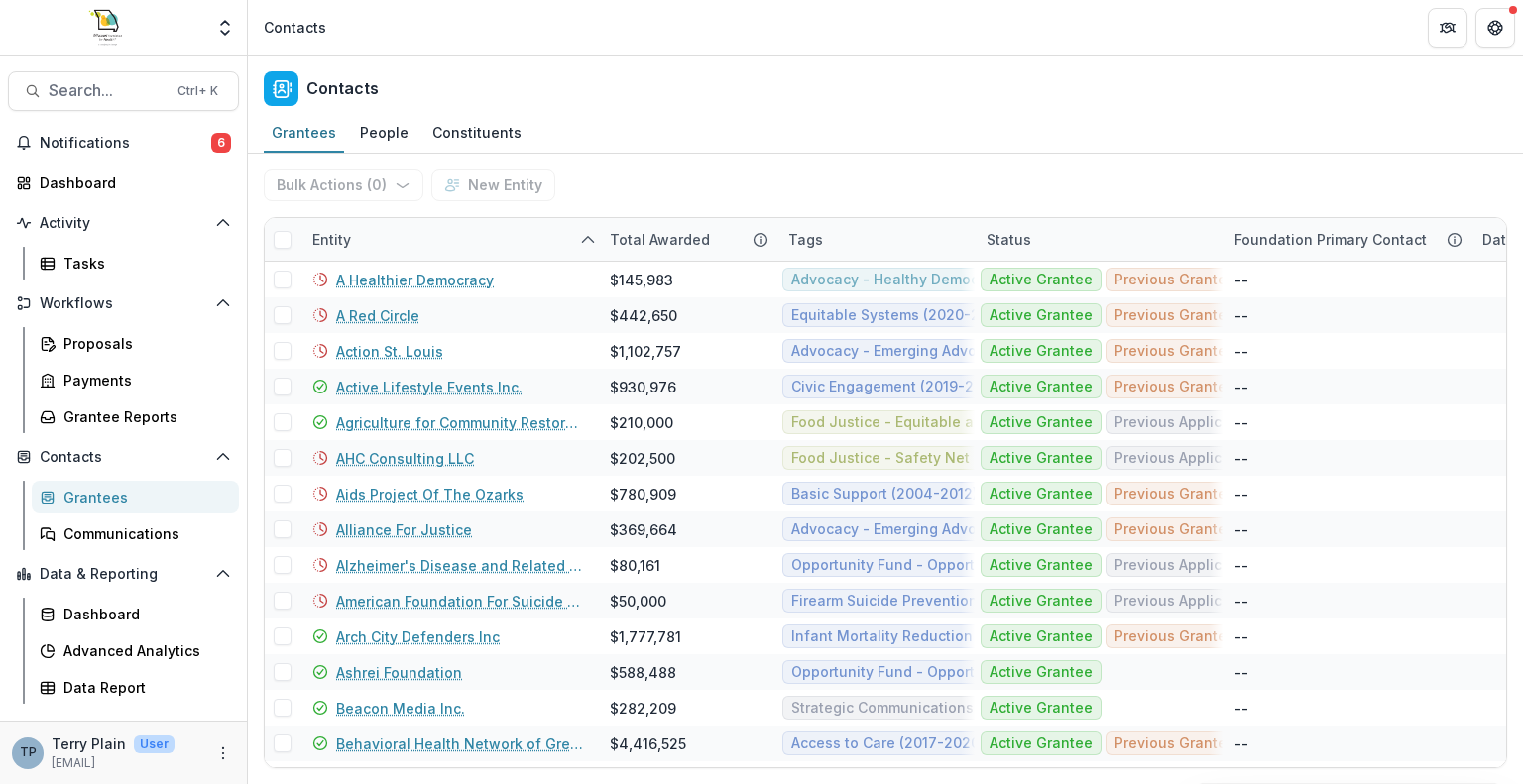 click on "Bulk Actions ( 0 ) Send Email Create Proposals Create Tasks New Entity" at bounding box center (885, 185) 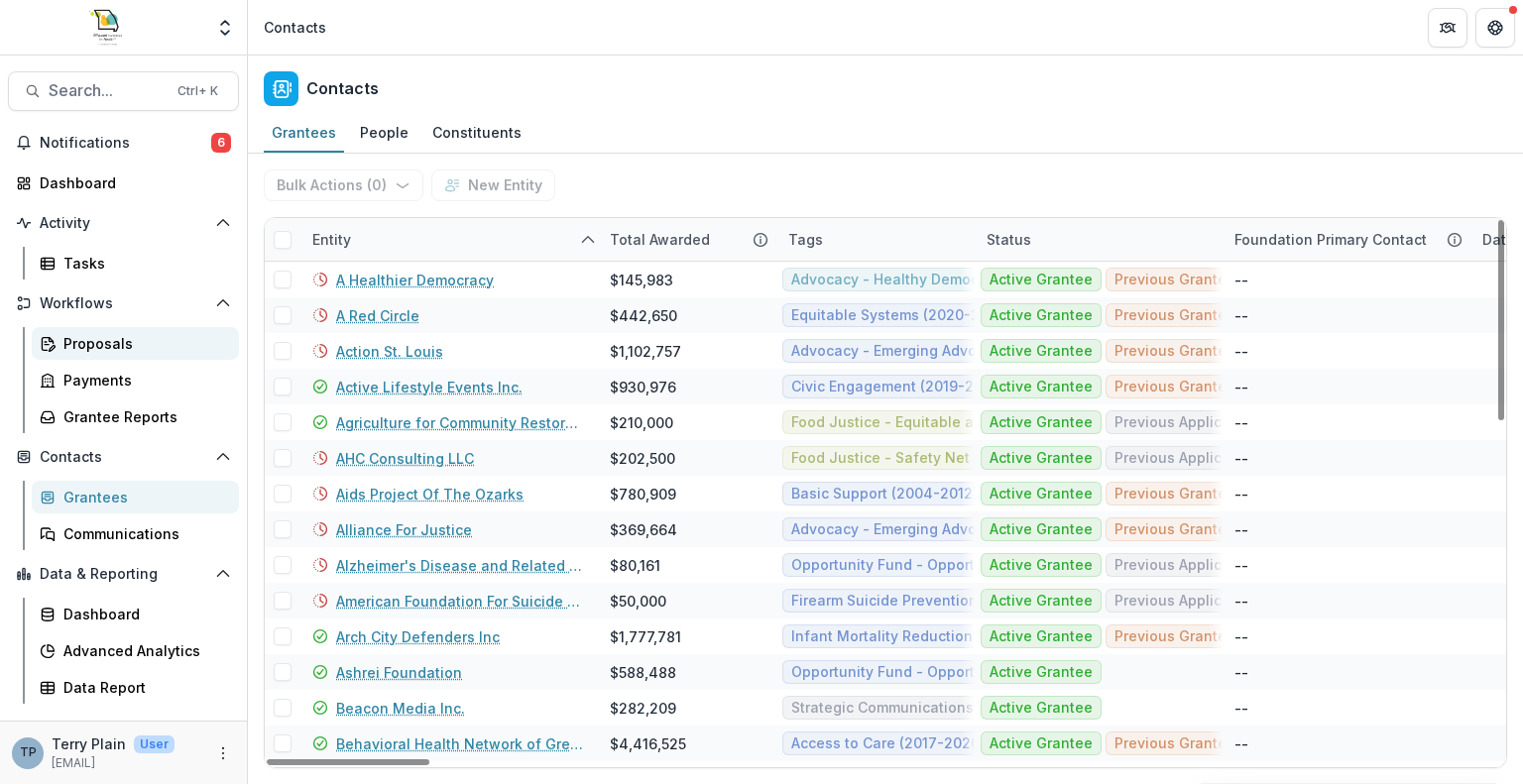 click on "Proposals" at bounding box center (143, 343) 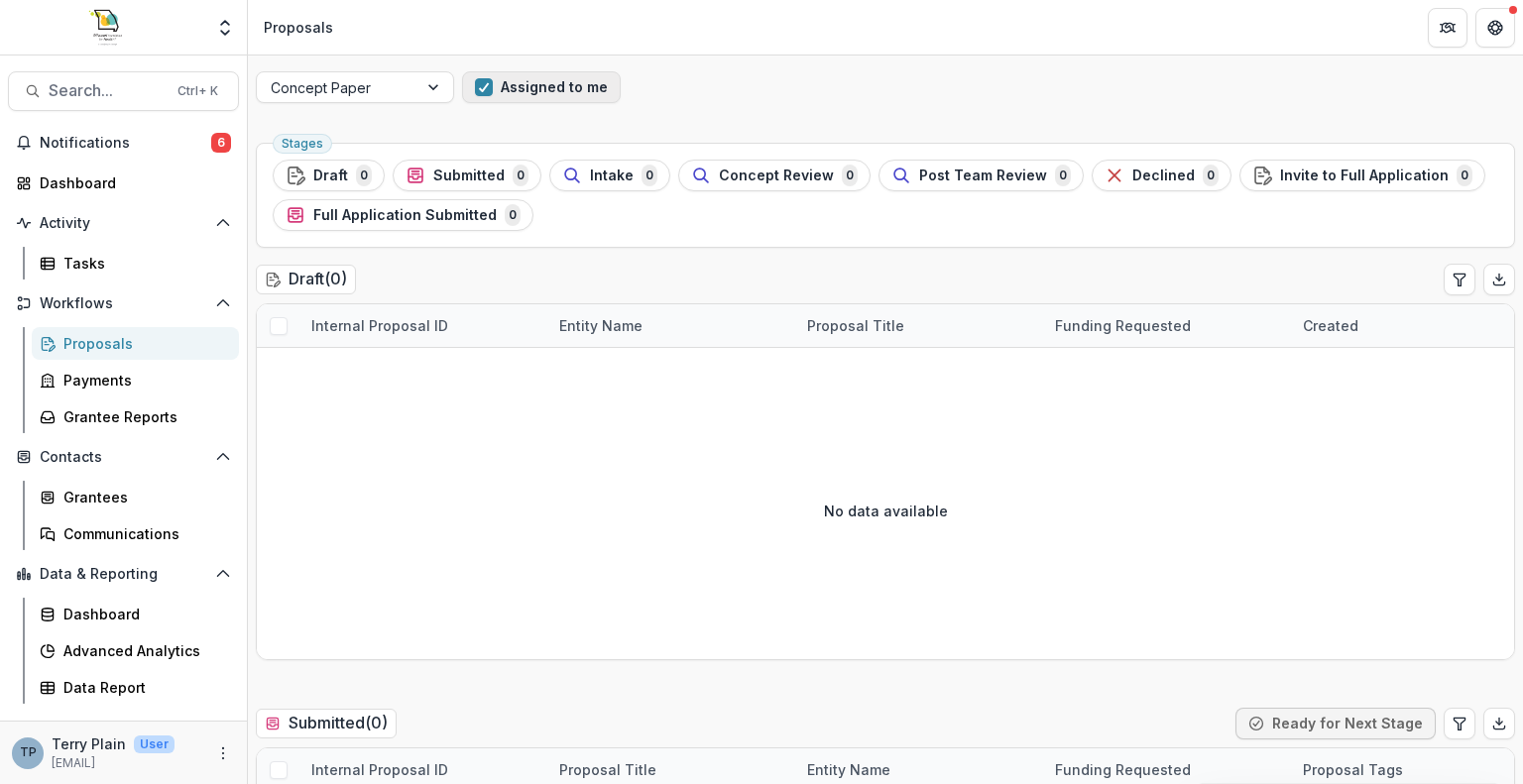 click at bounding box center (484, 87) 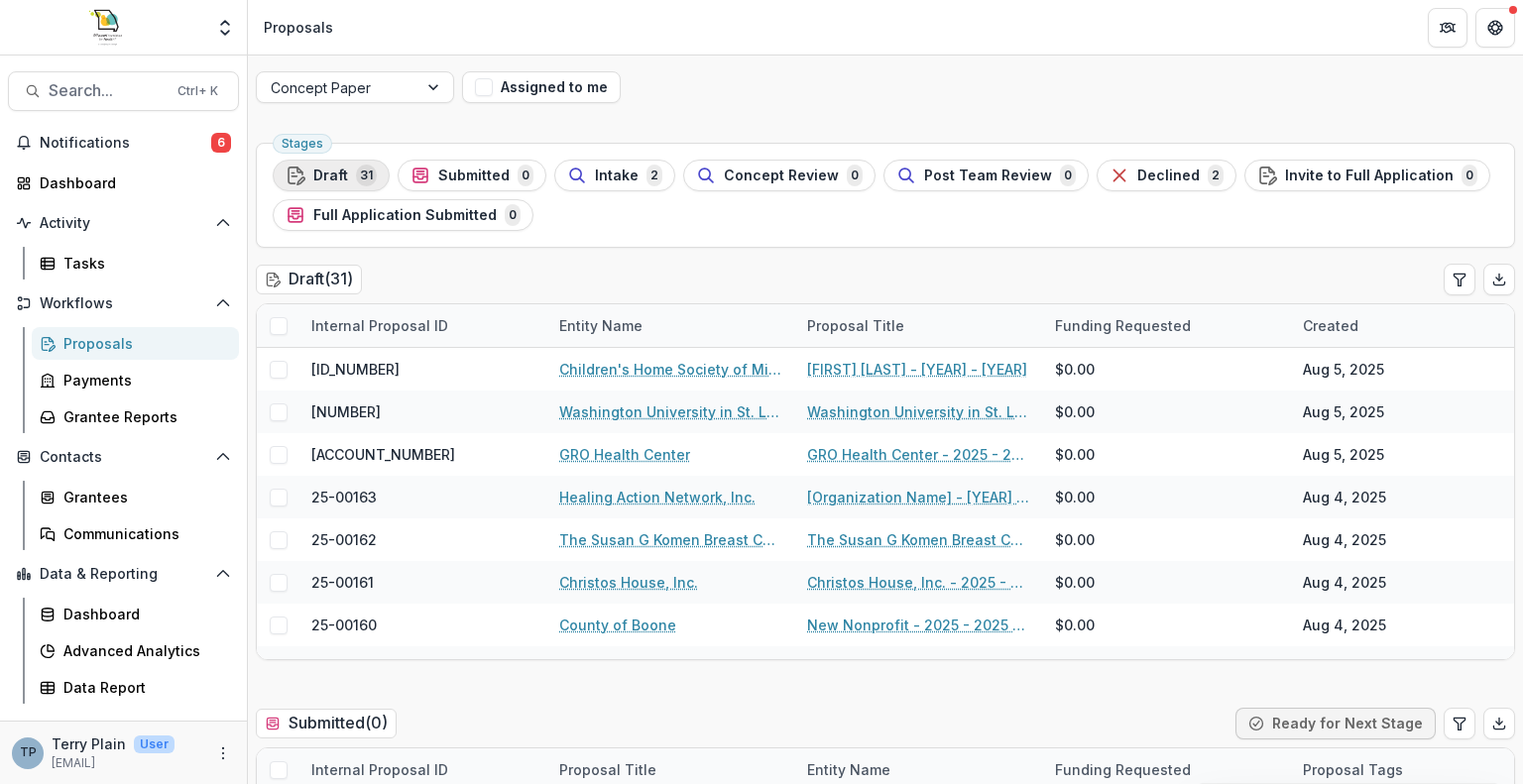 click on "Draft" at bounding box center [330, 175] 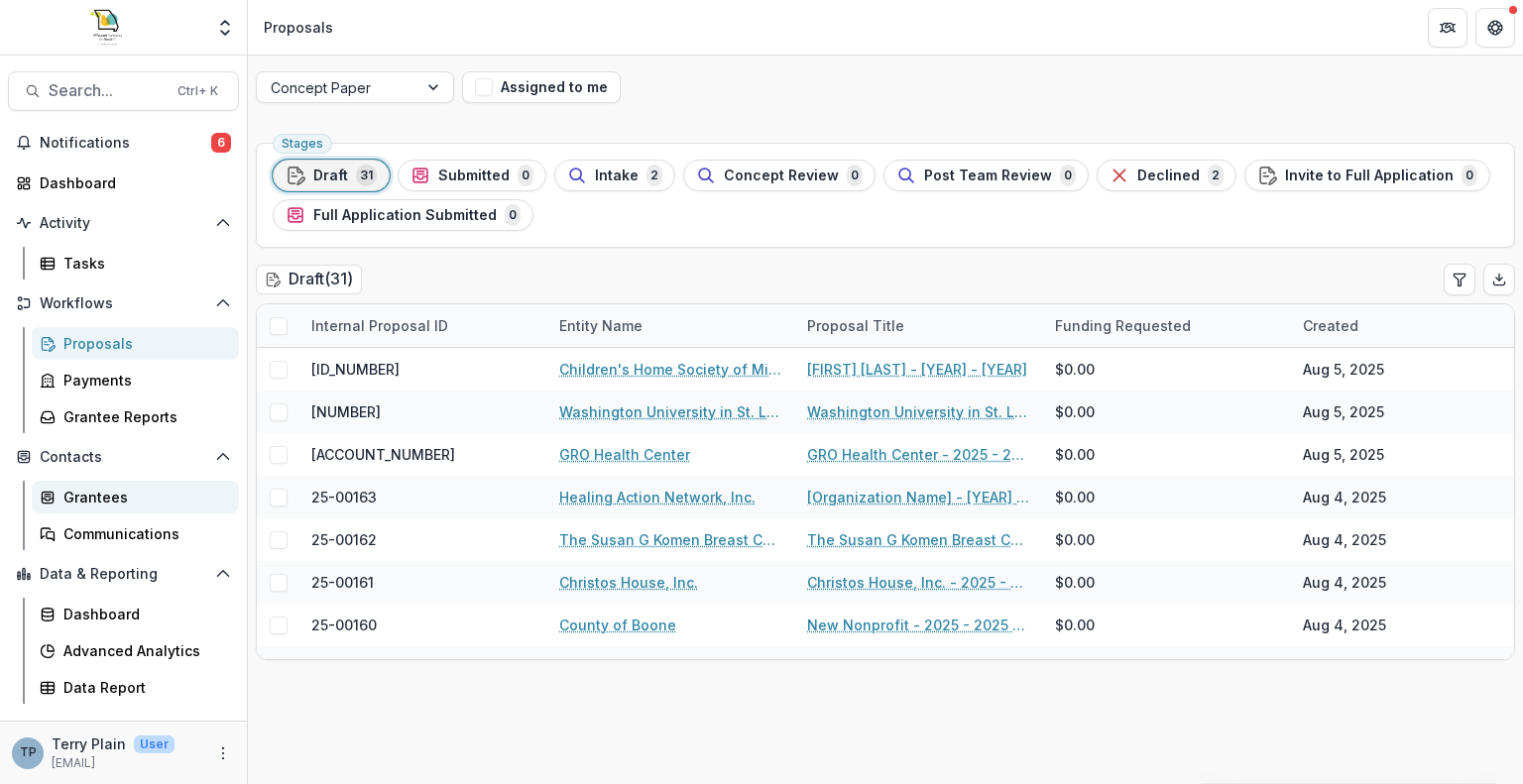 click on "Grantees" at bounding box center [143, 497] 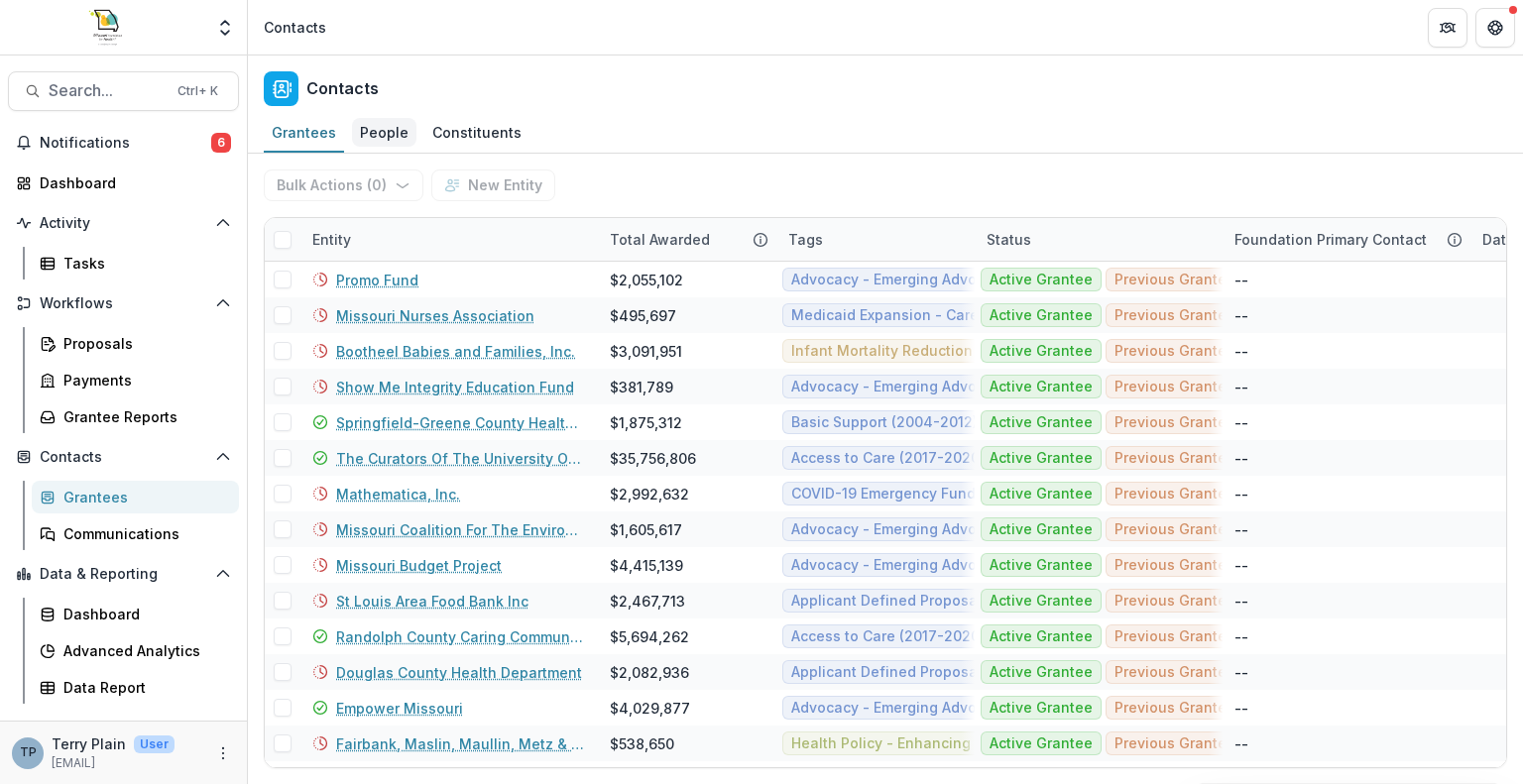 click on "People" at bounding box center [384, 132] 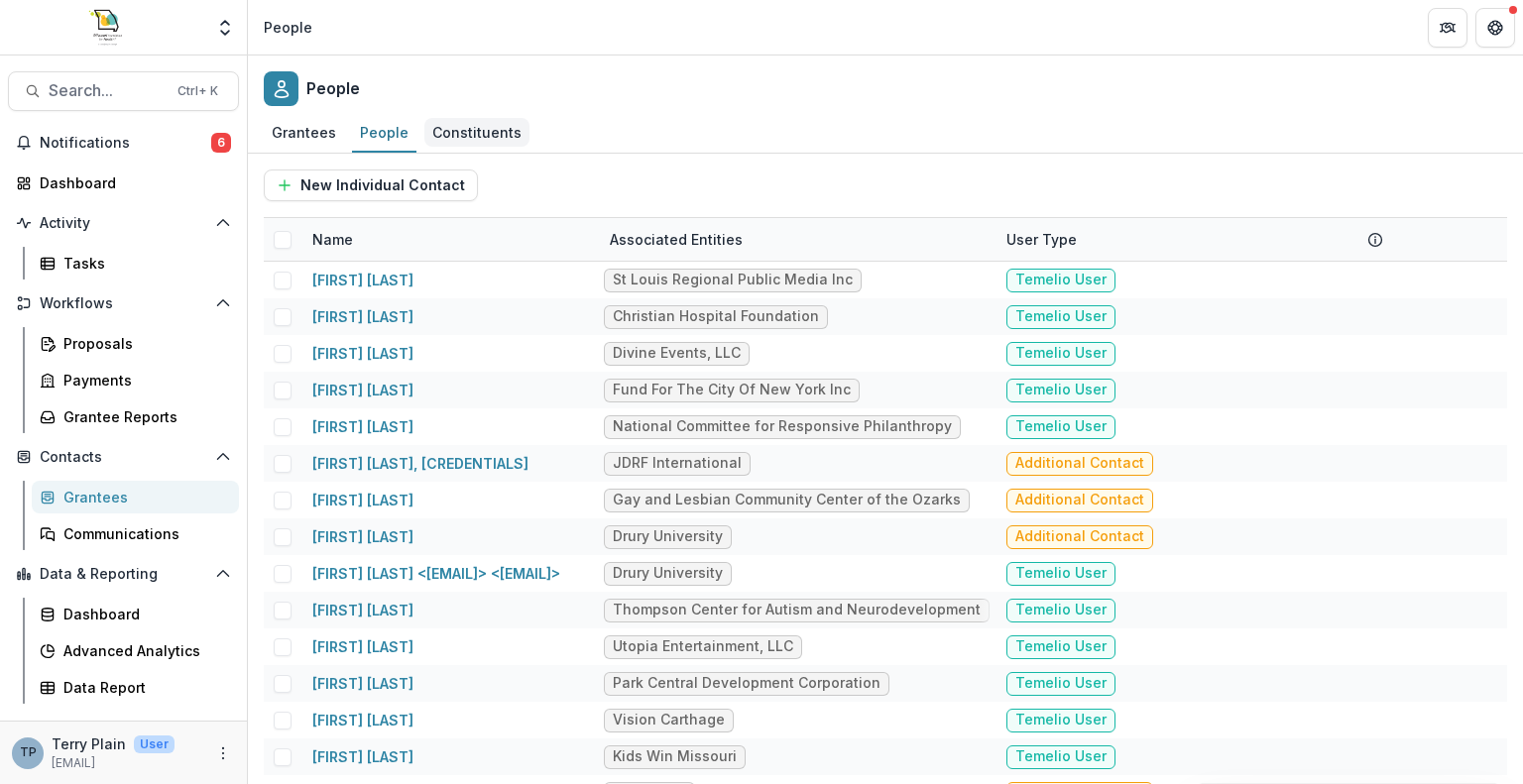 click on "Constituents" at bounding box center [477, 132] 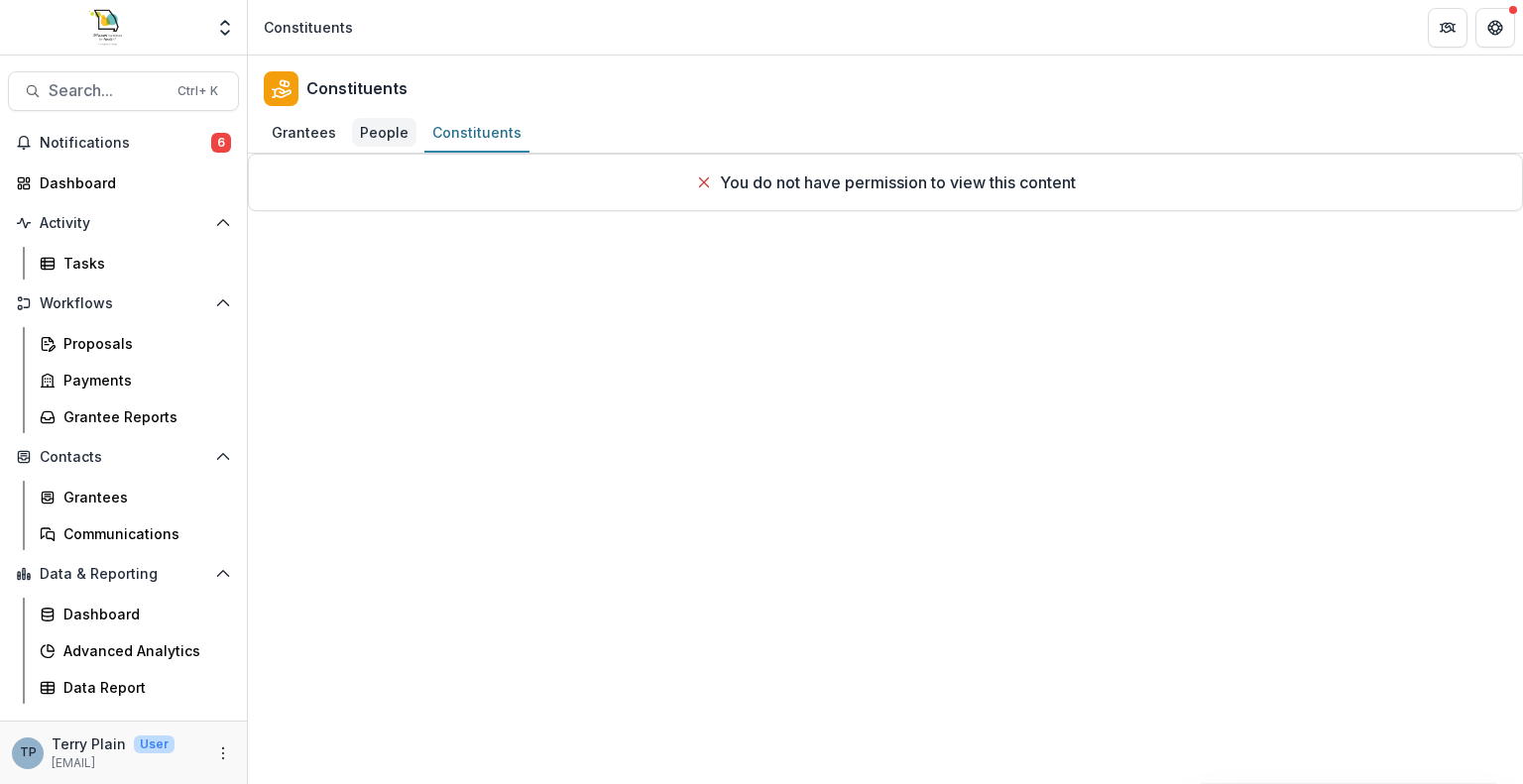 click on "People" at bounding box center [384, 132] 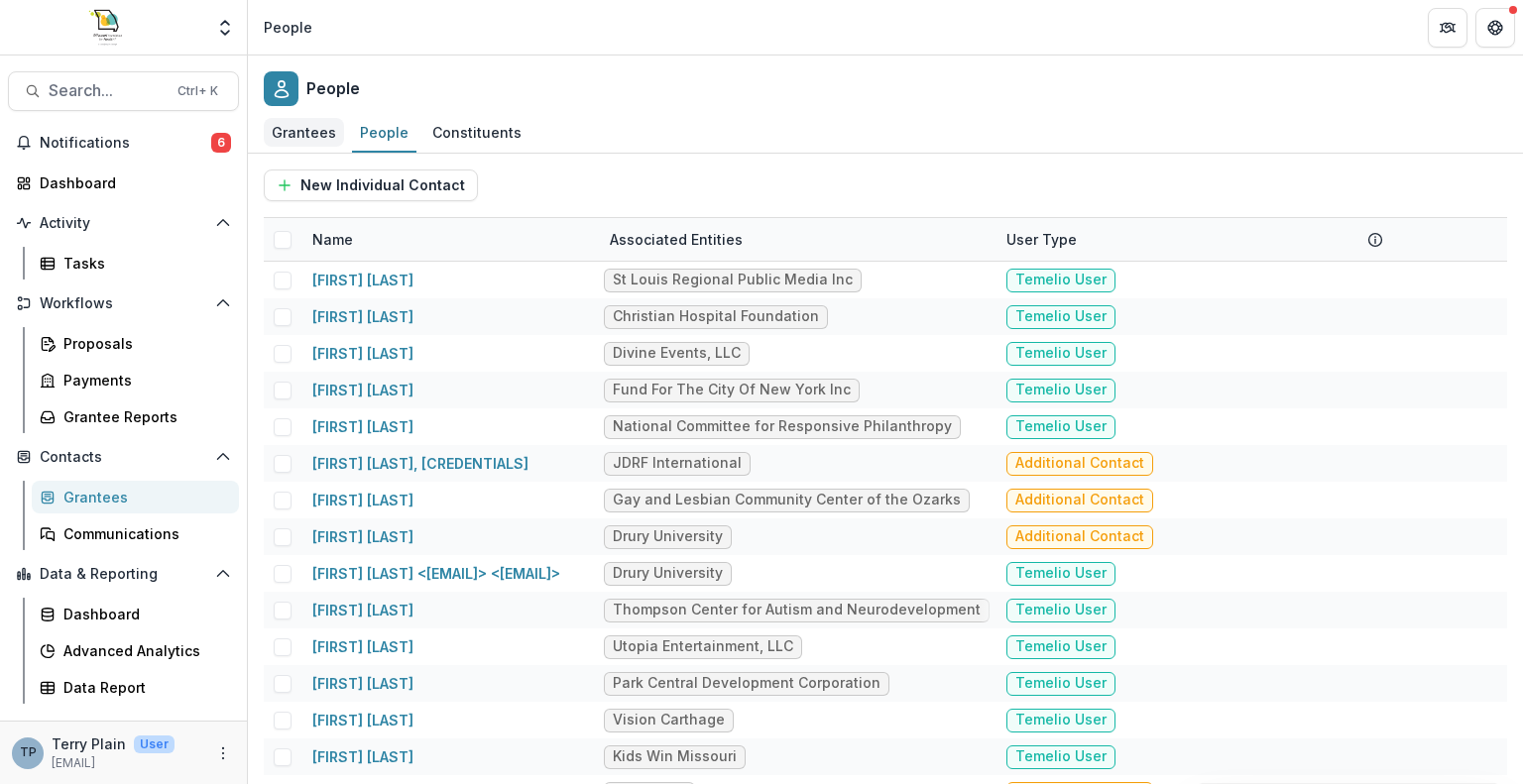 click on "Grantees" at bounding box center (303, 133) 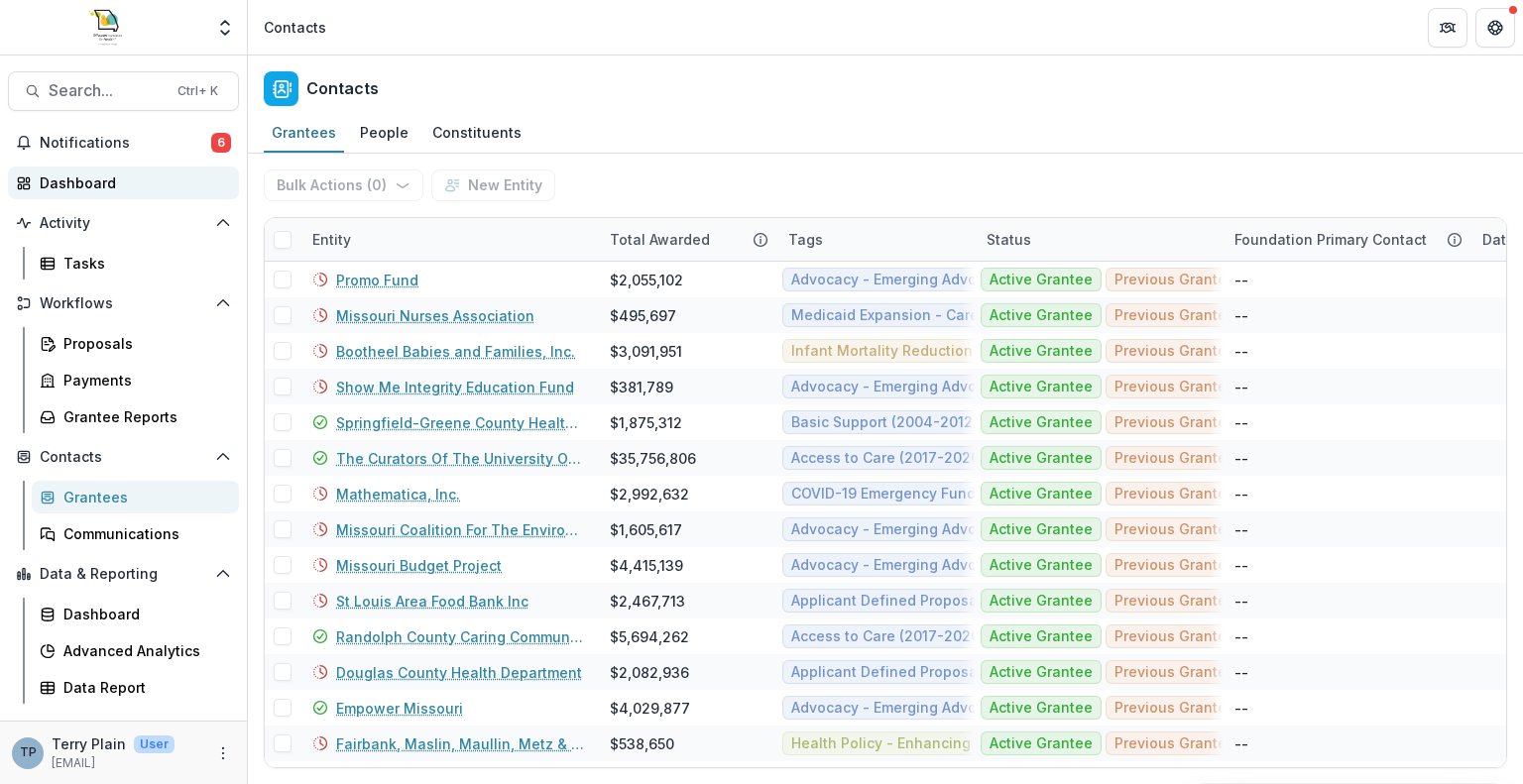 click on "Dashboard" at bounding box center (131, 182) 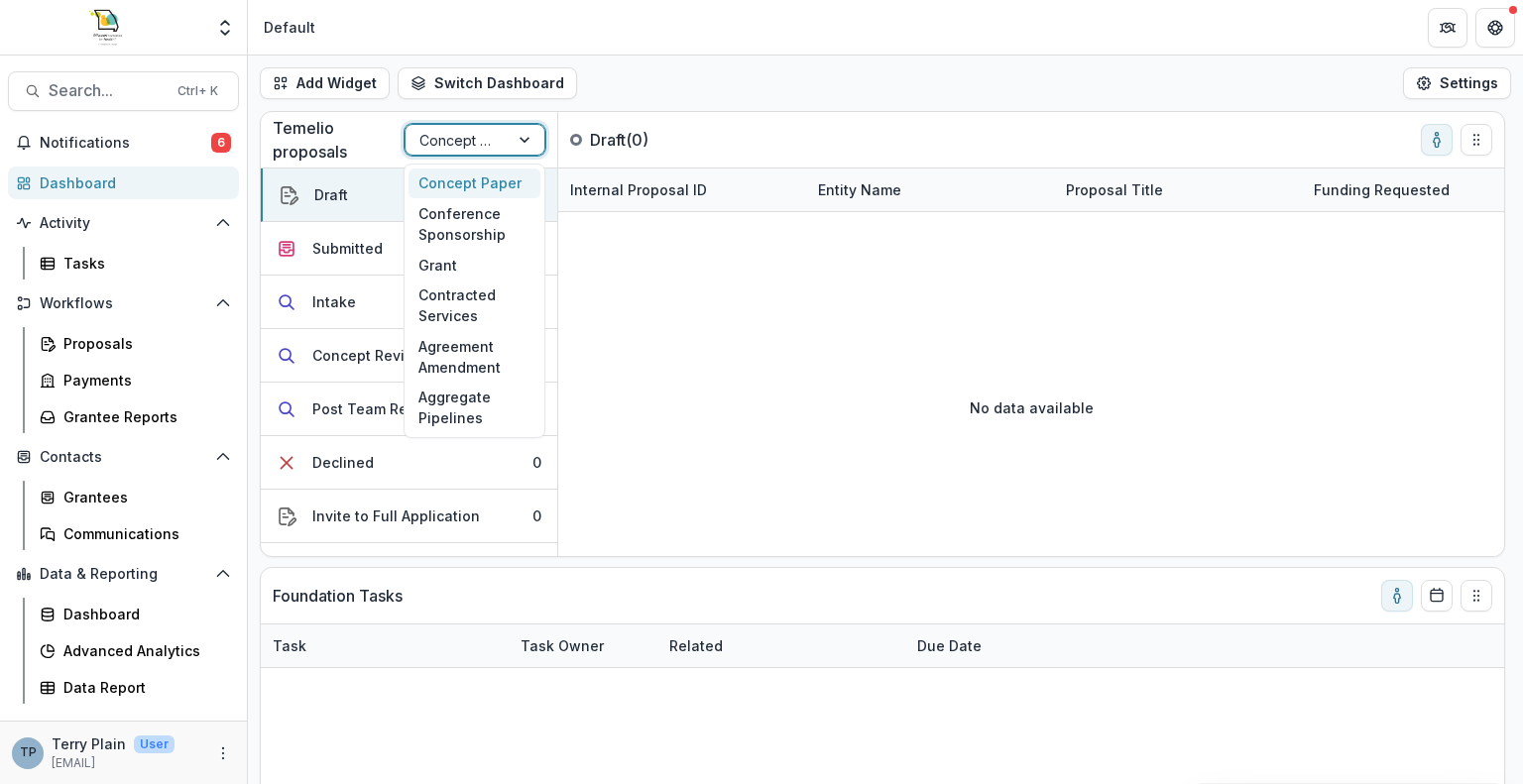 click at bounding box center [527, 140] 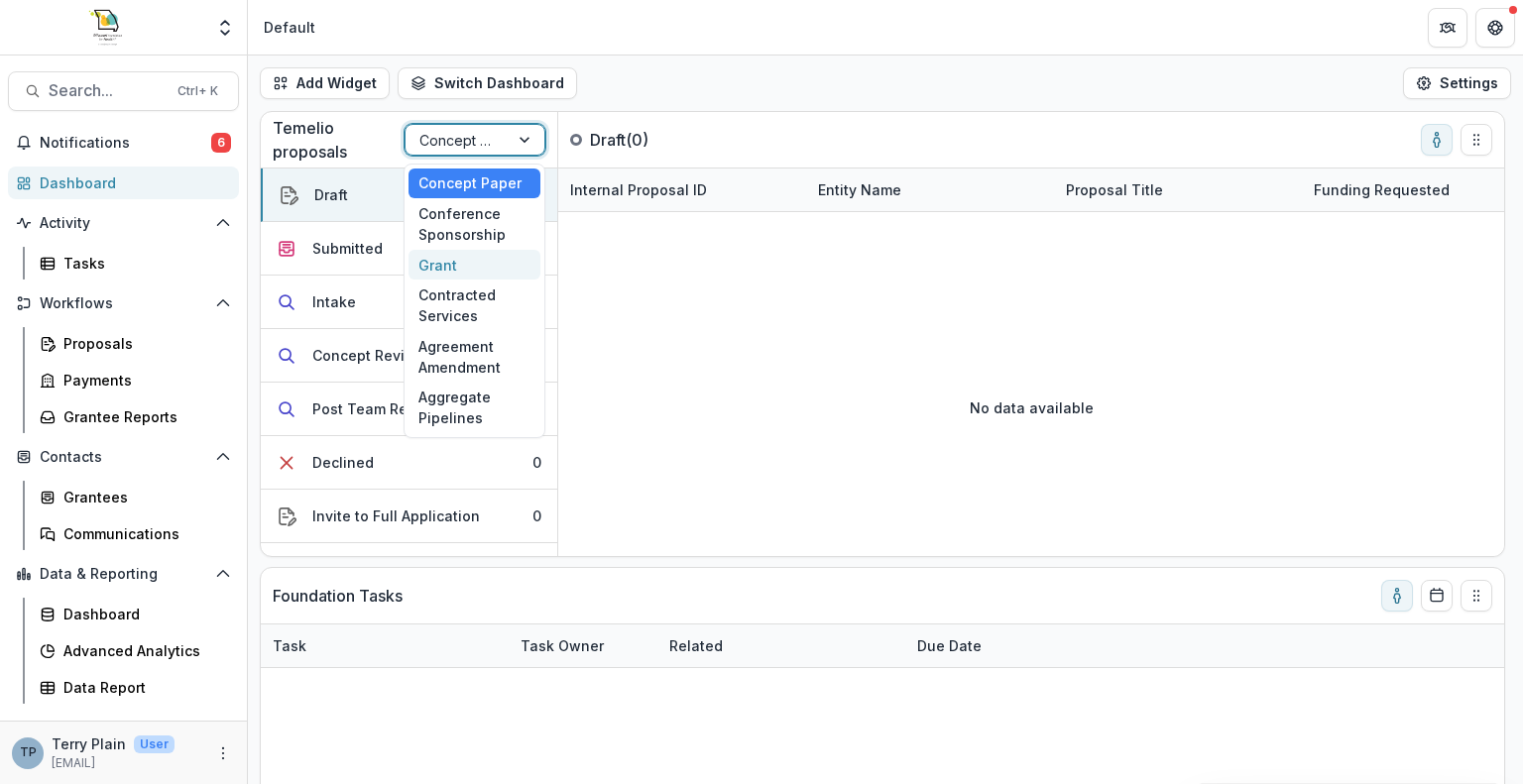 click on "Grant" at bounding box center (474, 265) 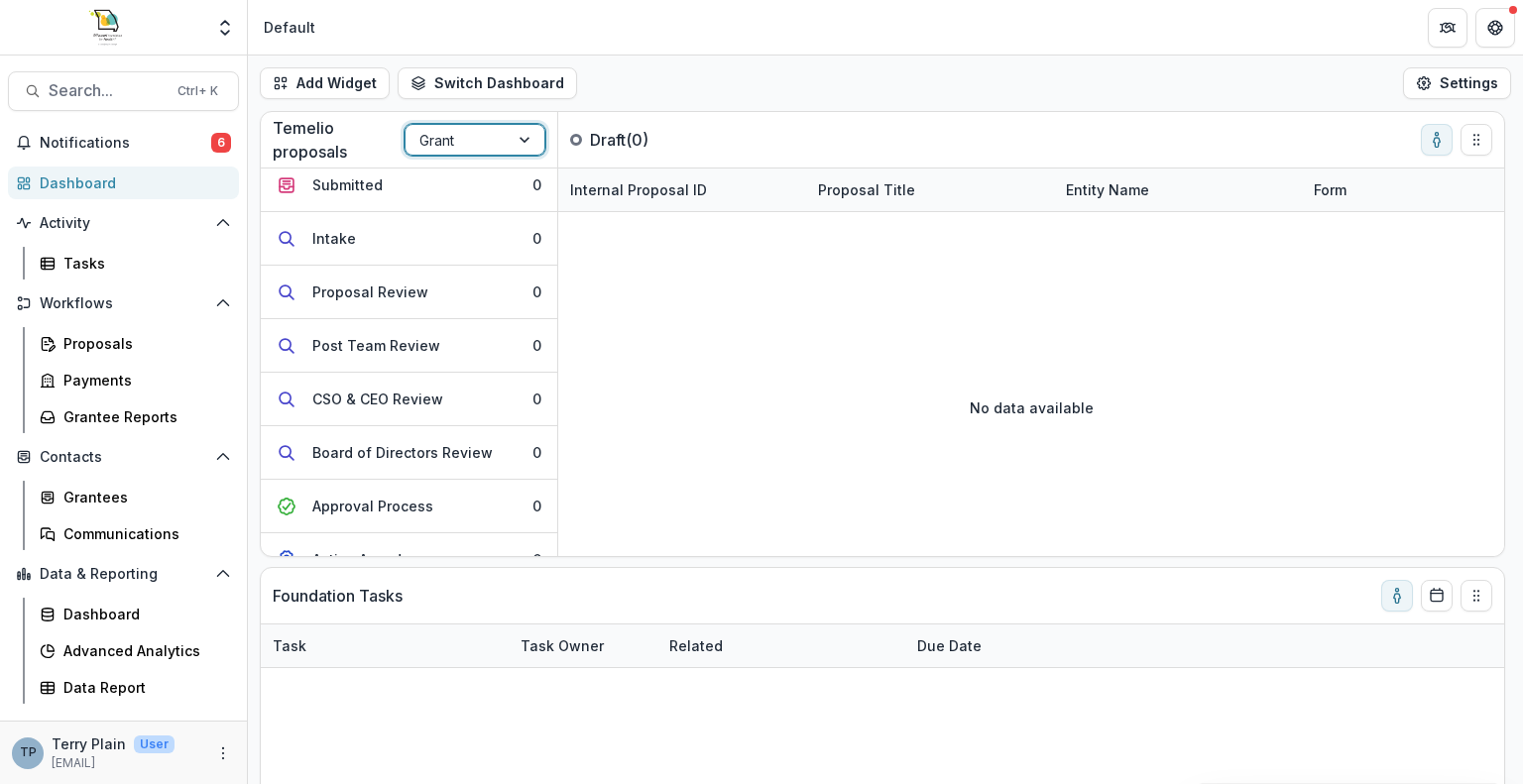 scroll, scrollTop: 0, scrollLeft: 0, axis: both 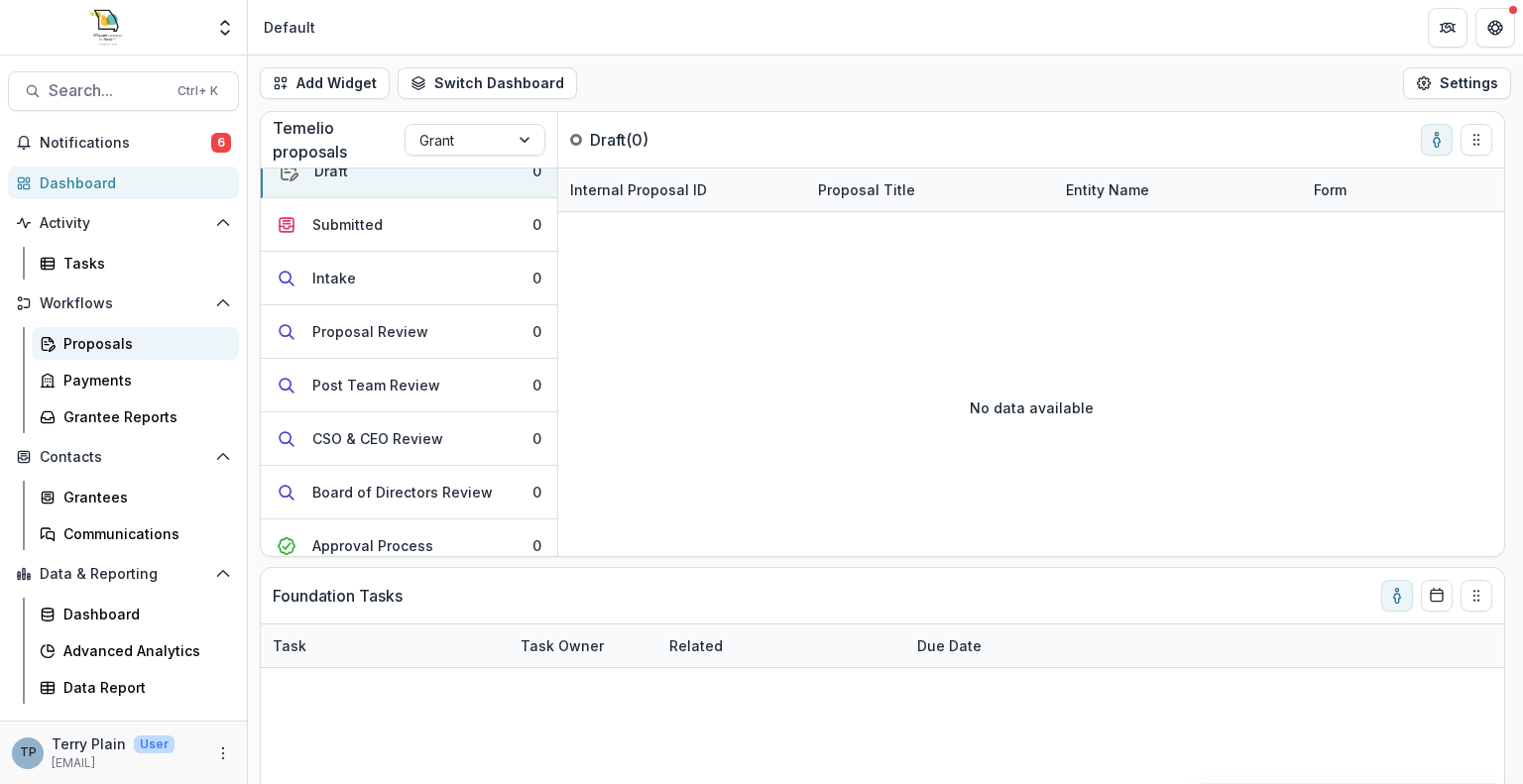 click on "Proposals" at bounding box center (143, 343) 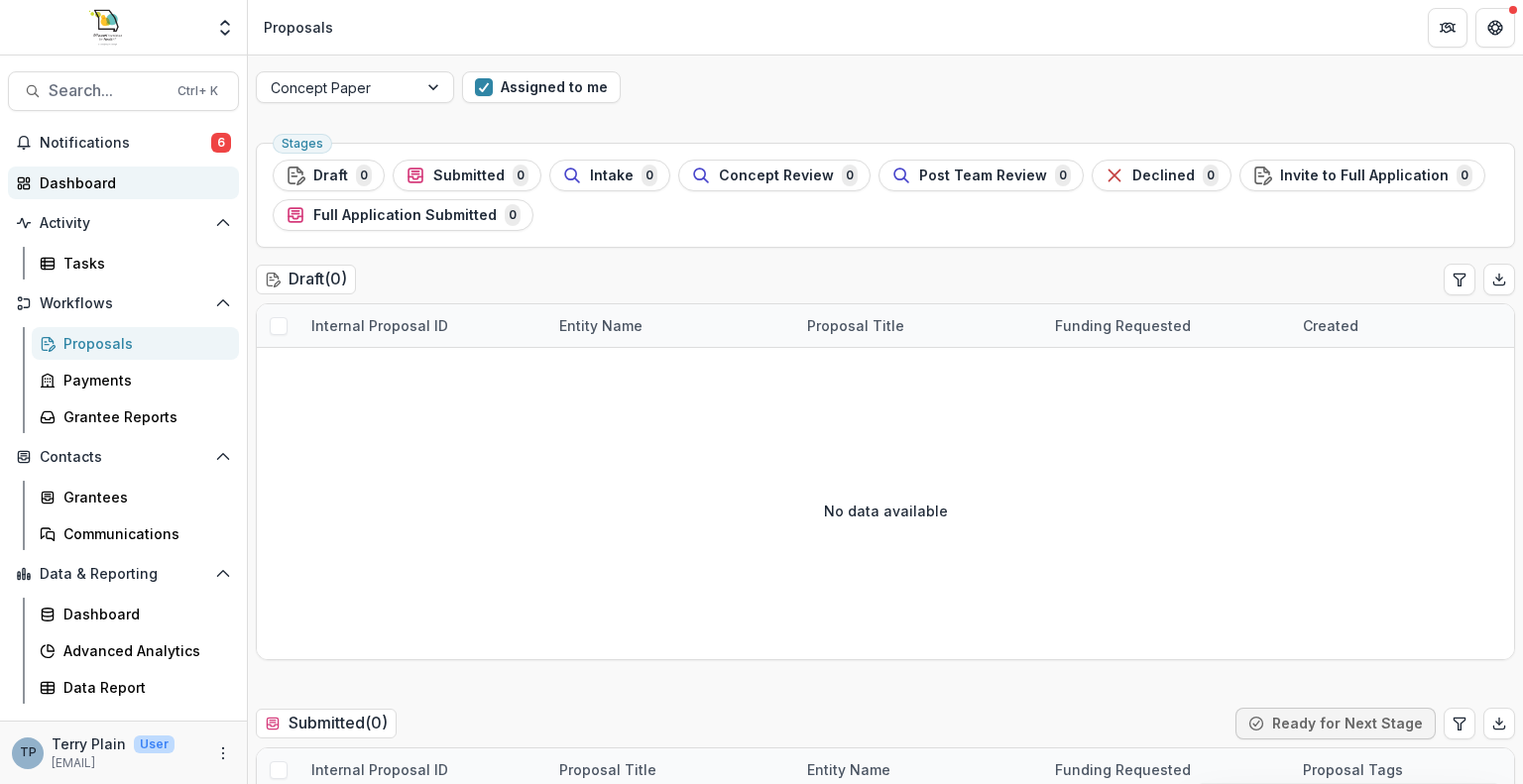 click on "Dashboard" at bounding box center [131, 182] 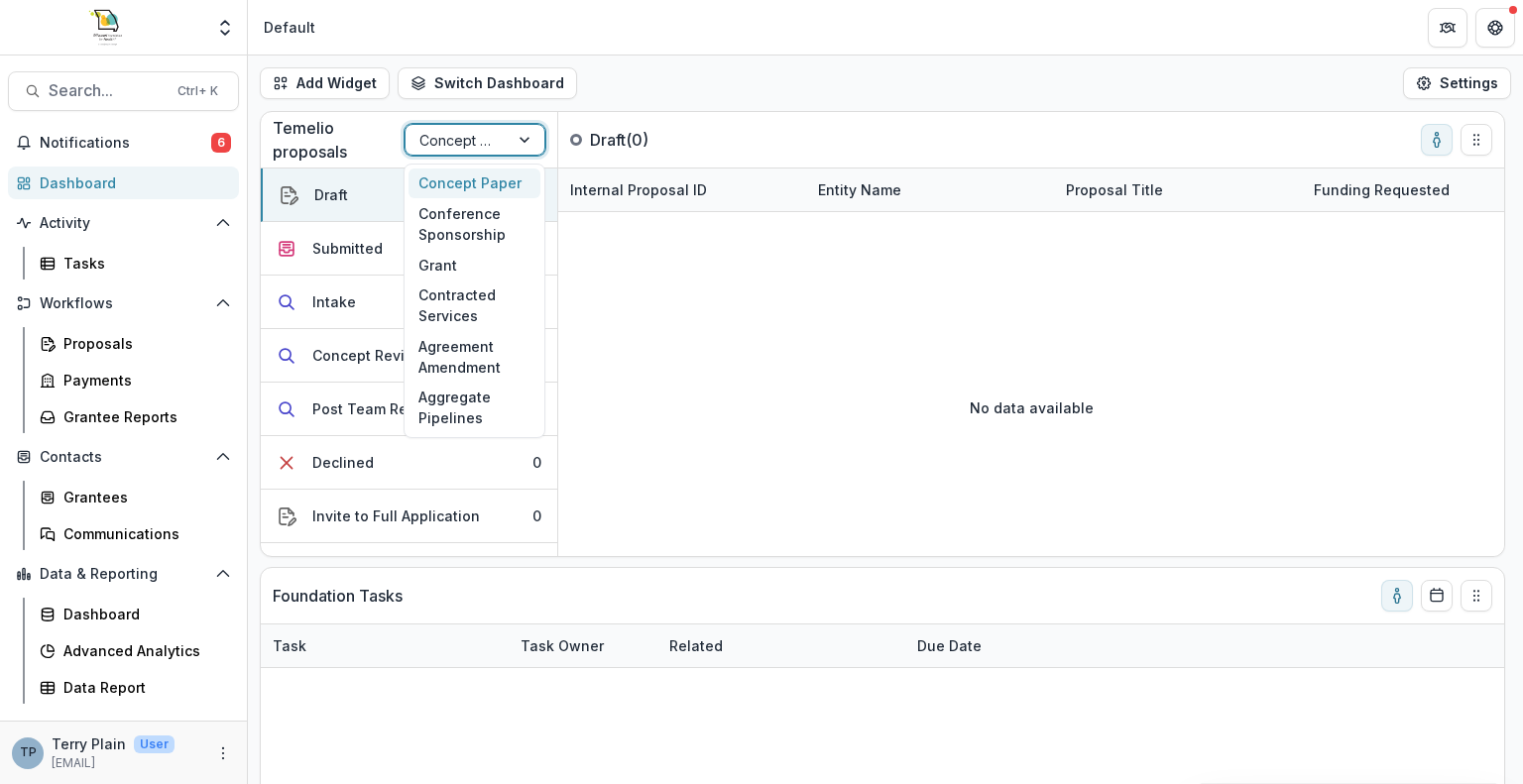 click at bounding box center [527, 140] 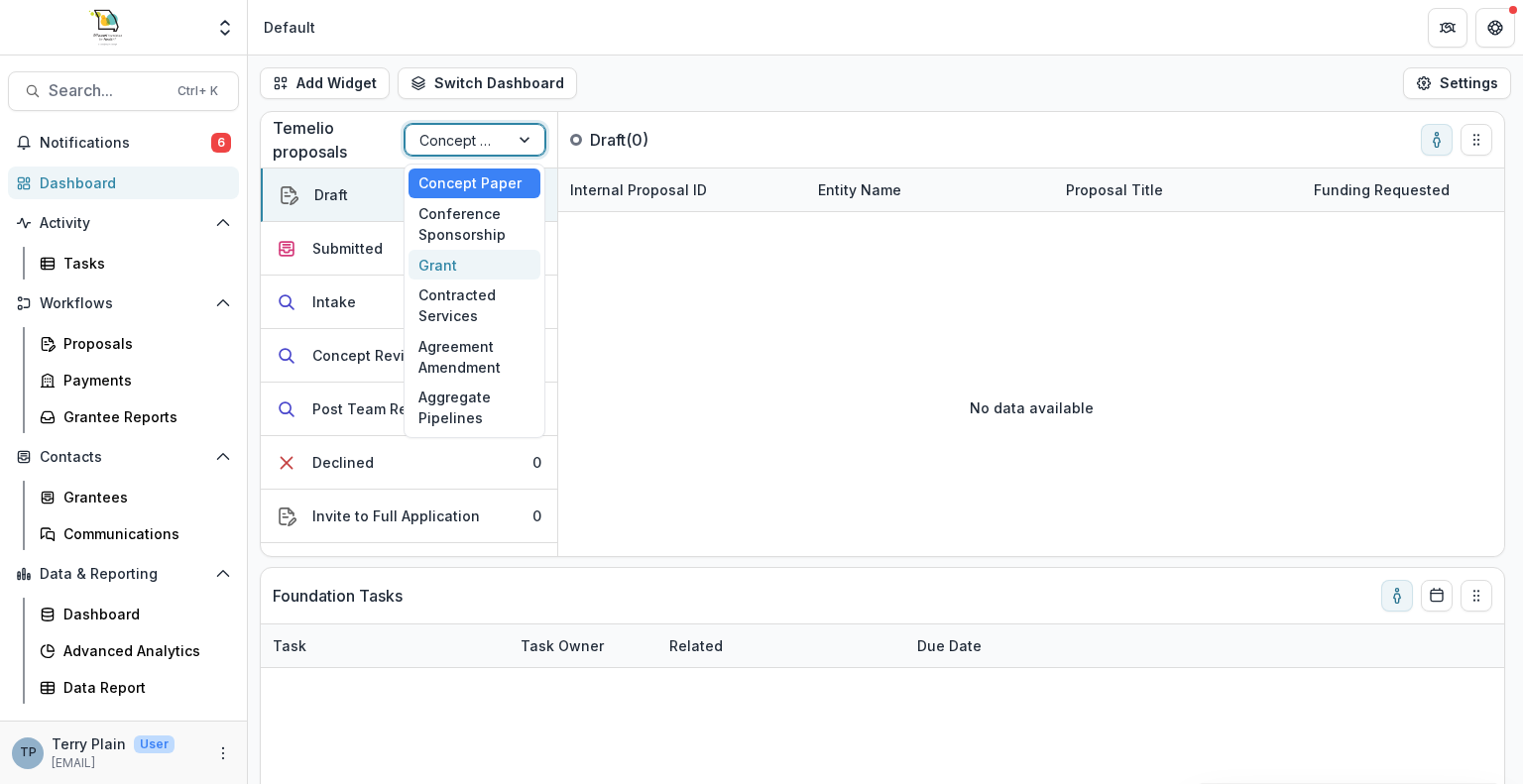 click on "Grant" at bounding box center (474, 265) 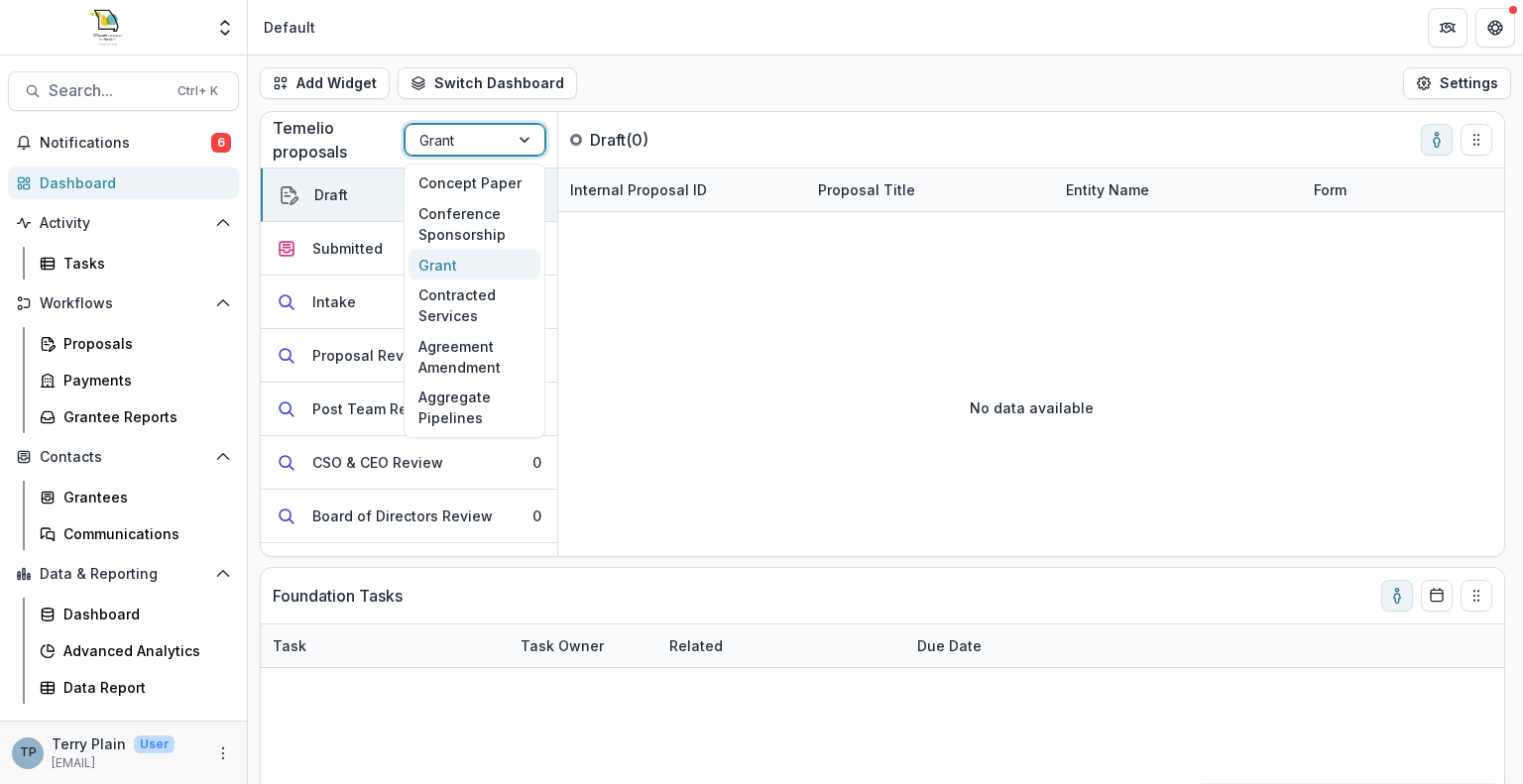 click at bounding box center (527, 140) 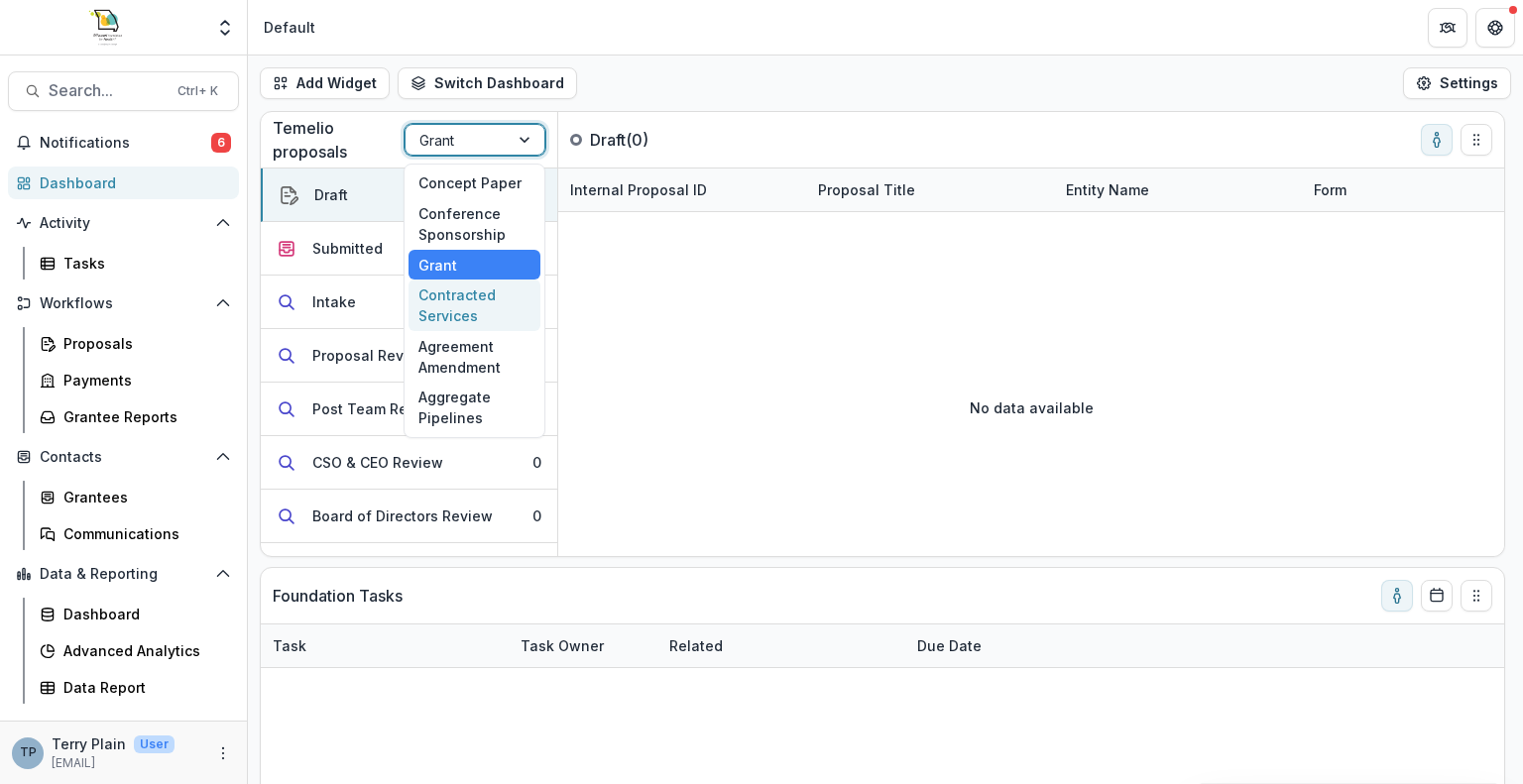 click on "Contracted Services" at bounding box center [474, 305] 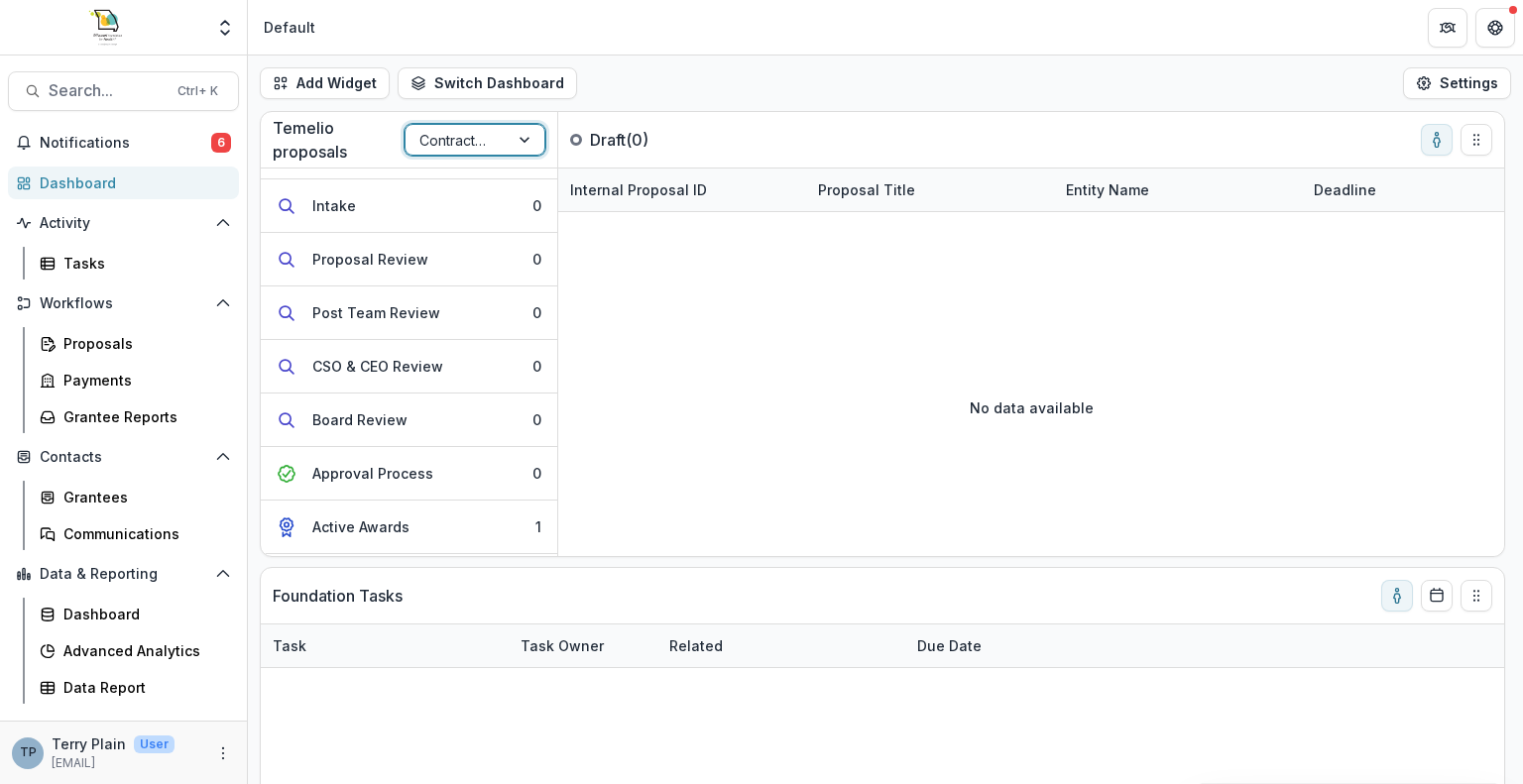 scroll, scrollTop: 91, scrollLeft: 0, axis: vertical 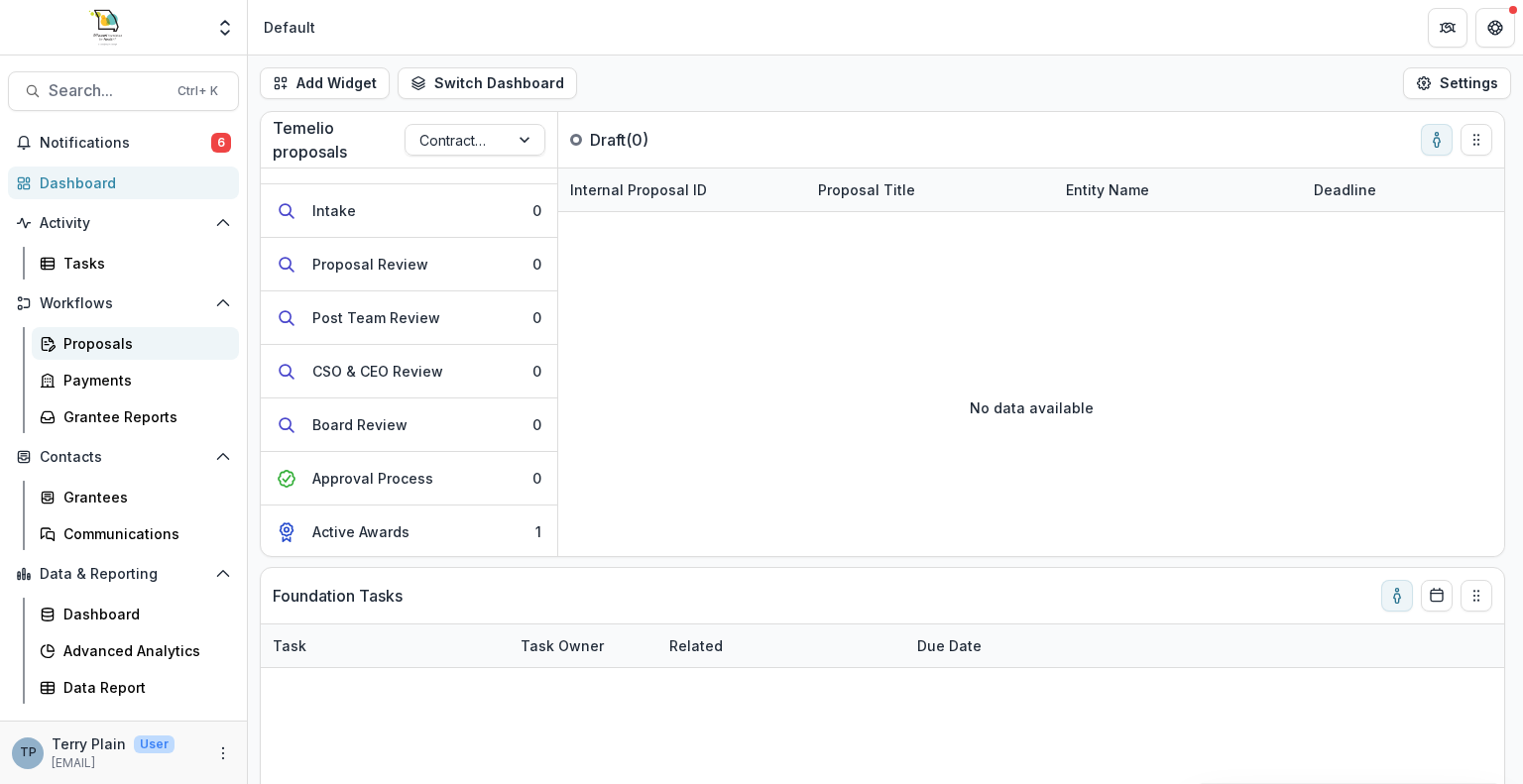 click on "Proposals" at bounding box center (143, 343) 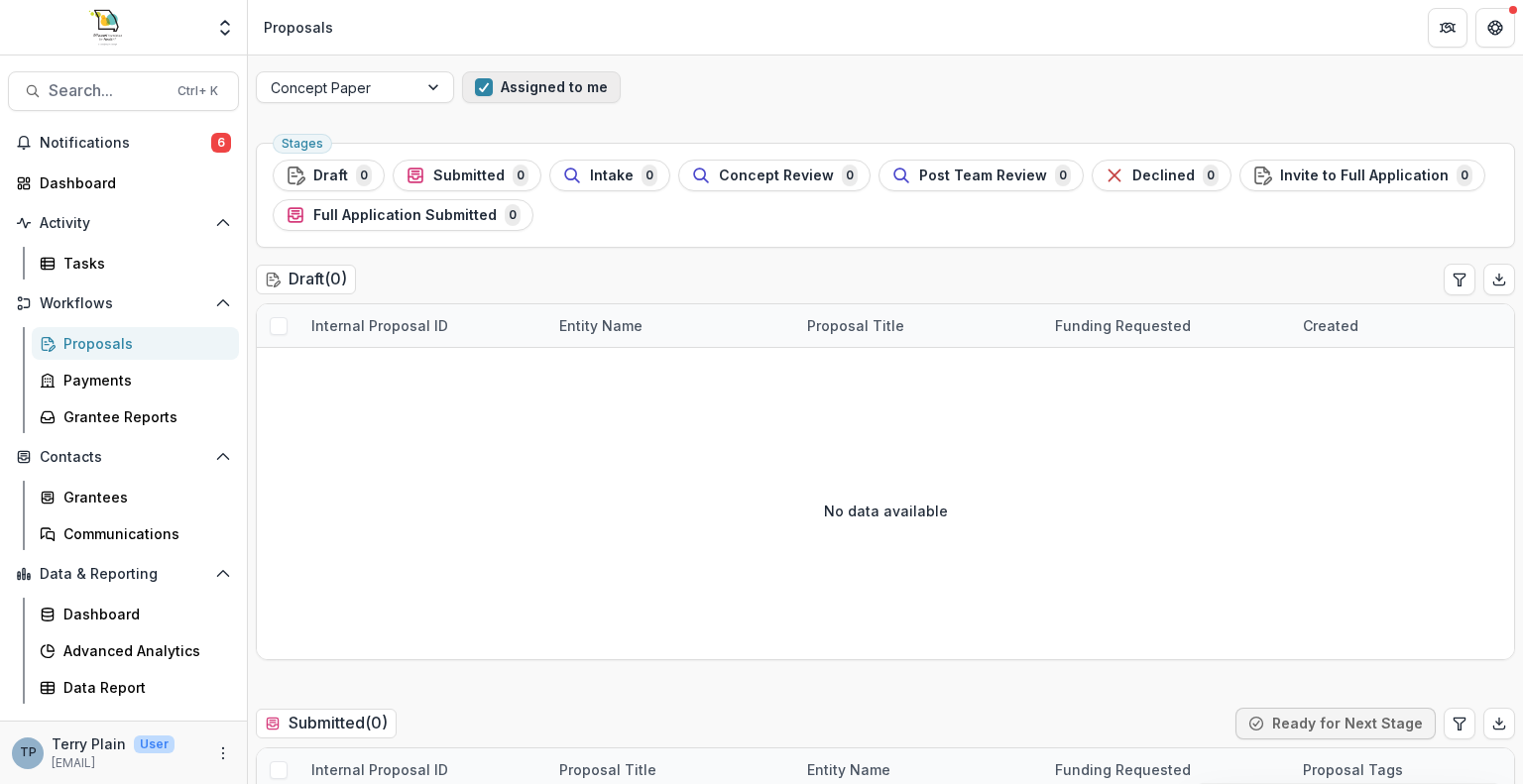 click at bounding box center [484, 87] 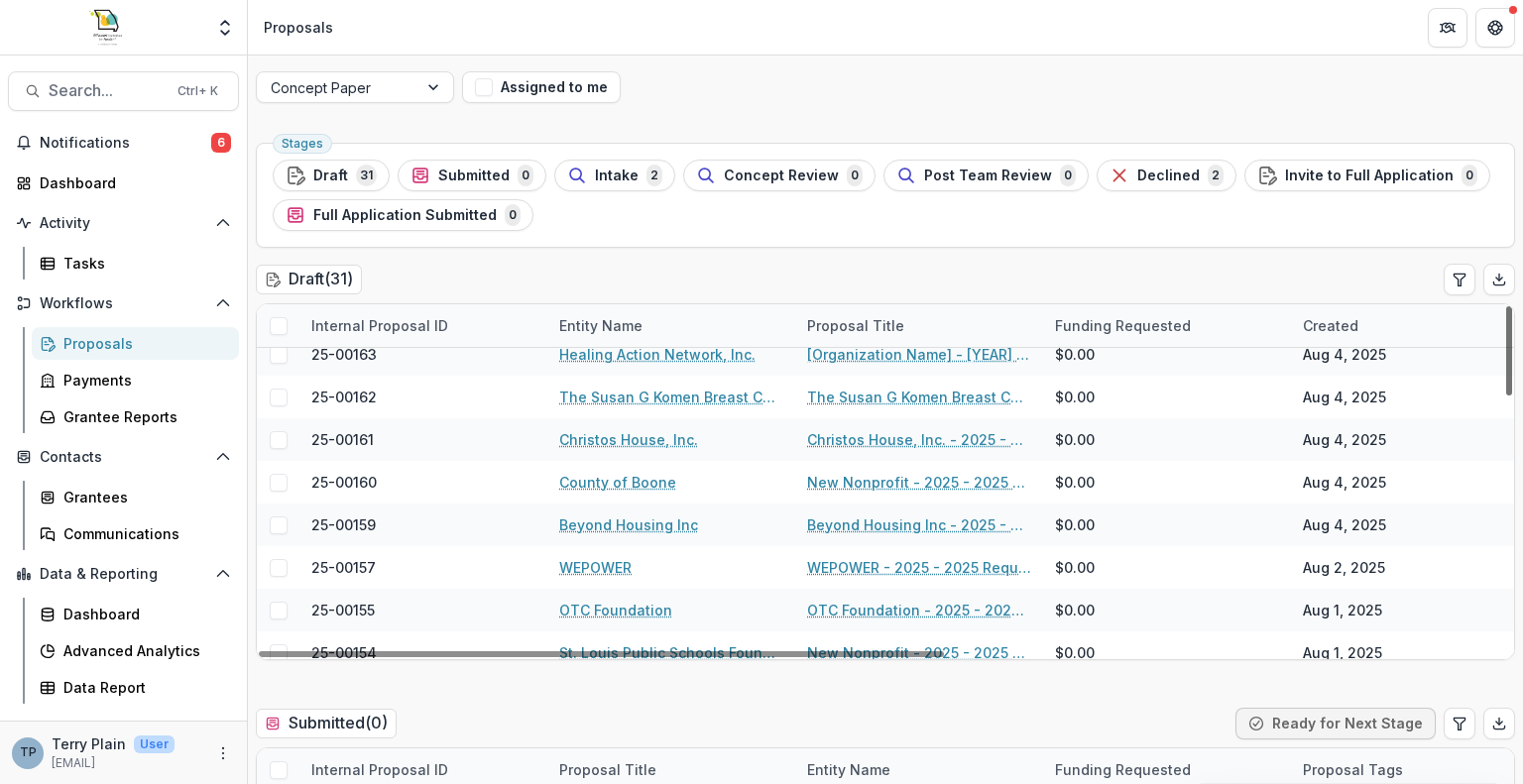 scroll, scrollTop: 111, scrollLeft: 0, axis: vertical 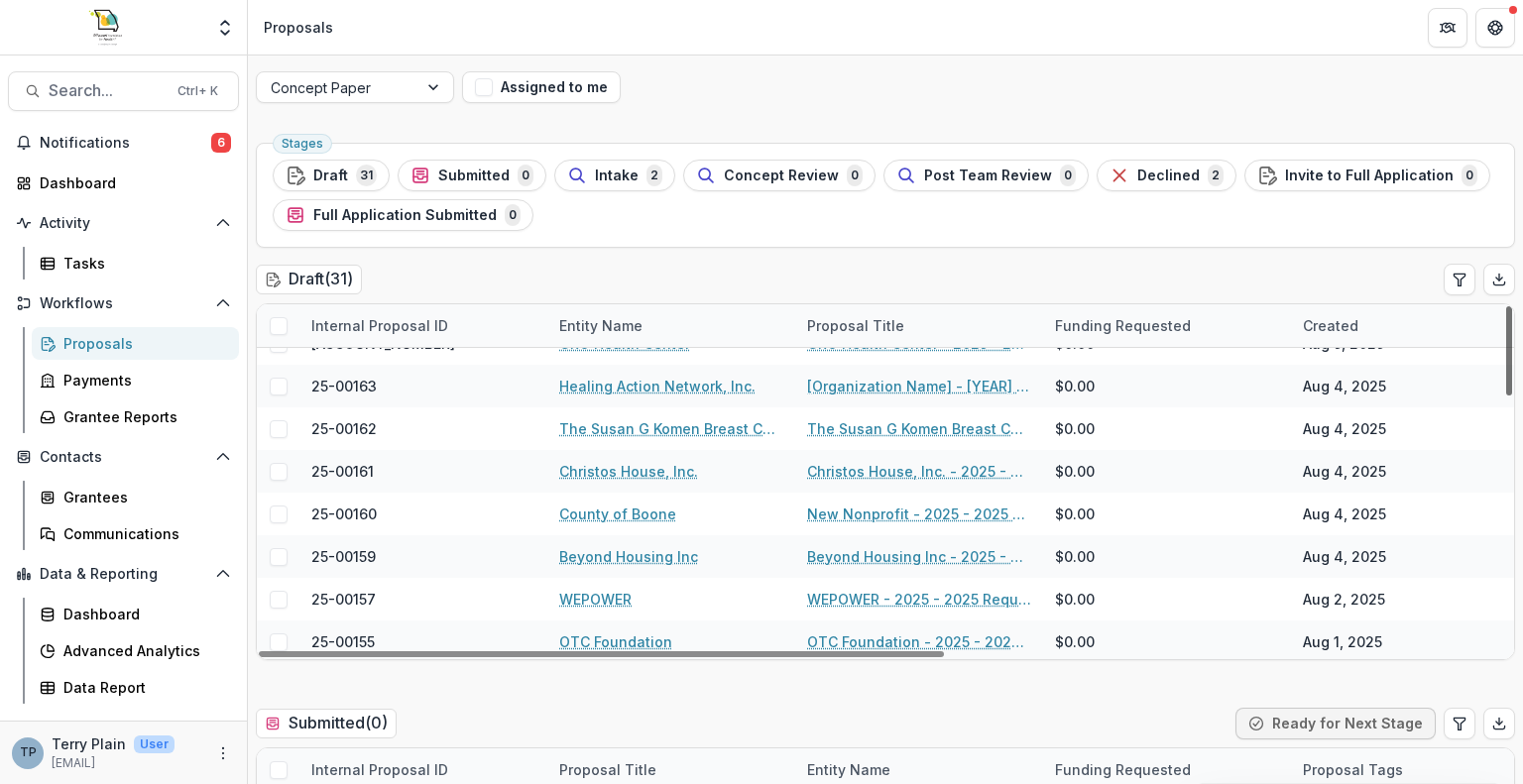drag, startPoint x: 1505, startPoint y: 371, endPoint x: 1466, endPoint y: 398, distance: 47.434165 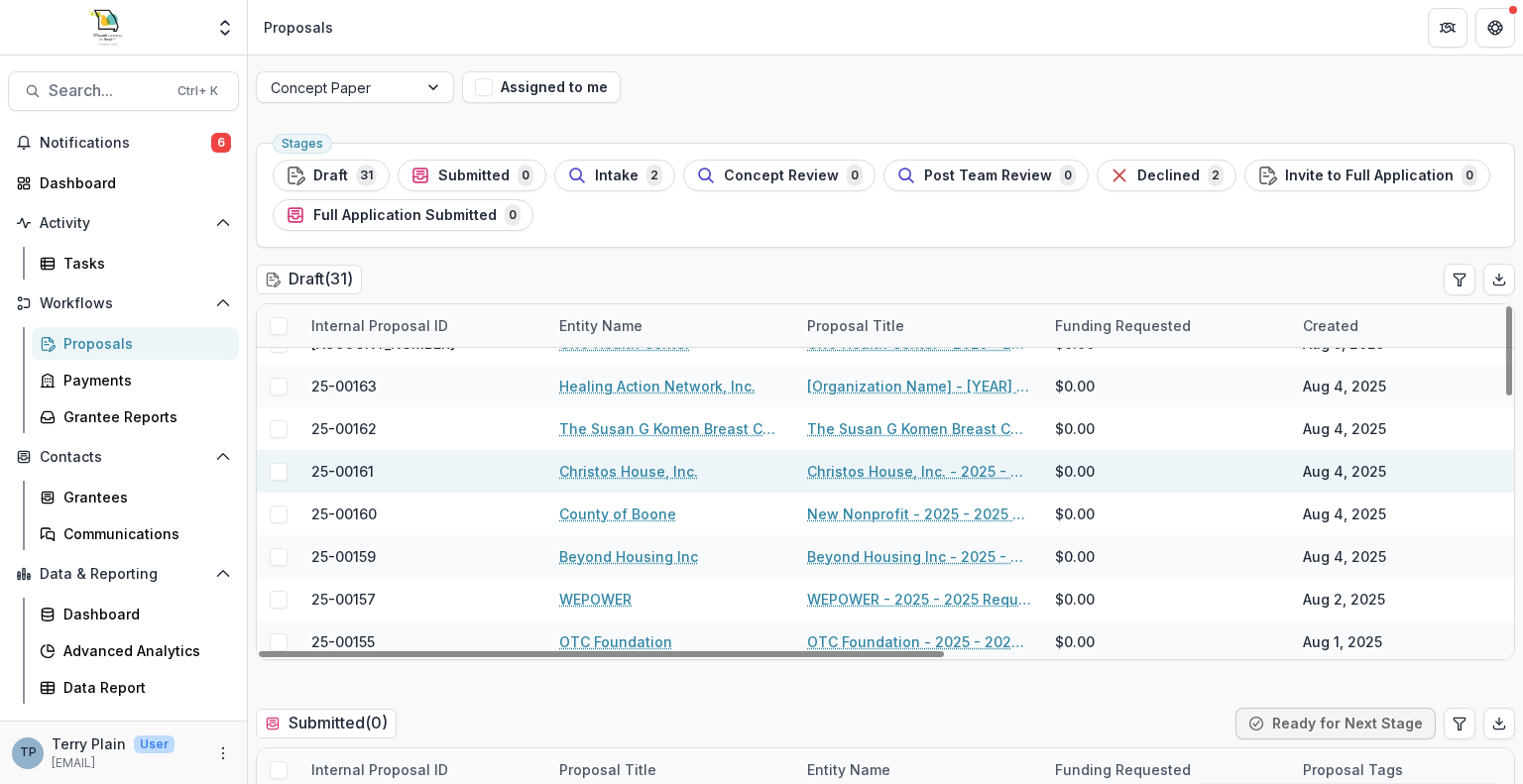 click on "Christos House, Inc." at bounding box center (629, 471) 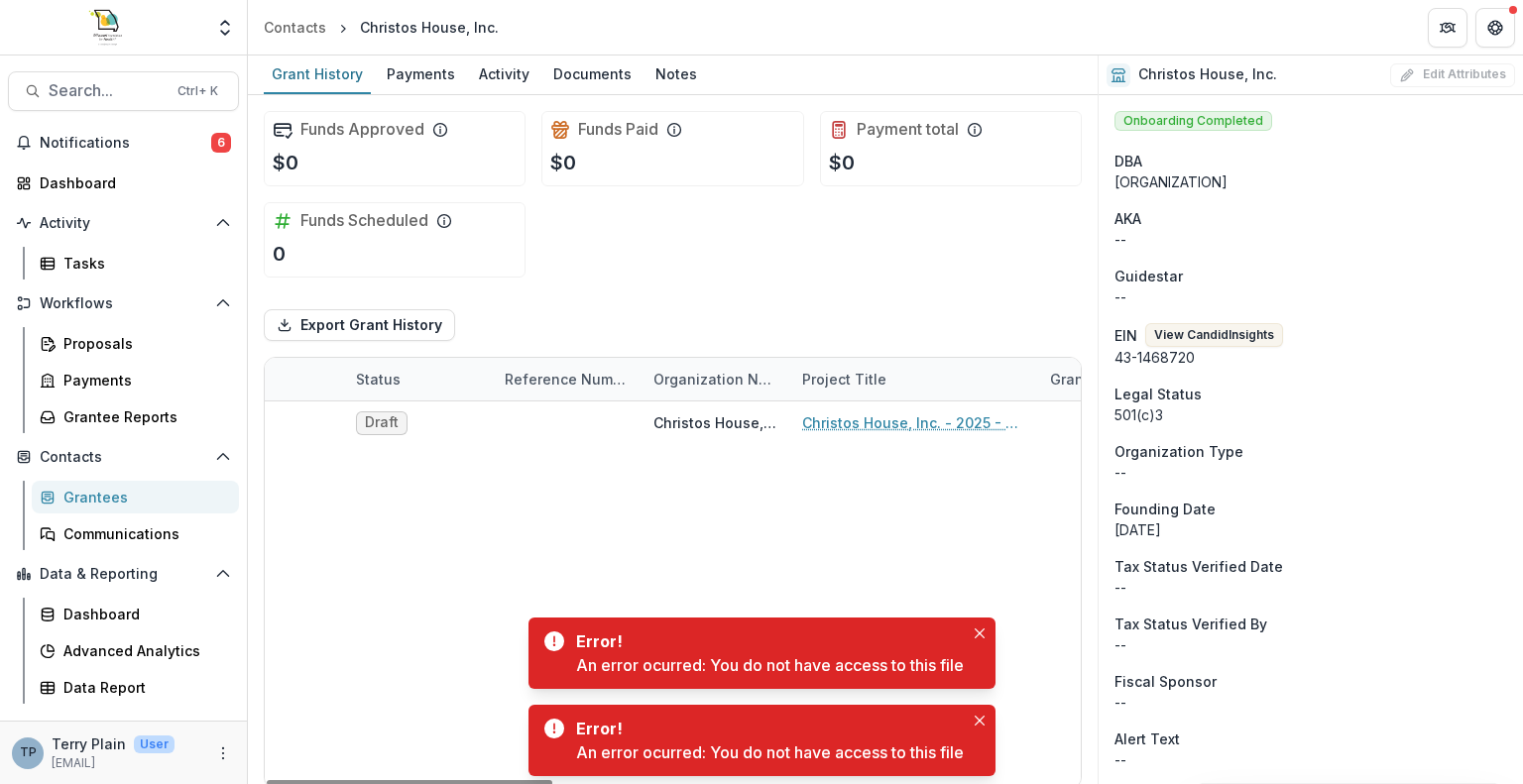 click on "Grantees" at bounding box center (143, 497) 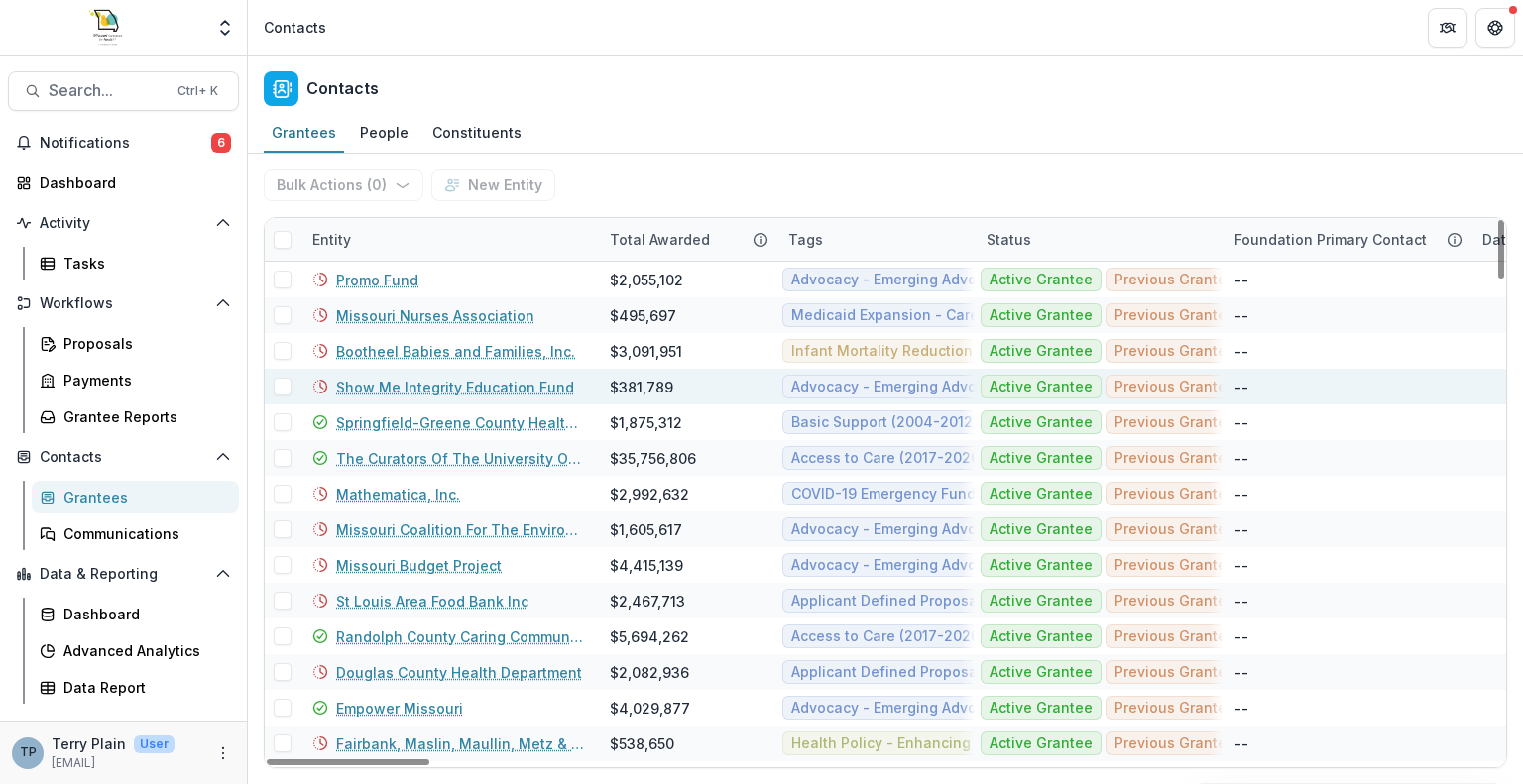 click on "Show Me Integrity Education Fund" at bounding box center (455, 387) 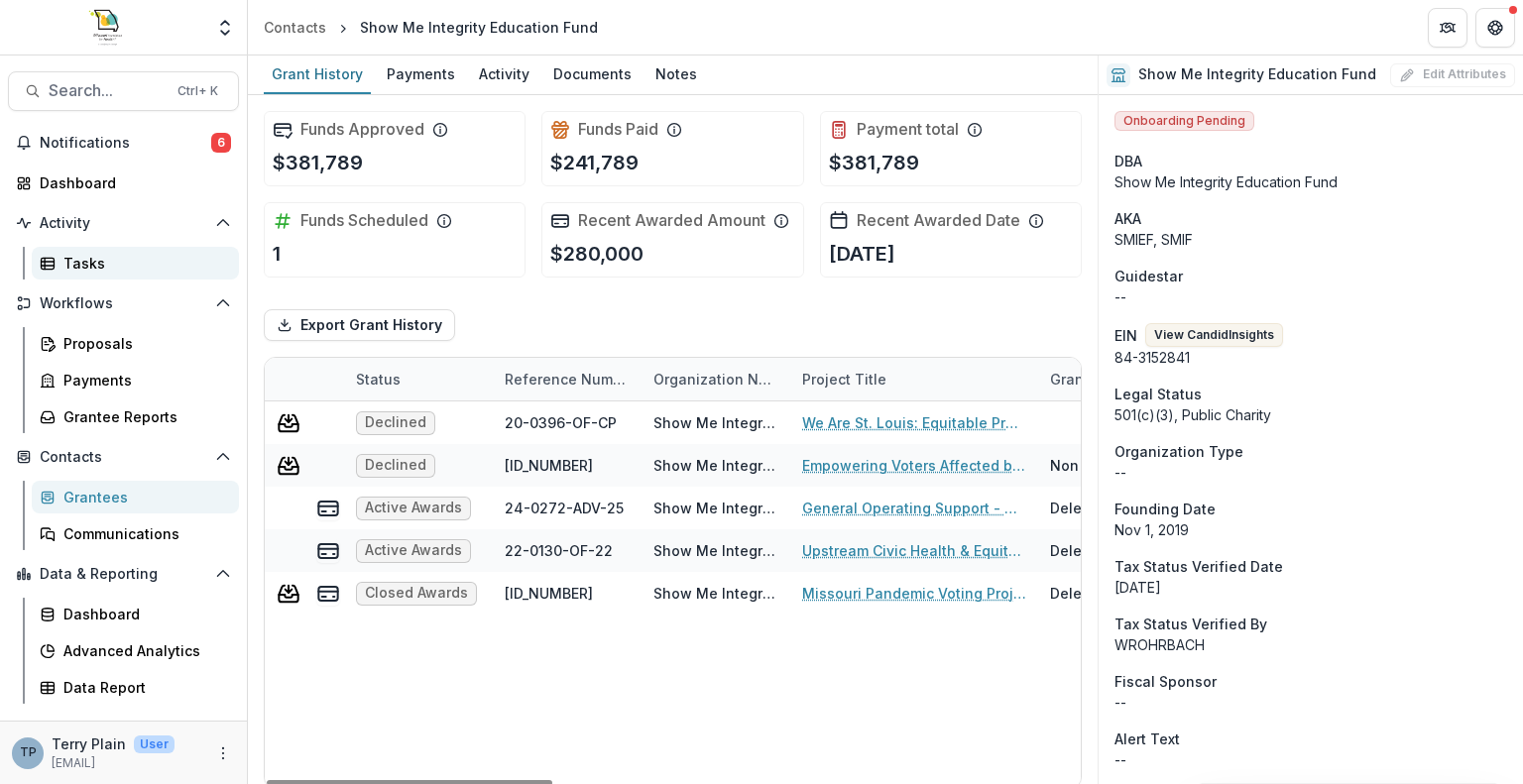 click on "Tasks" at bounding box center (143, 263) 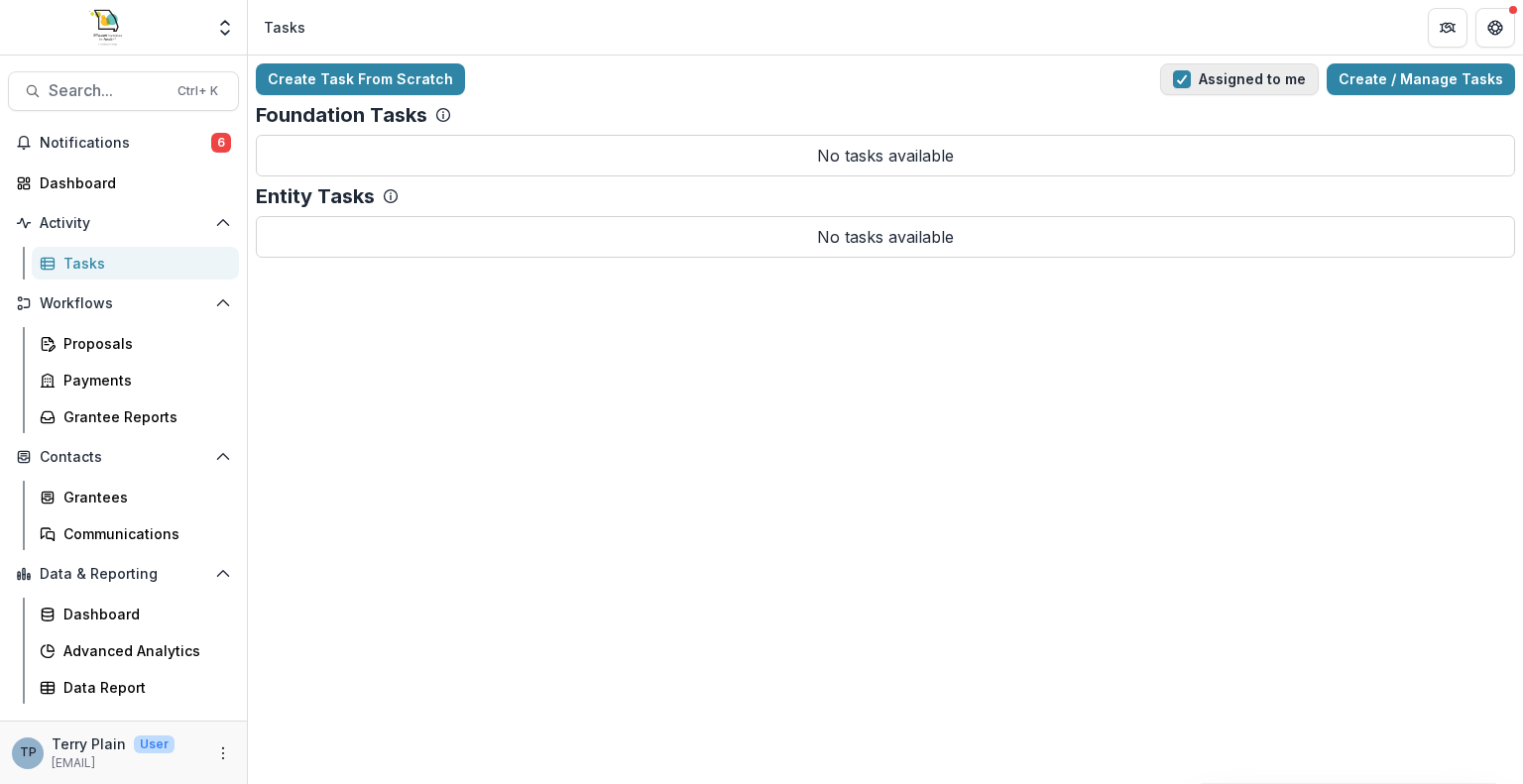 click at bounding box center [1182, 79] 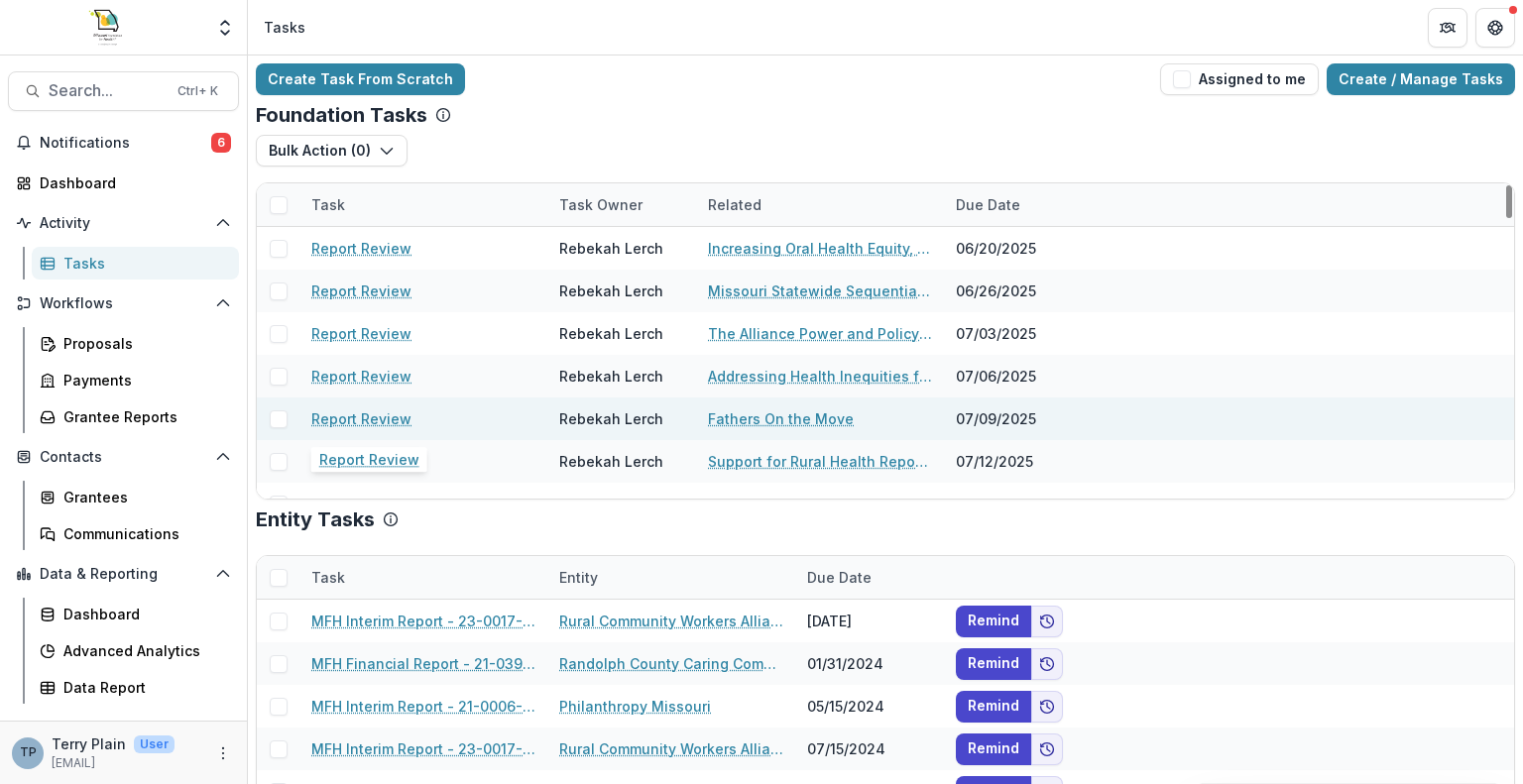 click on "Report Review" at bounding box center (361, 418) 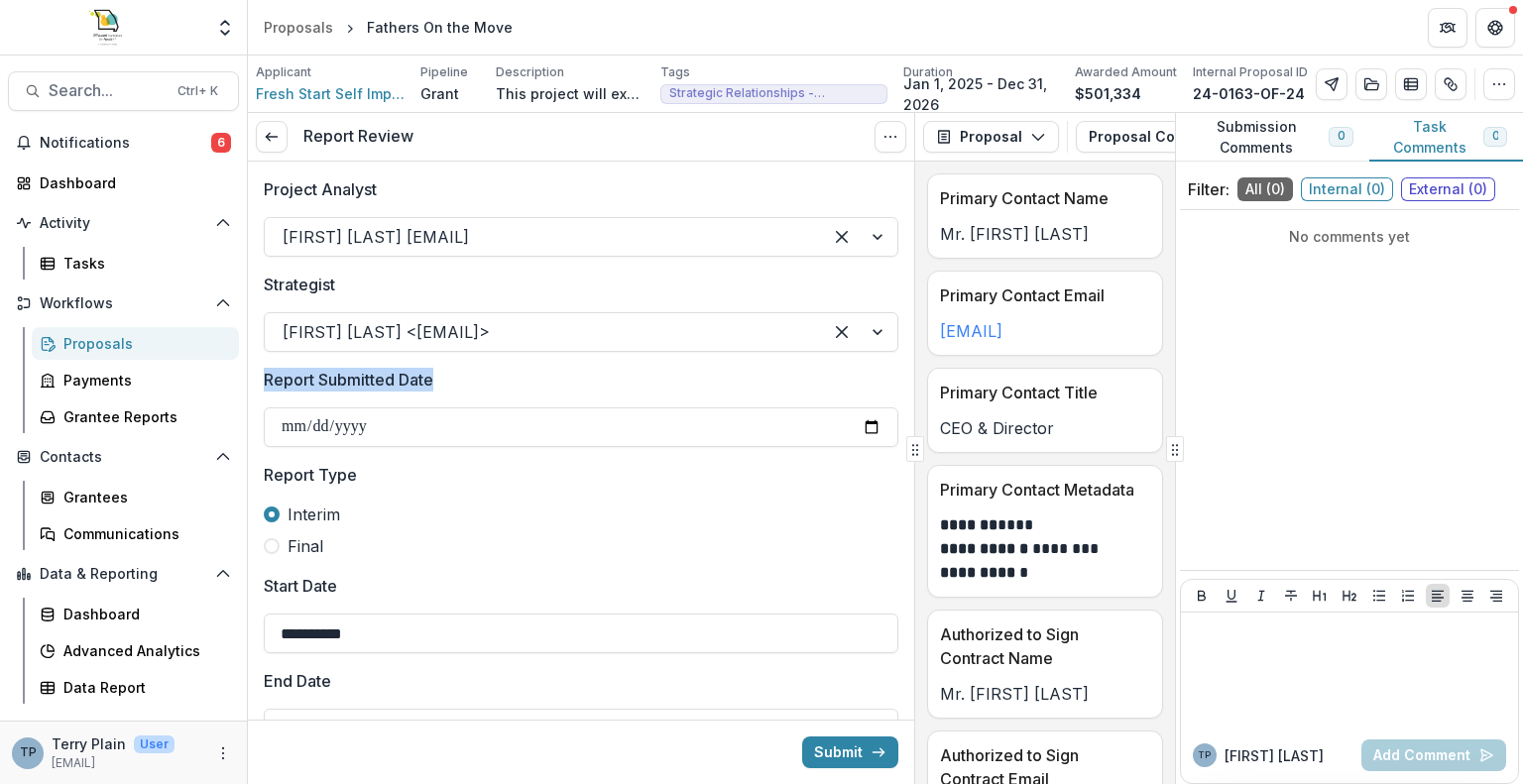 drag, startPoint x: 905, startPoint y: 334, endPoint x: 916, endPoint y: 351, distance: 20.248457 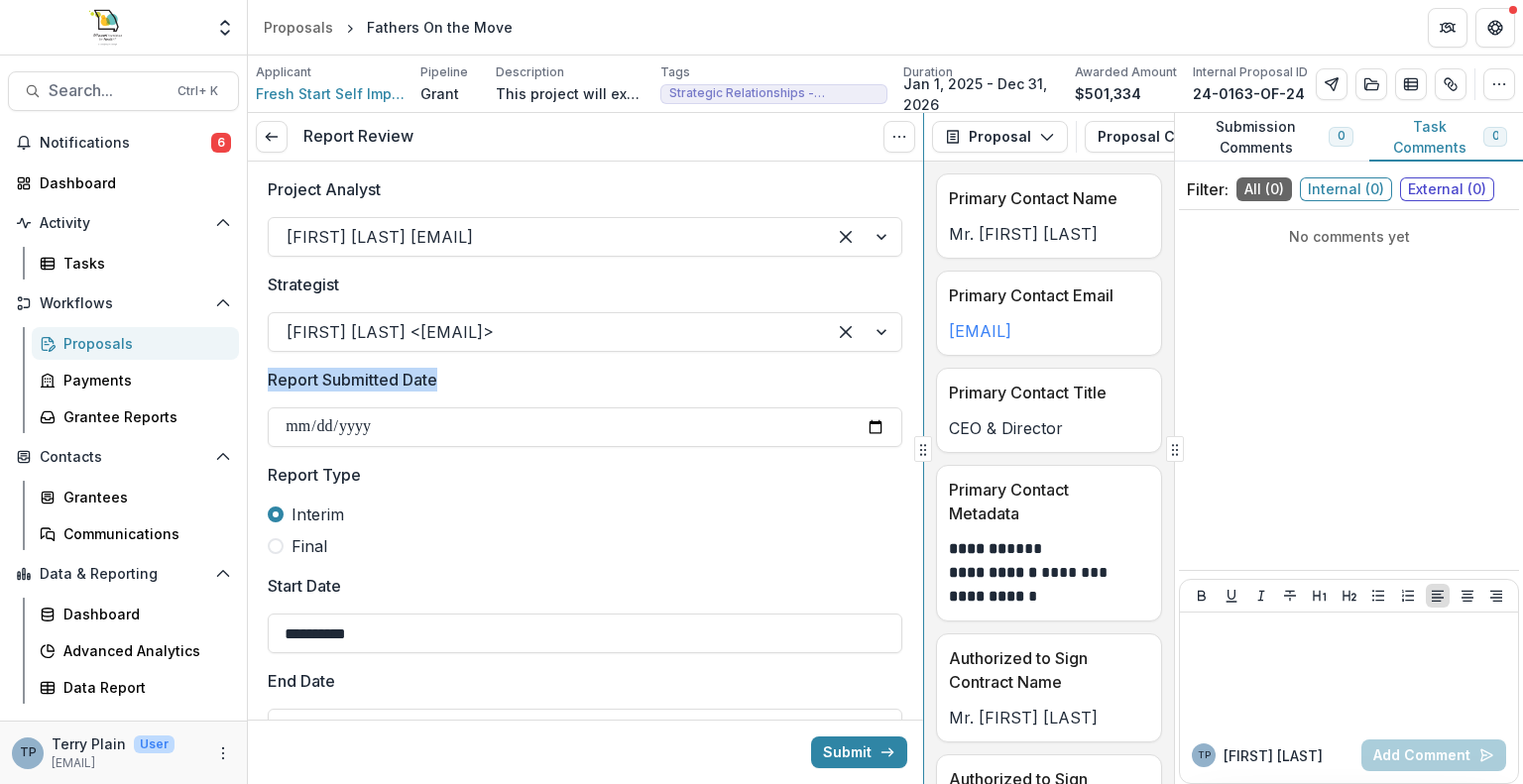 click on "**********" at bounding box center [885, 448] 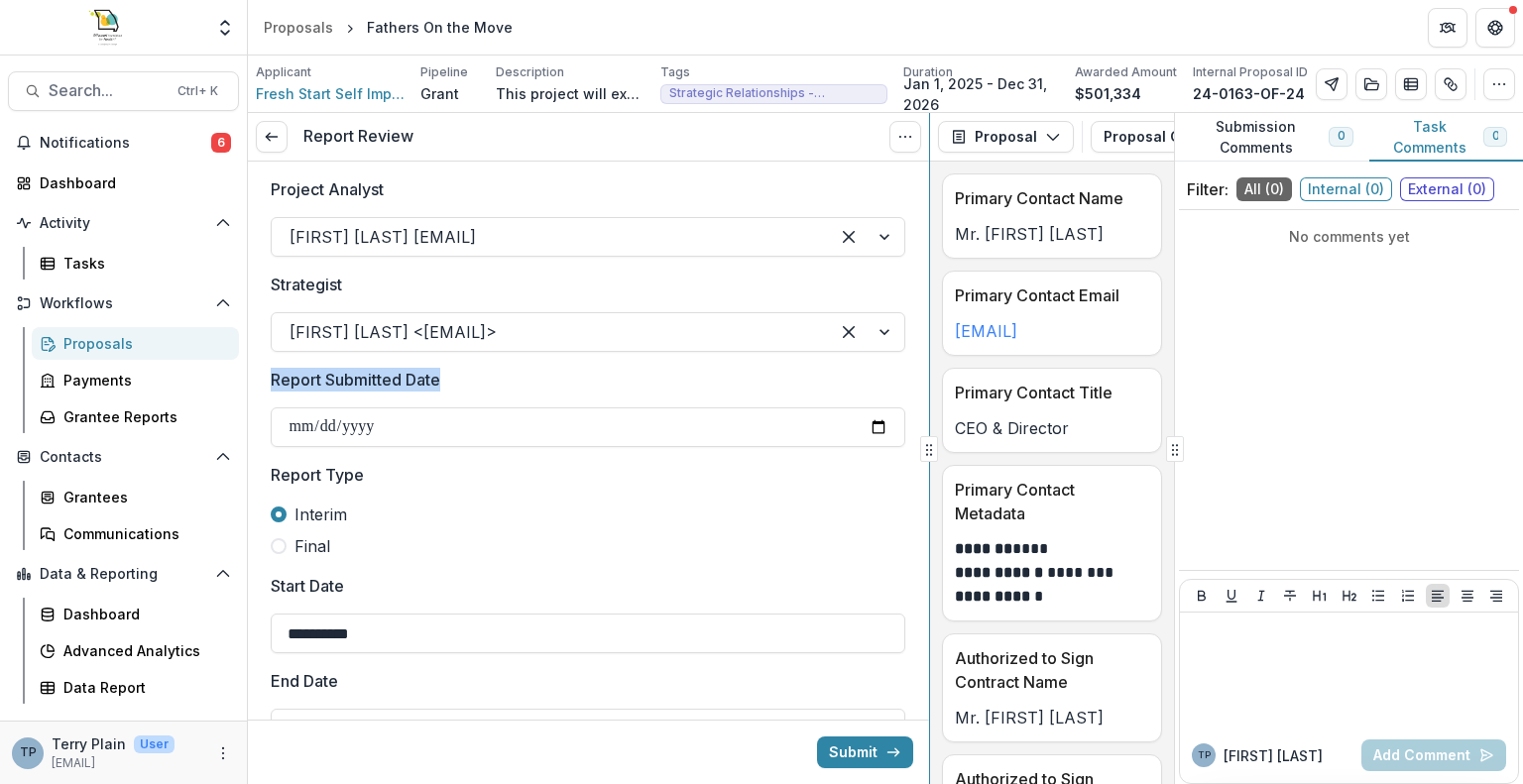 click on "**********" at bounding box center [885, 448] 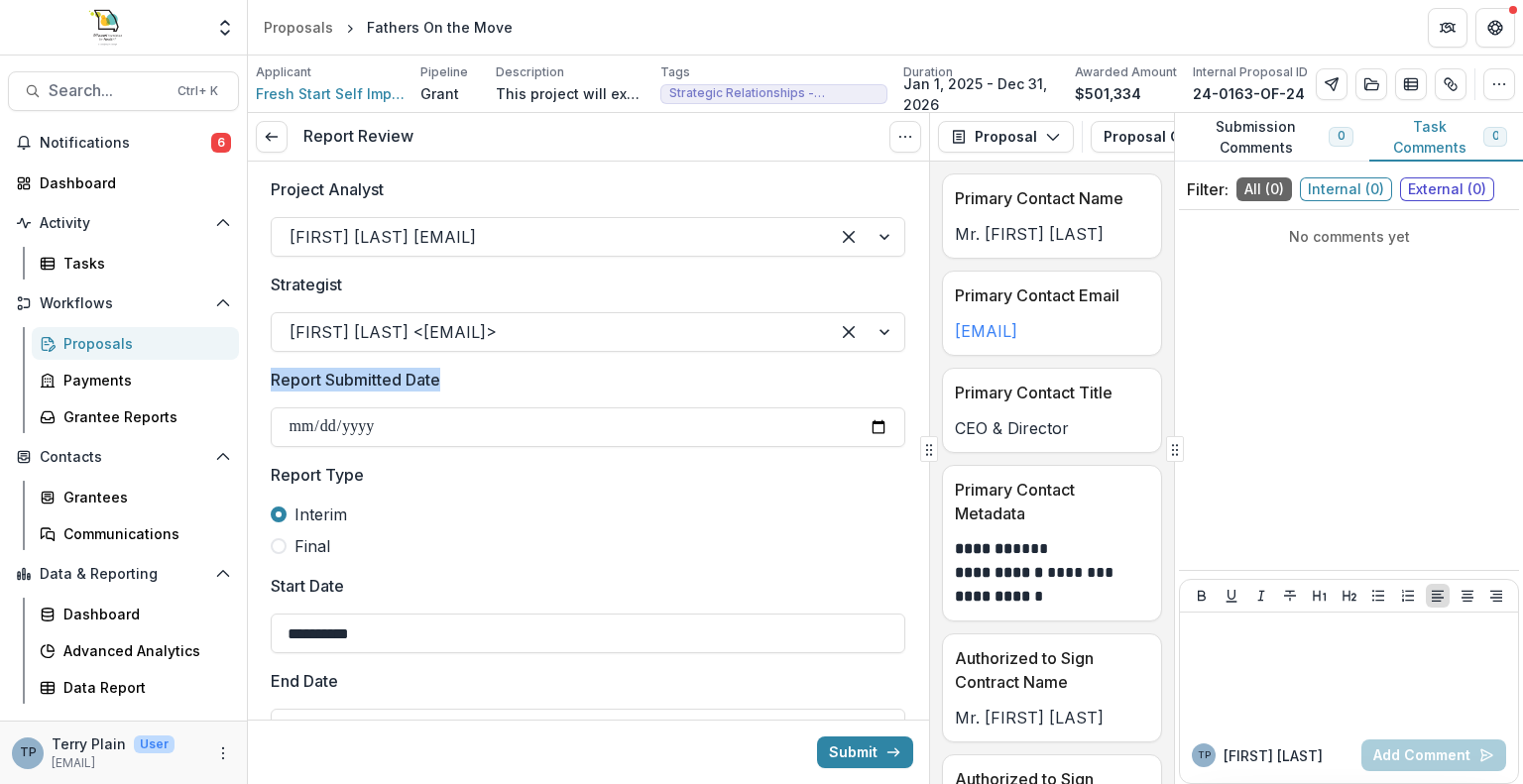 click on "Report Submitted Date" at bounding box center (582, 380) 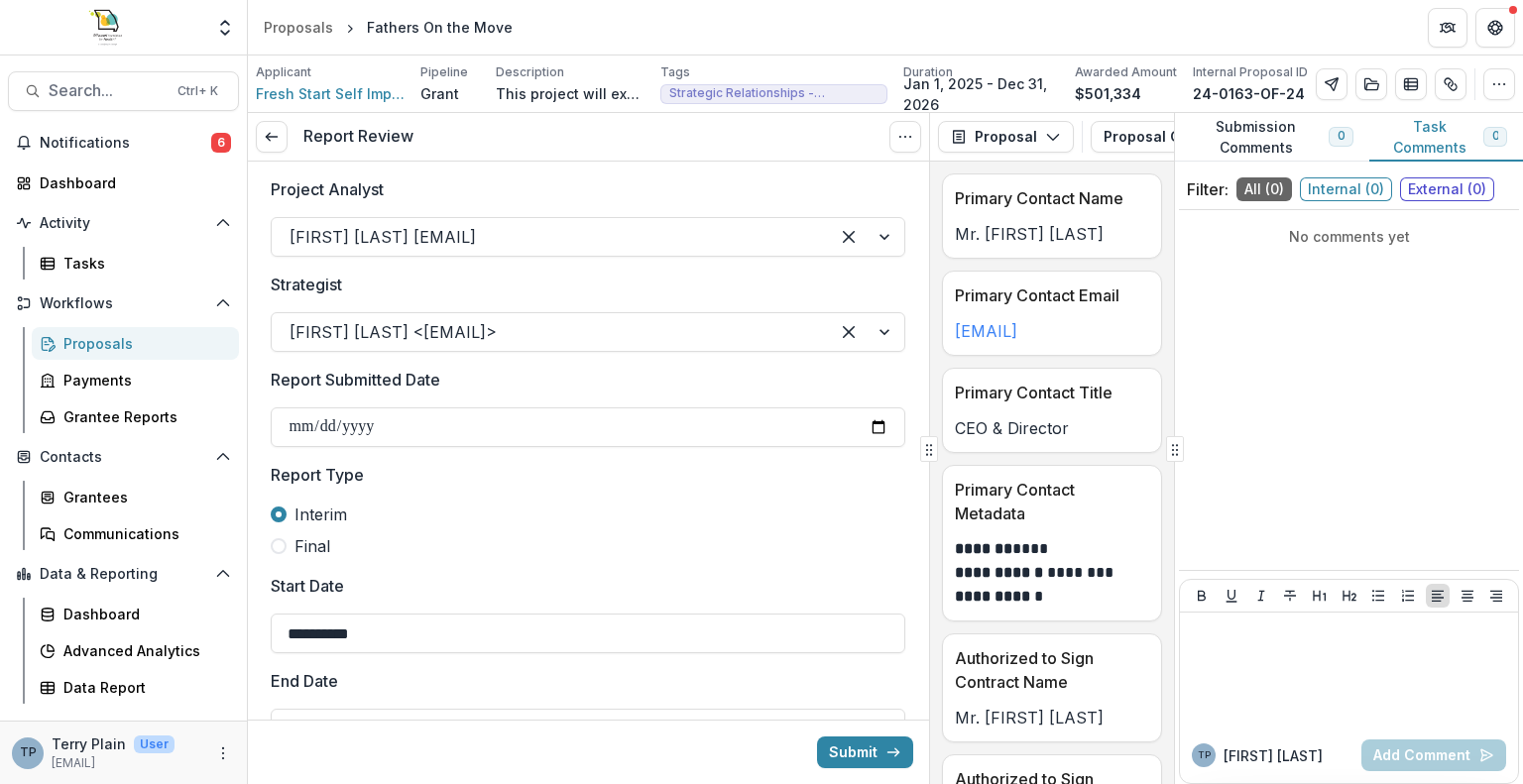 click on "**********" at bounding box center (588, 1173) 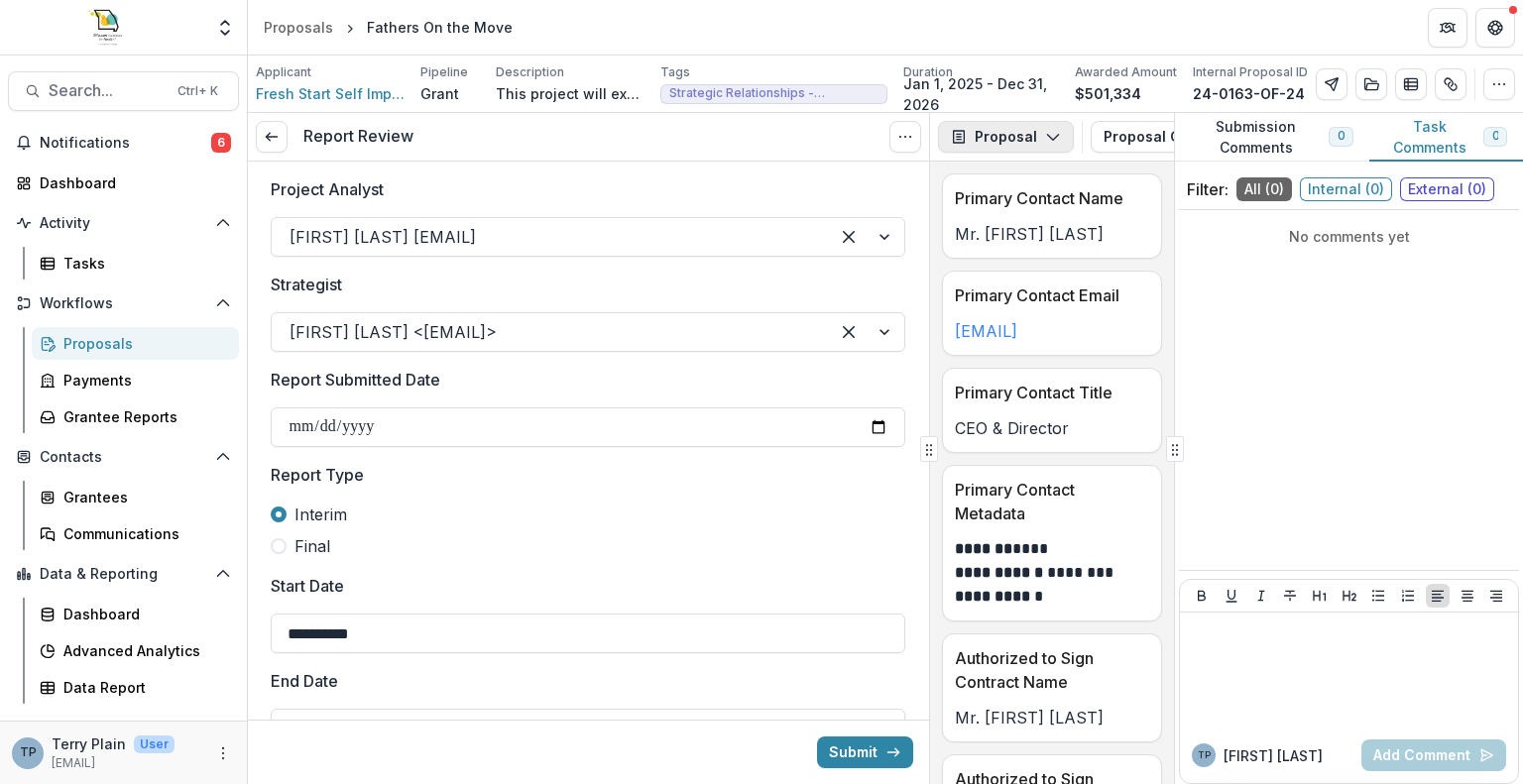click 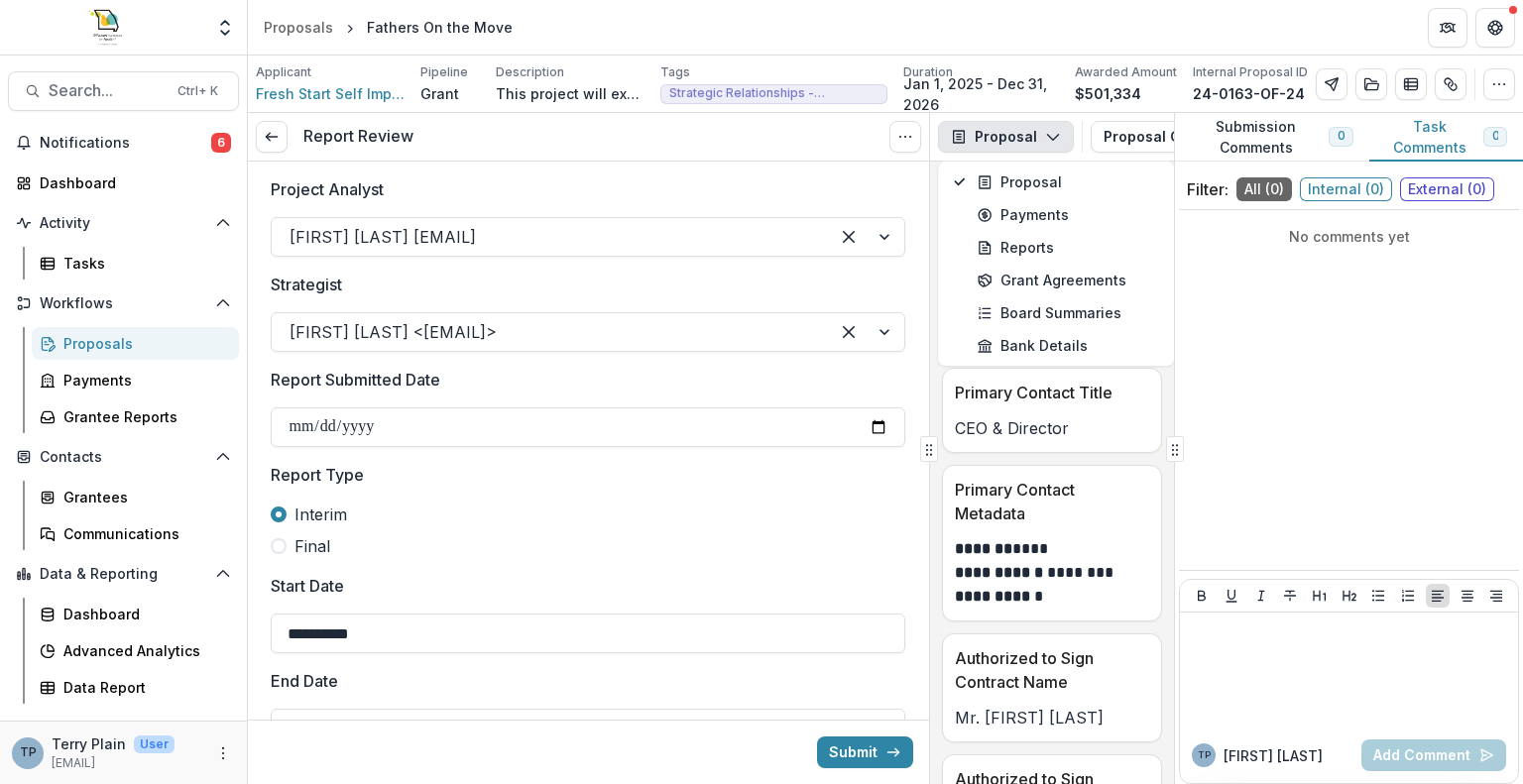 click on "Proposals" at bounding box center [143, 343] 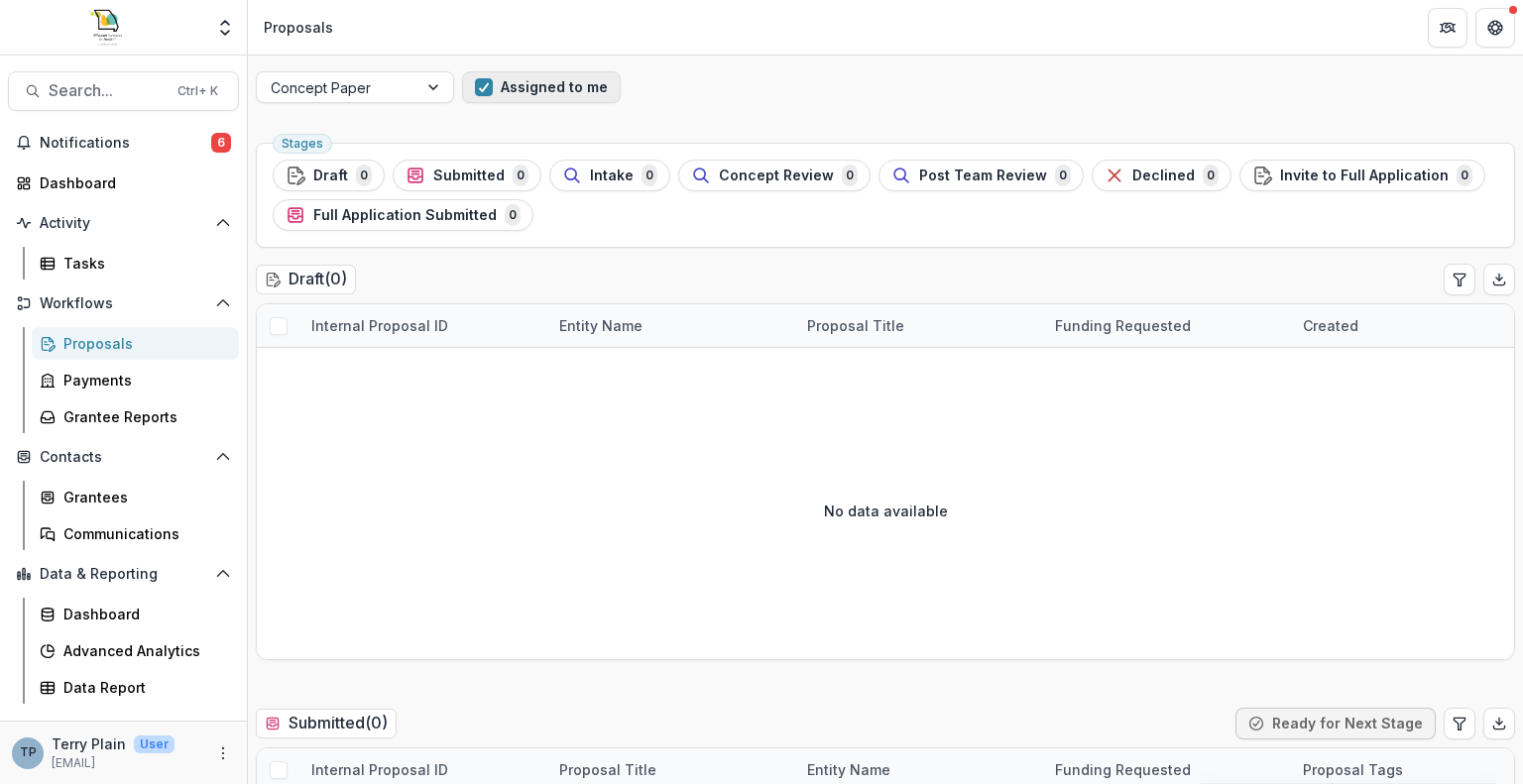 click at bounding box center [484, 87] 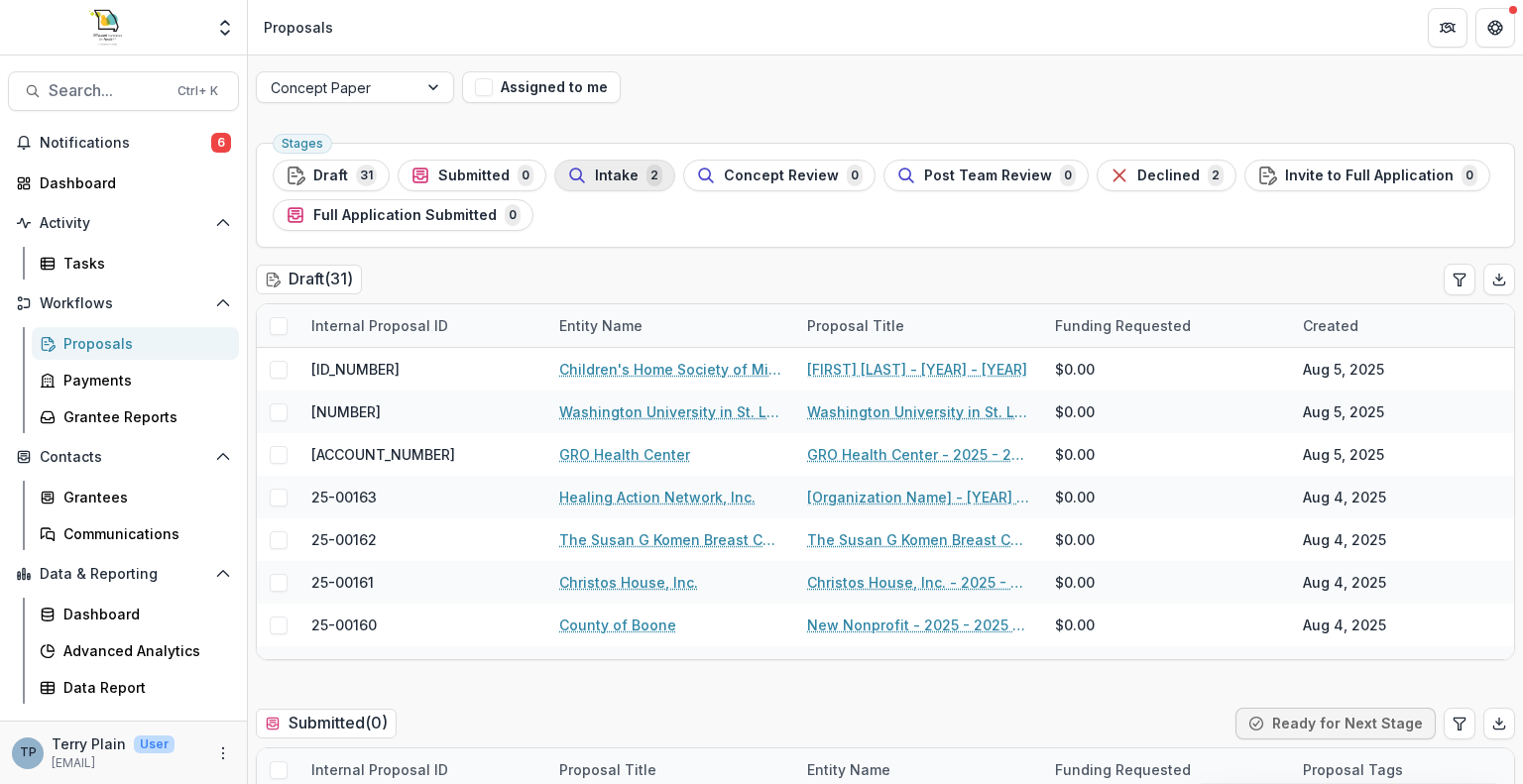 click on "Intake" at bounding box center (617, 175) 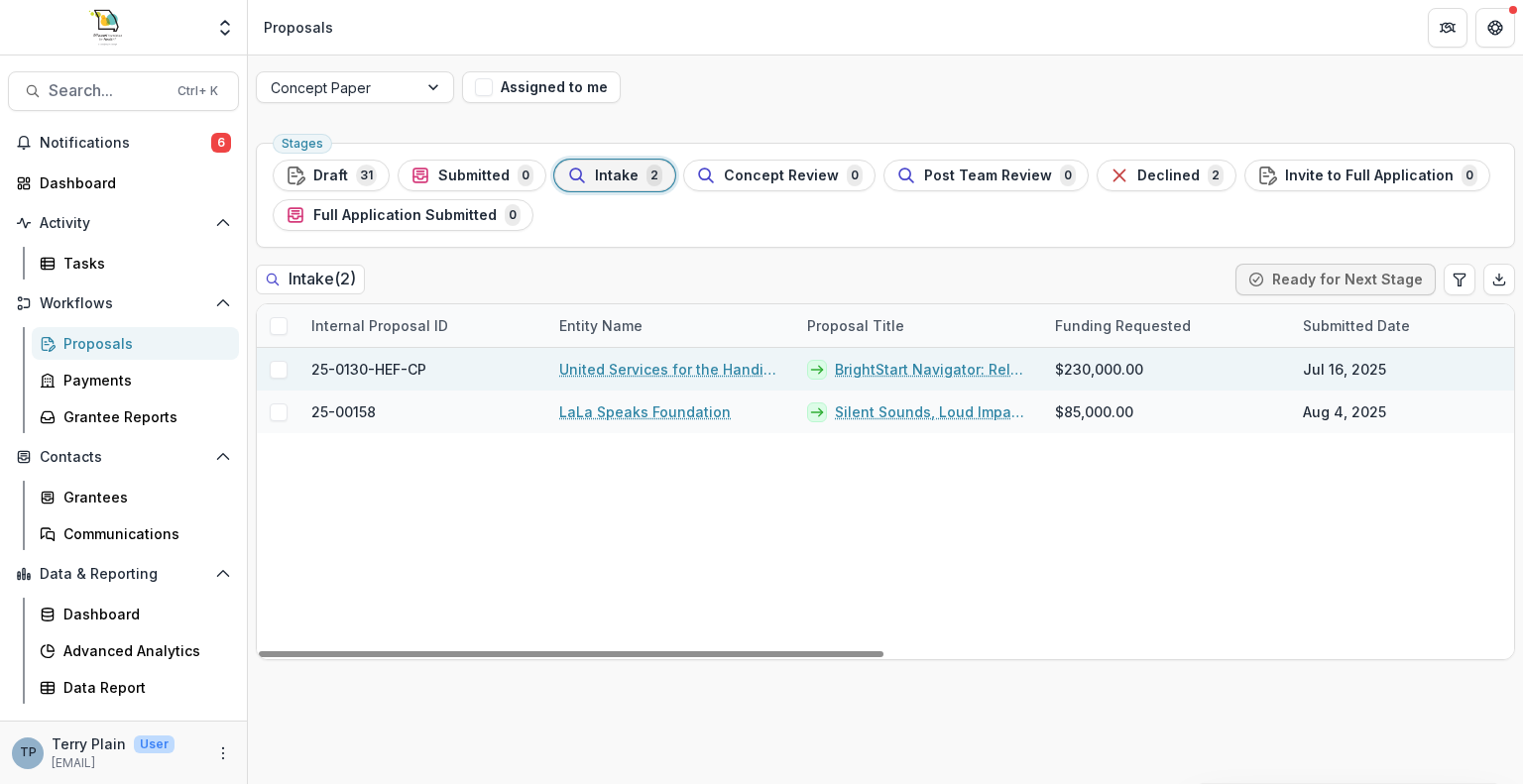 click on "United Services for the Handicapped in St. Charles County" at bounding box center (671, 369) 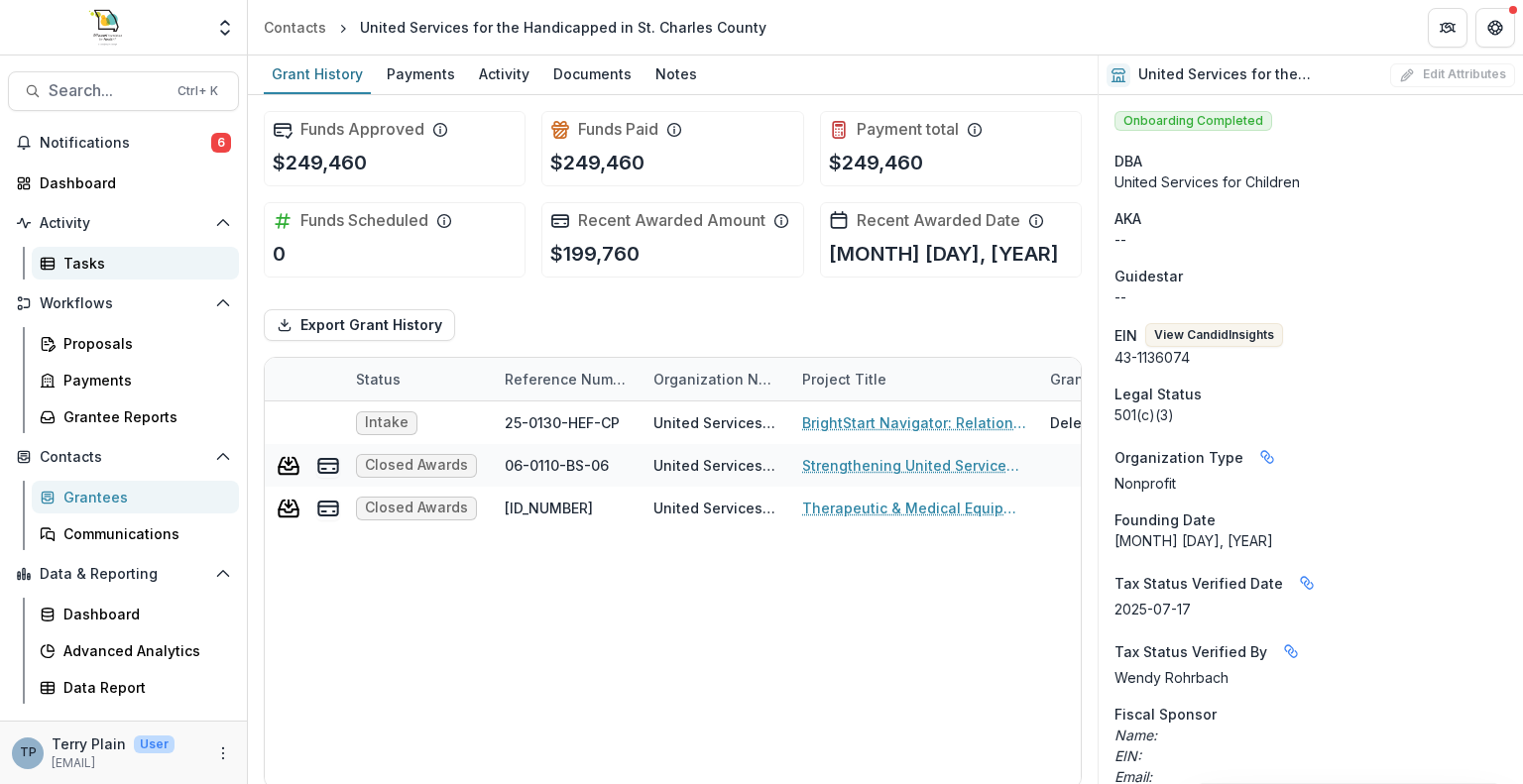 click on "Tasks" at bounding box center (143, 263) 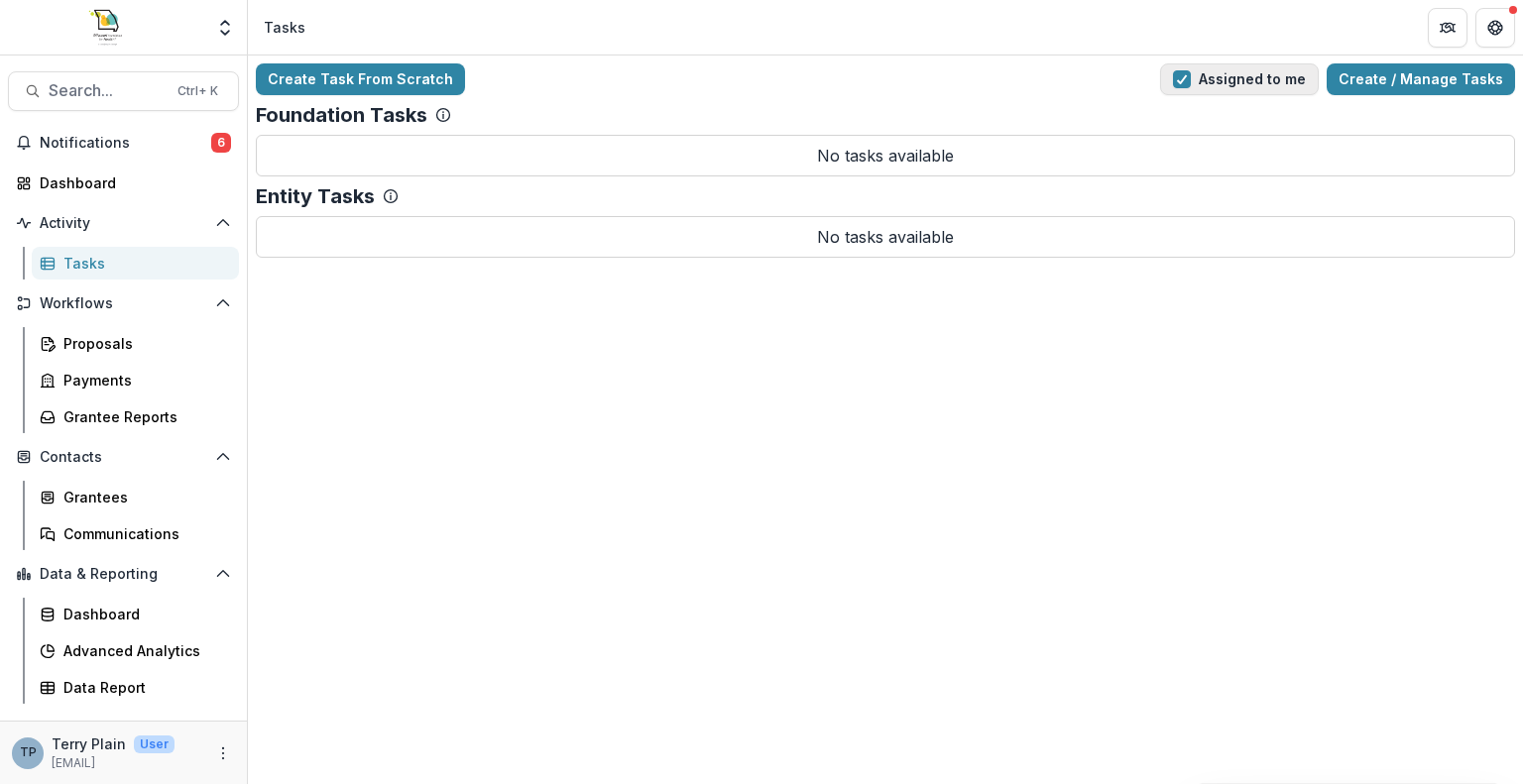 click at bounding box center (1182, 79) 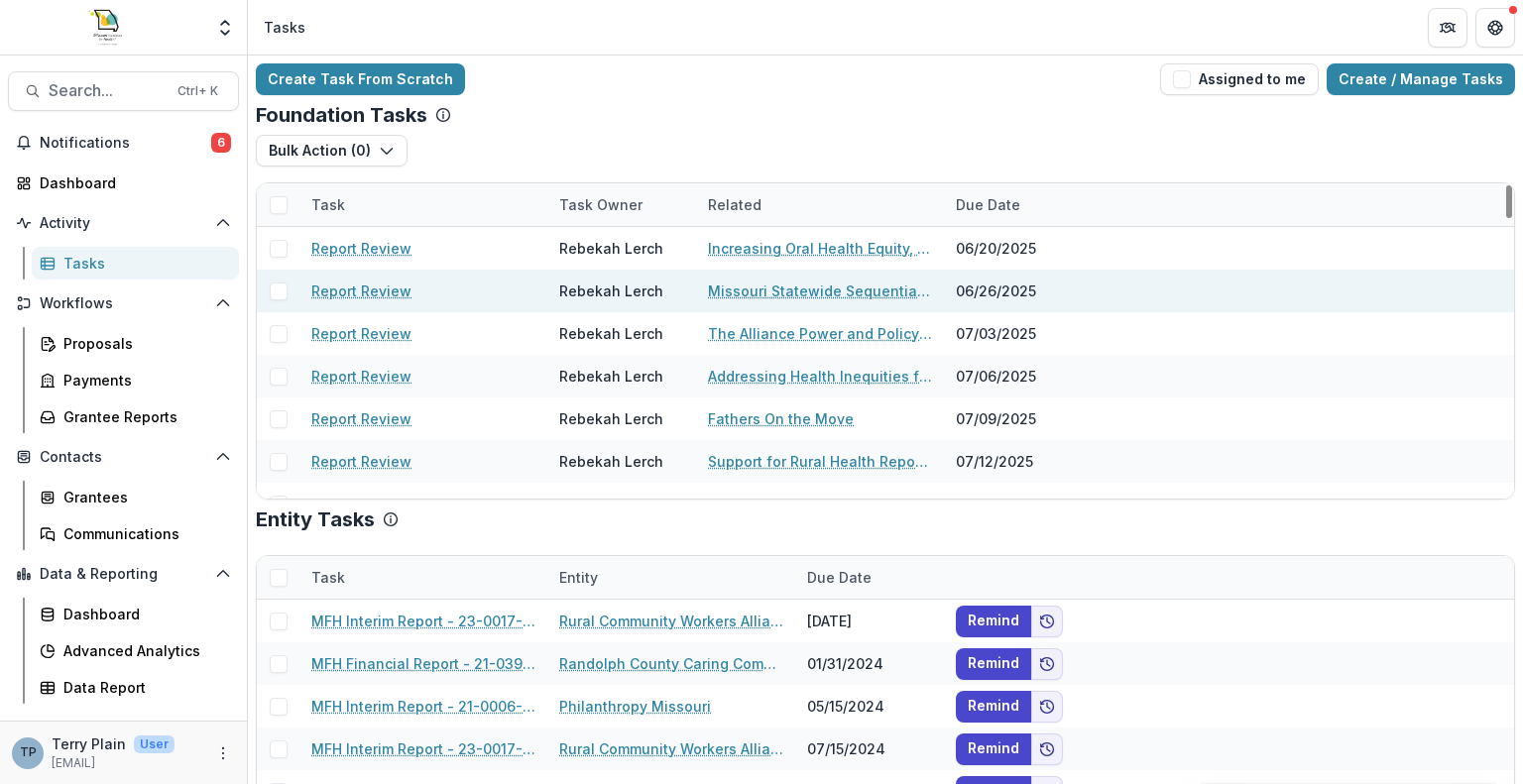 click on "Report Review" at bounding box center [361, 290] 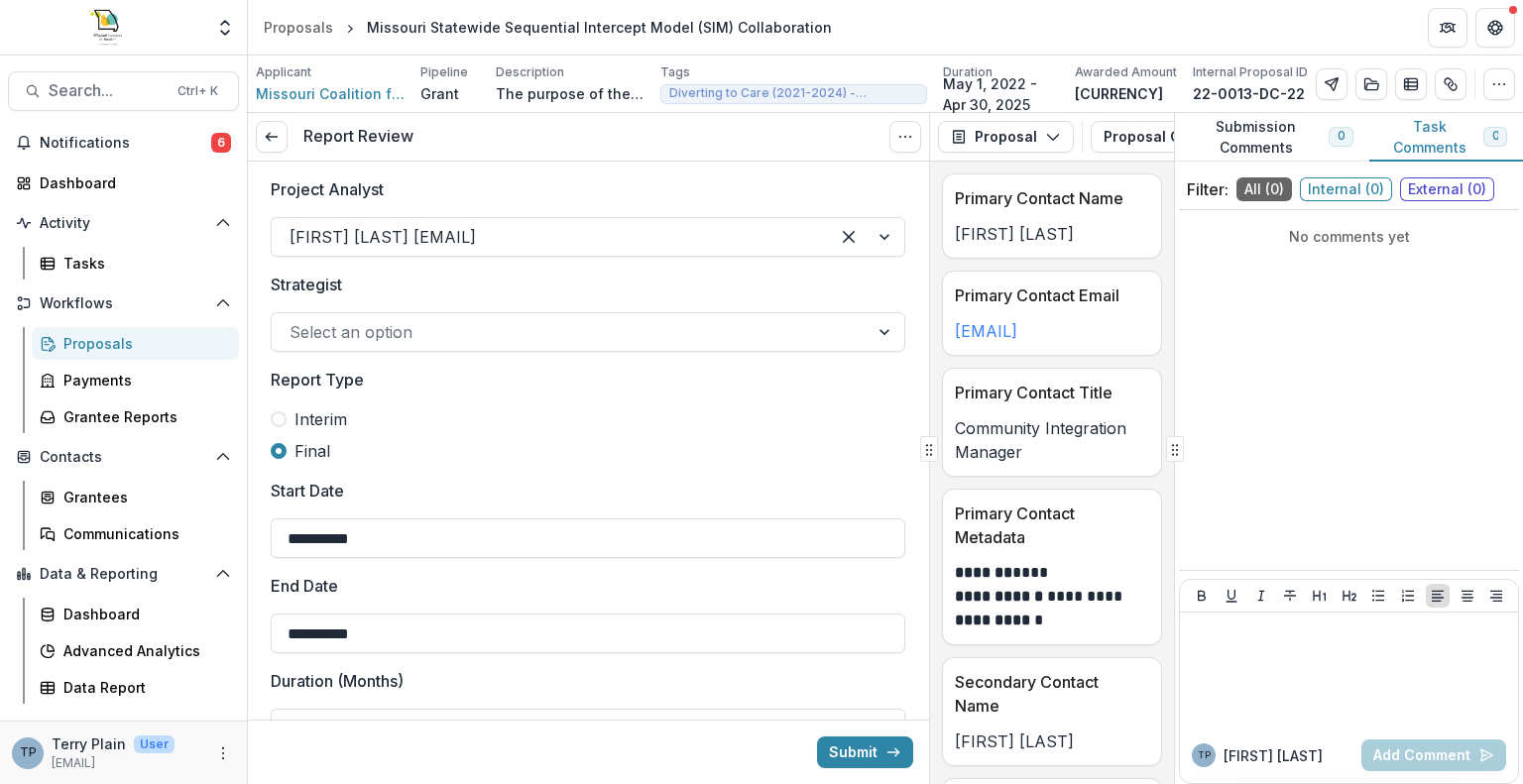 click on "No comments yet" at bounding box center (1348, 390) 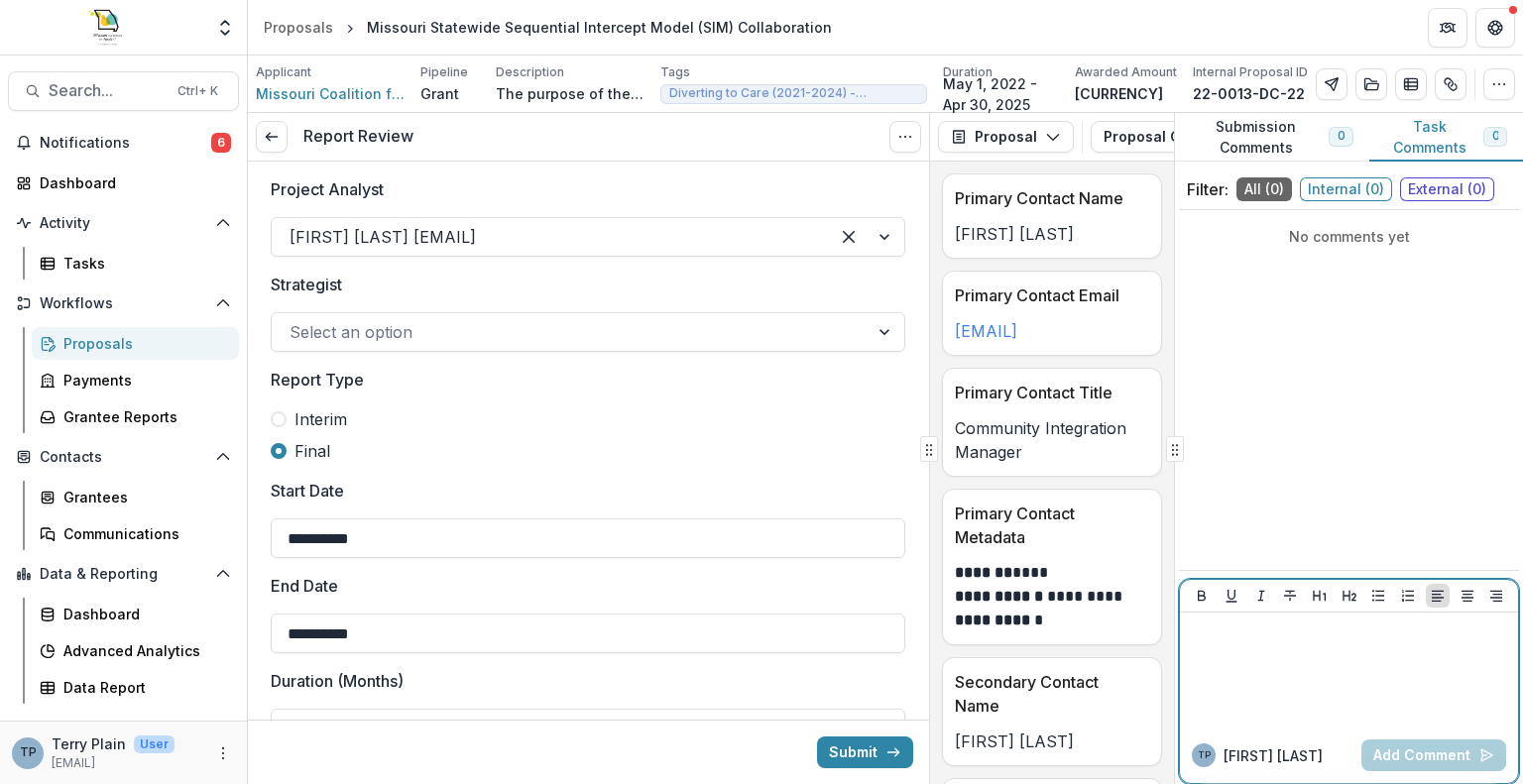 click at bounding box center [1348, 670] 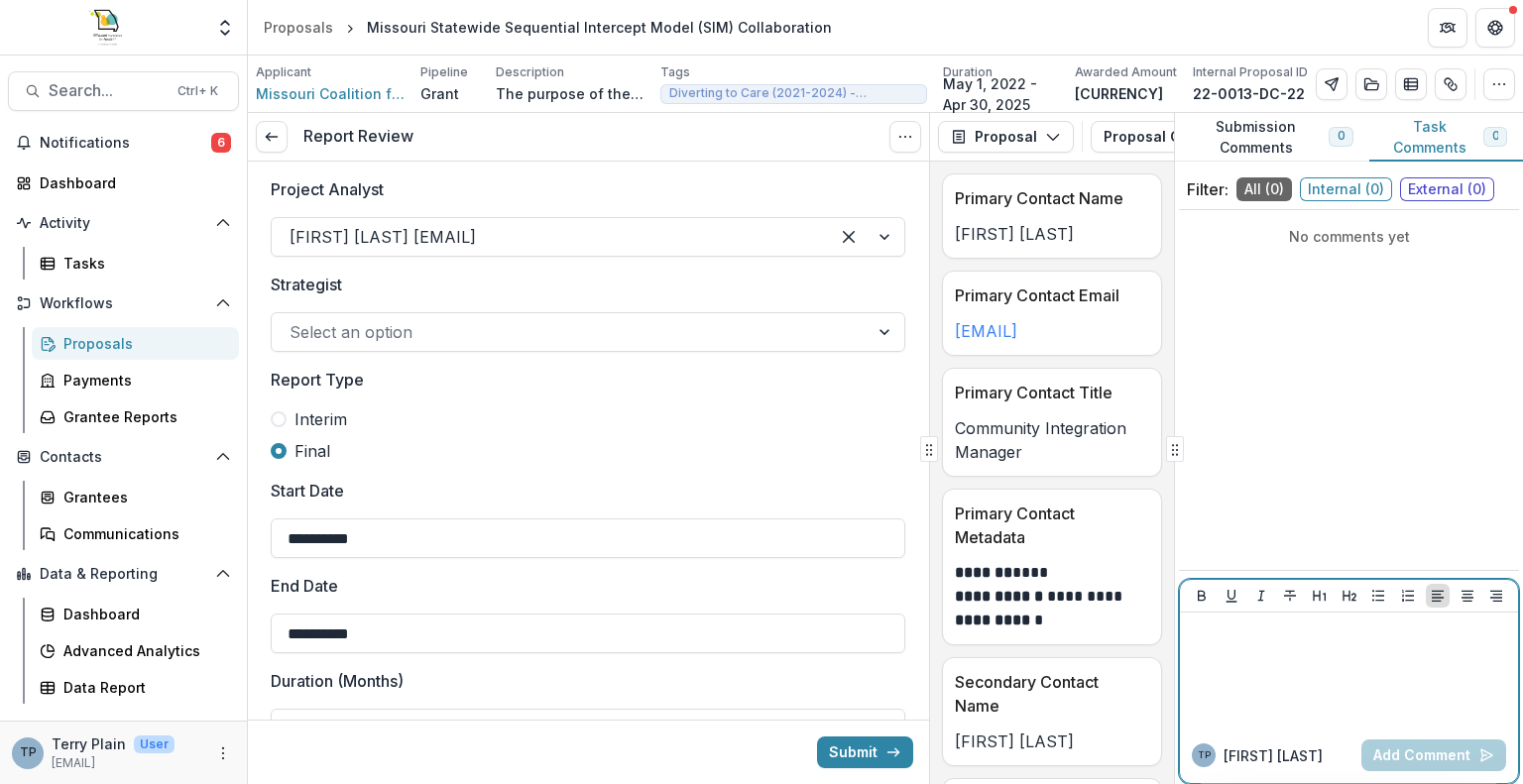 type 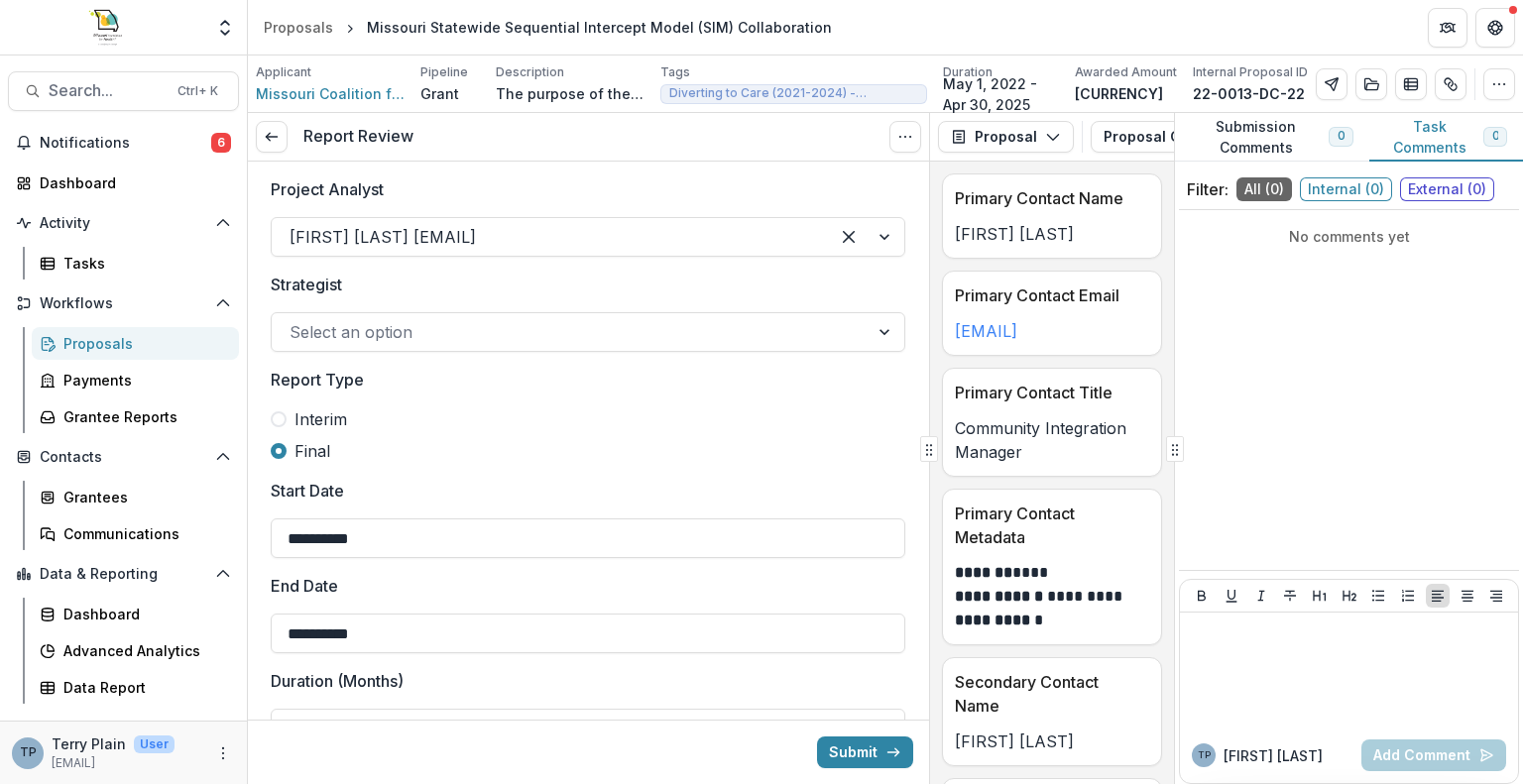 click on "External ( 0 )" at bounding box center (1447, 189) 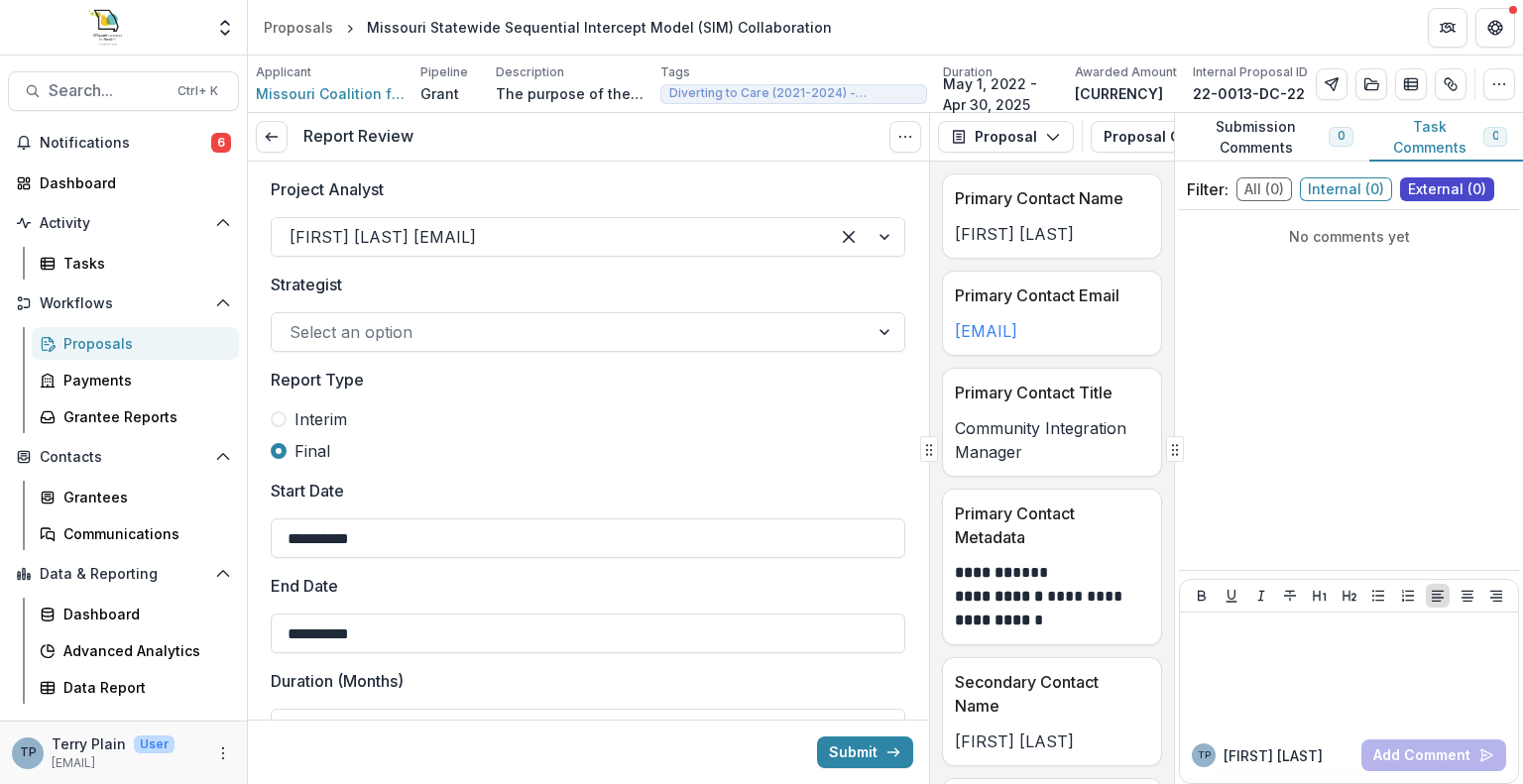 click on "All ( 0 )" at bounding box center [1264, 189] 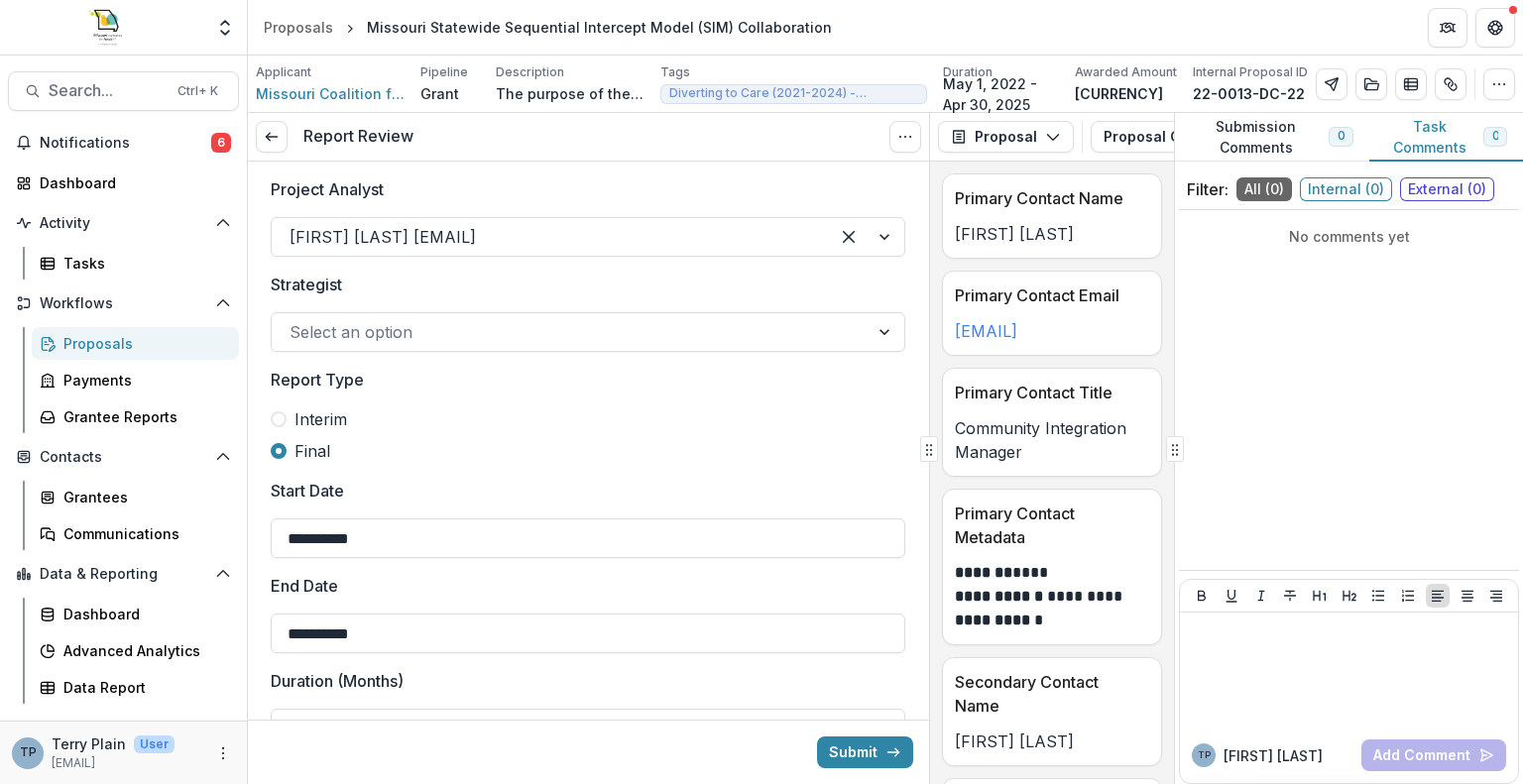click on "Proposals" at bounding box center (143, 343) 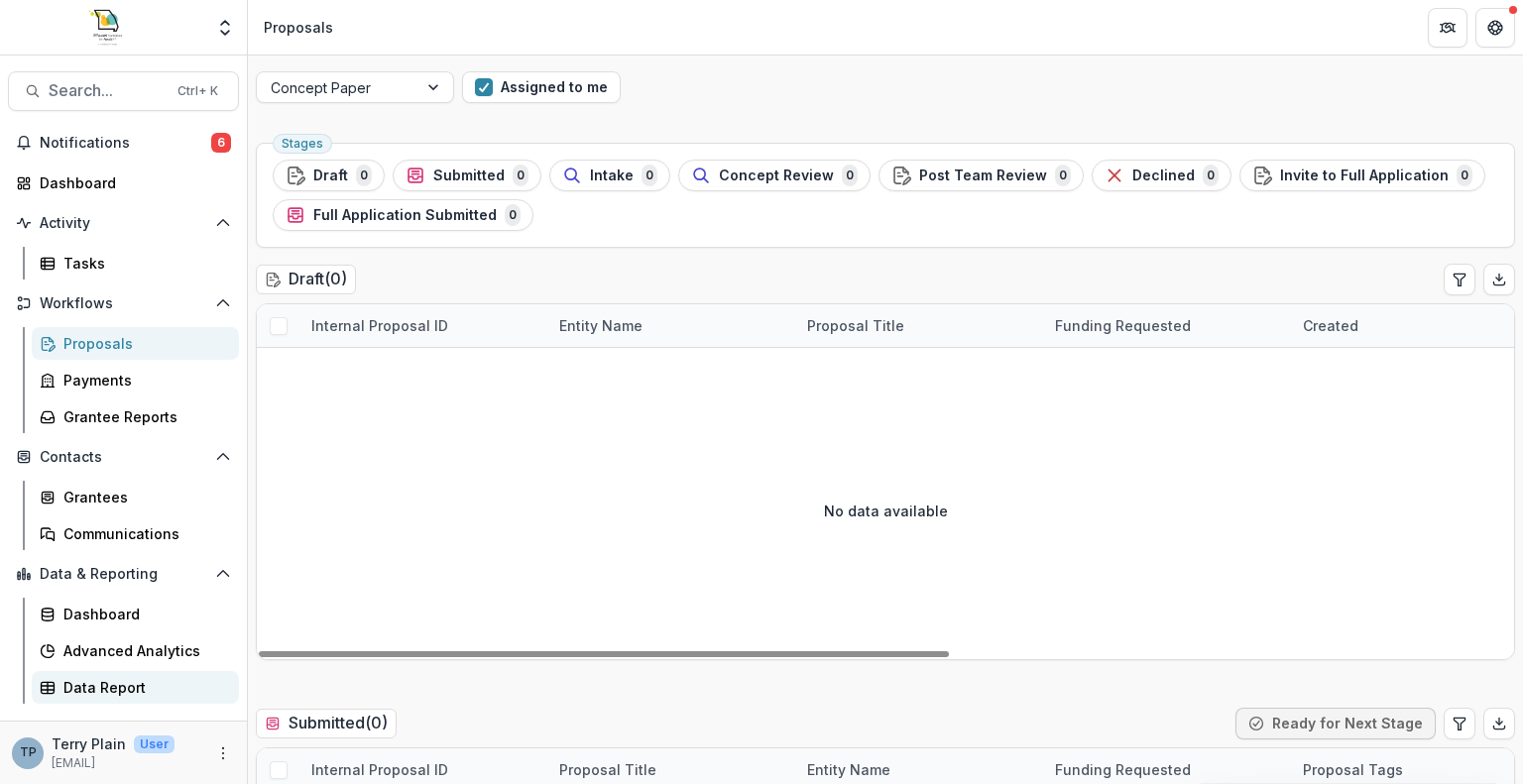 click on "Data Report" at bounding box center [143, 687] 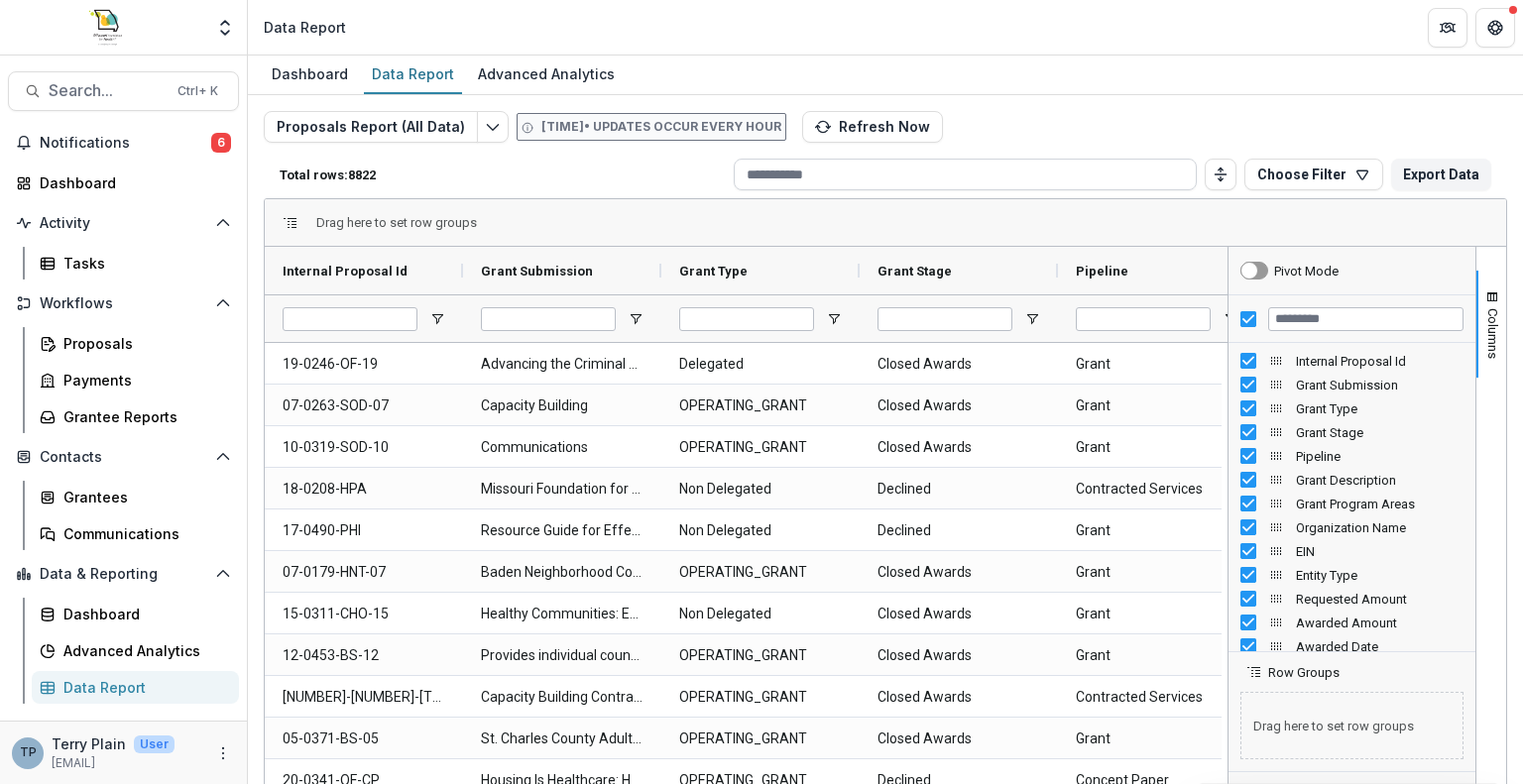 click at bounding box center (965, 174) 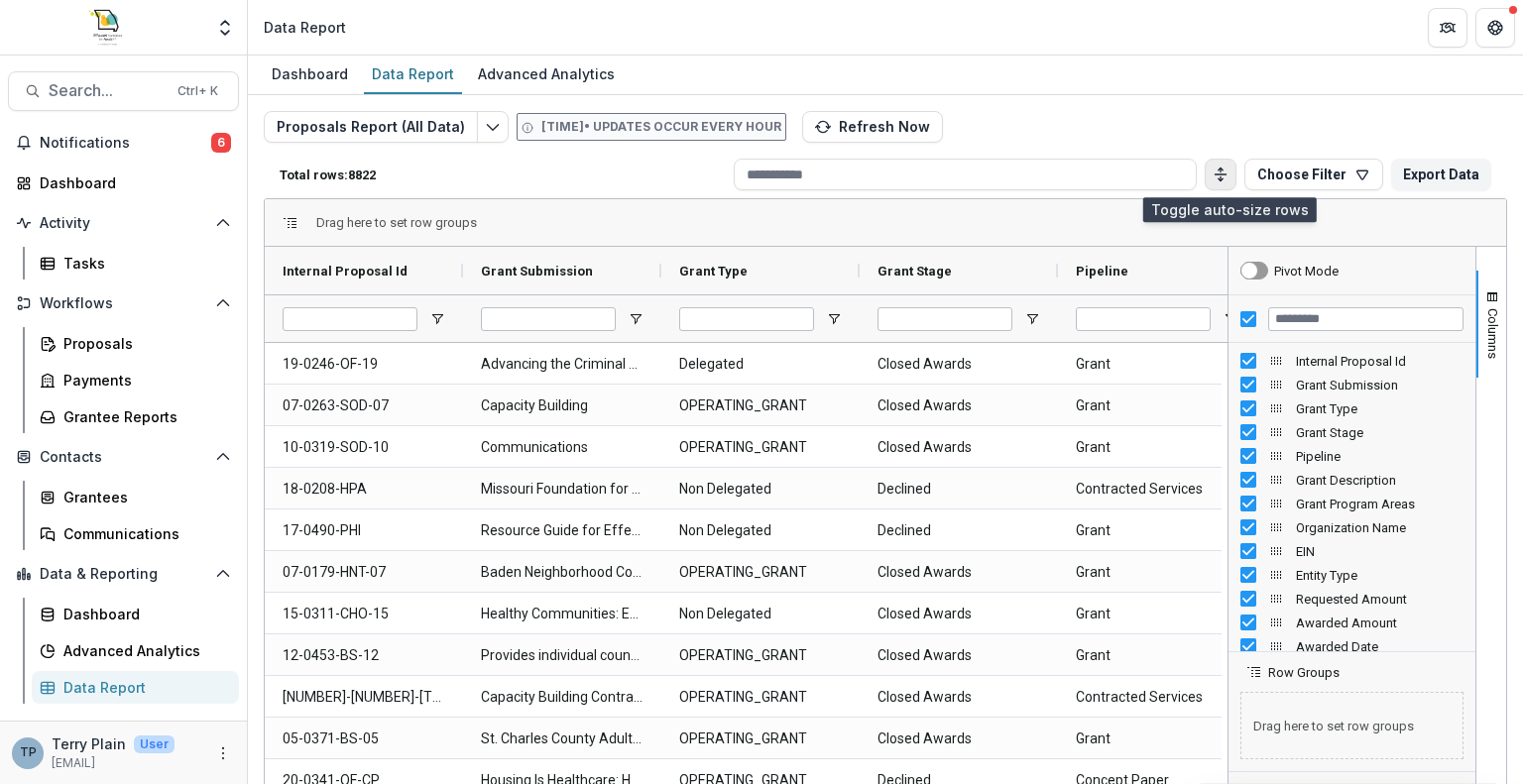 click 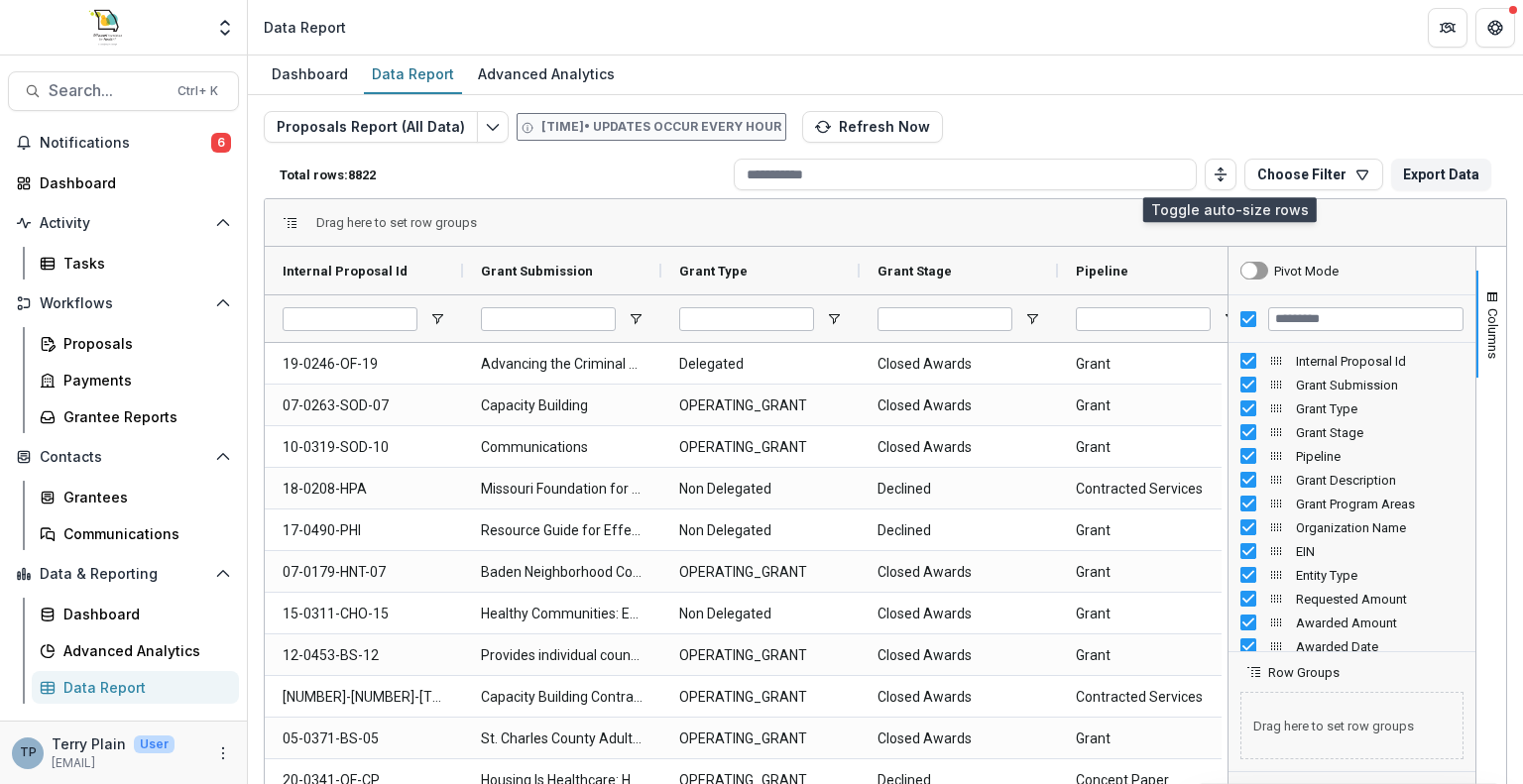 click at bounding box center [965, 174] 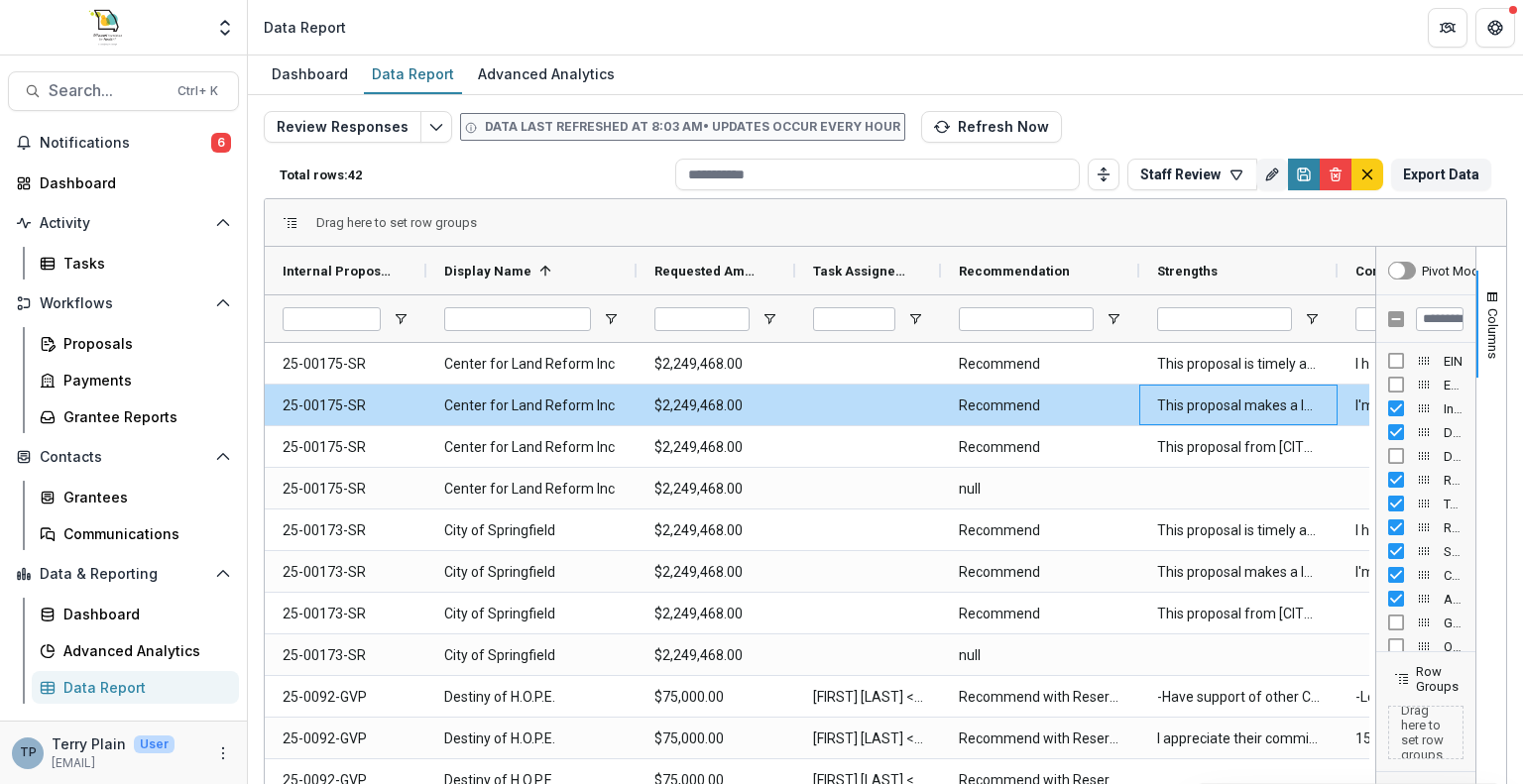 scroll, scrollTop: 0, scrollLeft: 0, axis: both 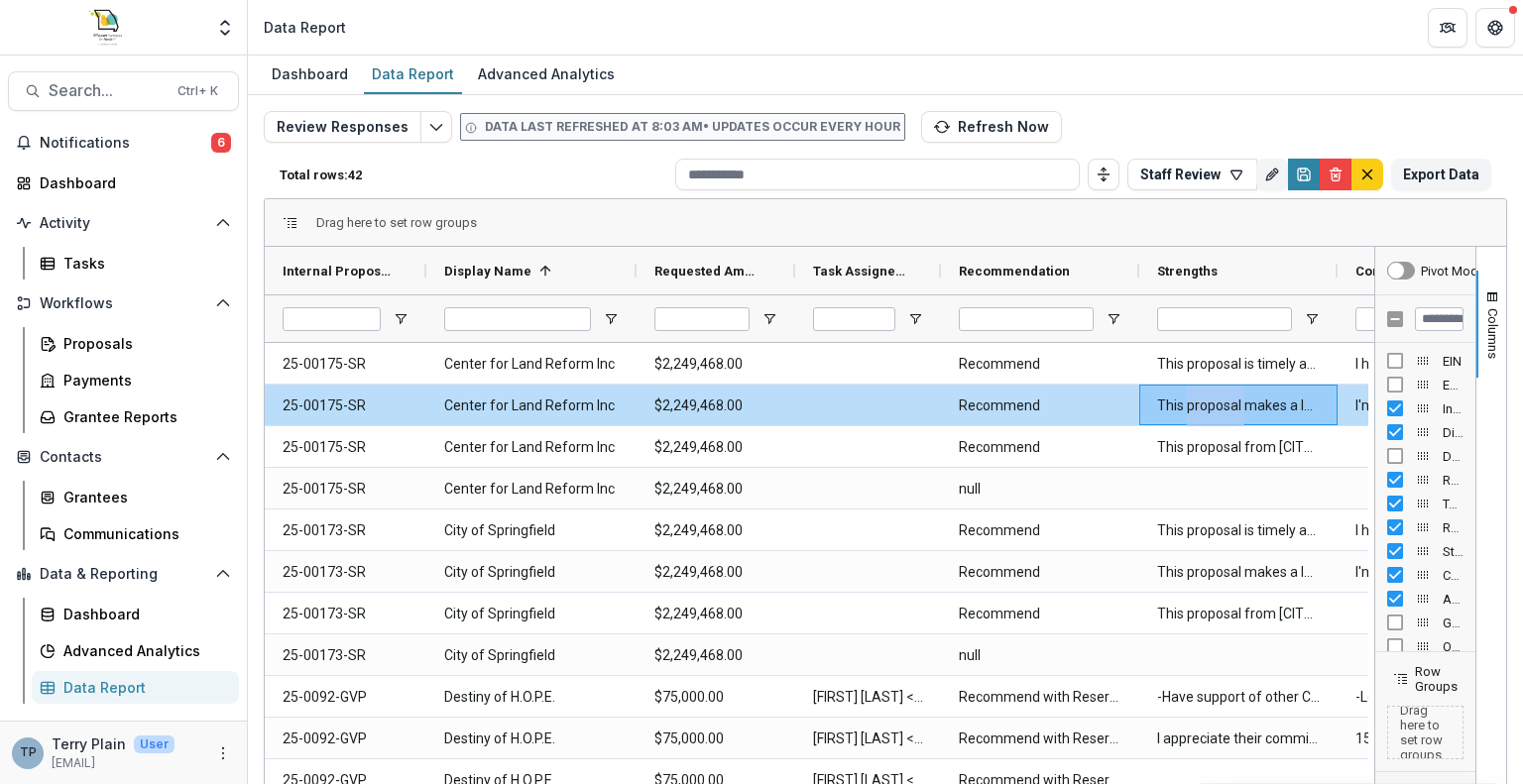 click at bounding box center [1374, 569] 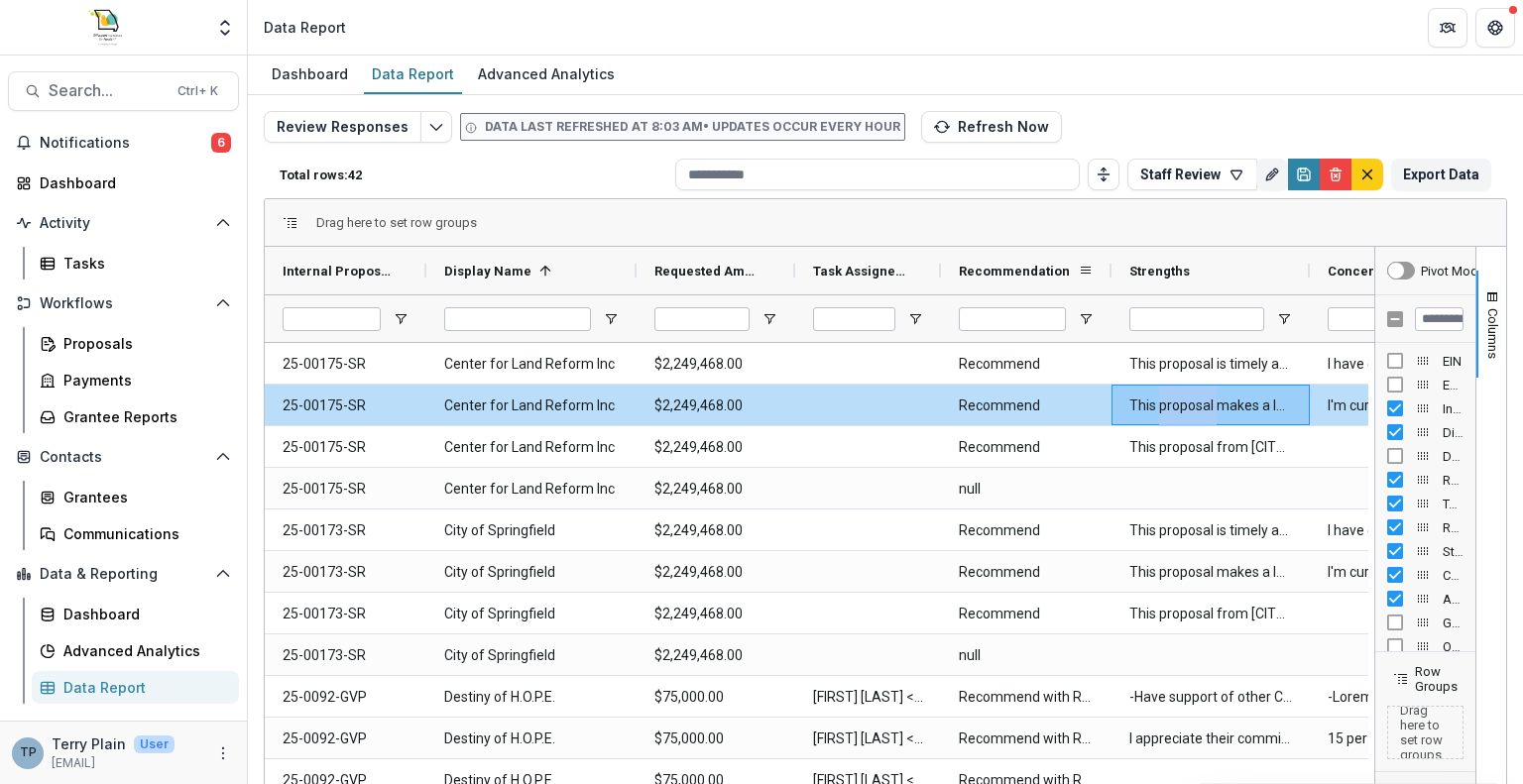 drag, startPoint x: 1134, startPoint y: 273, endPoint x: 1107, endPoint y: 280, distance: 27.89265 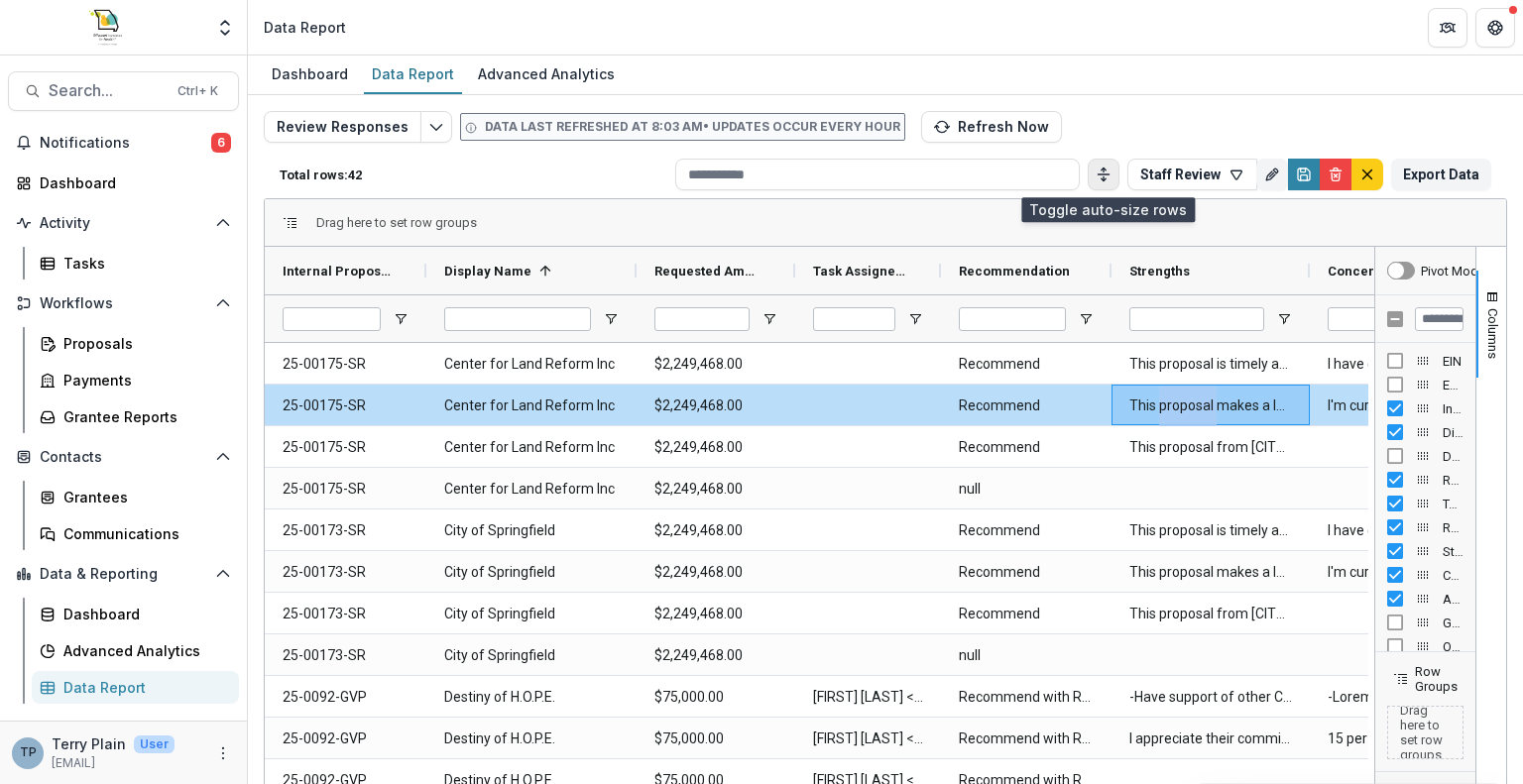 click 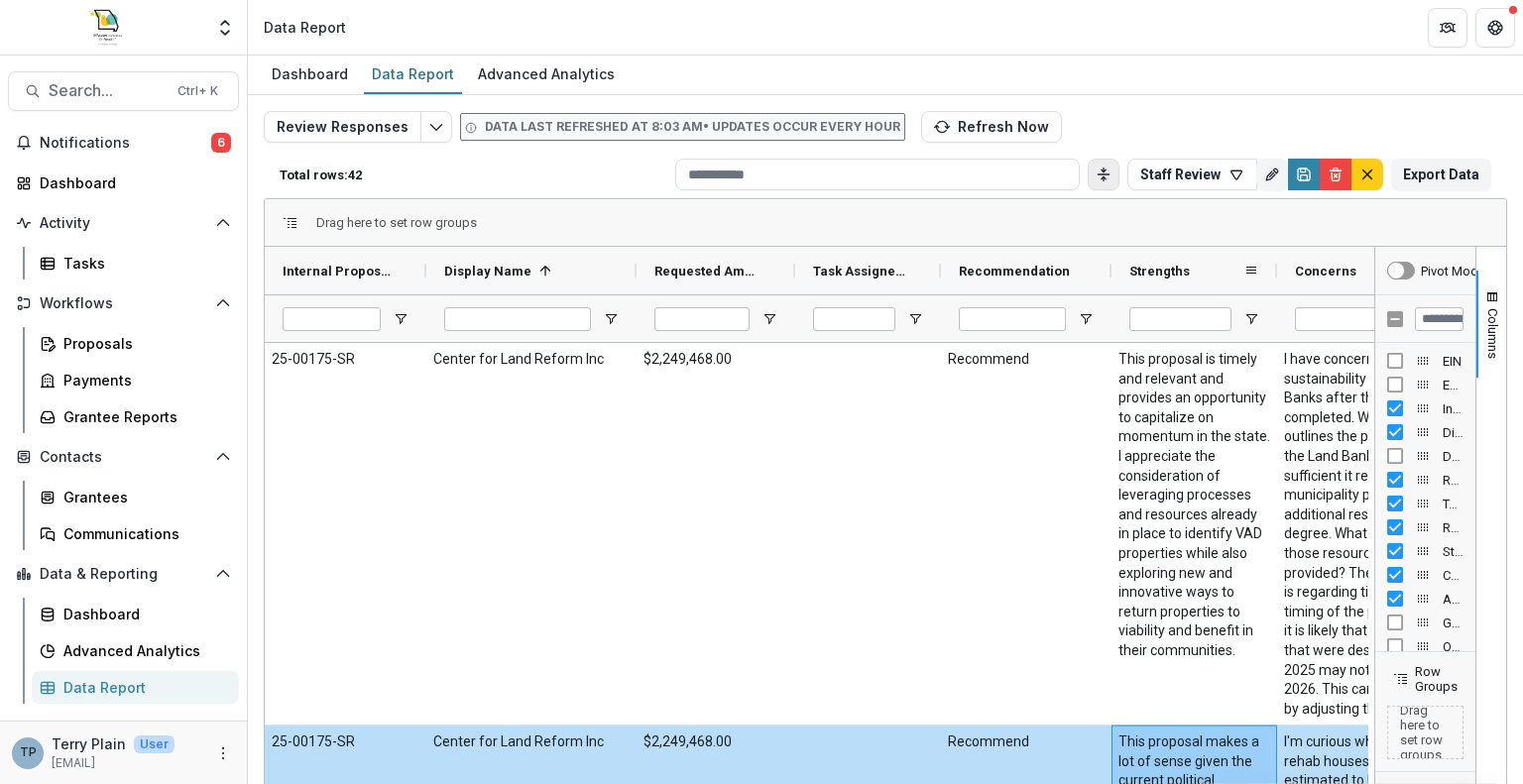 drag, startPoint x: 1306, startPoint y: 273, endPoint x: 1273, endPoint y: 280, distance: 33.734256 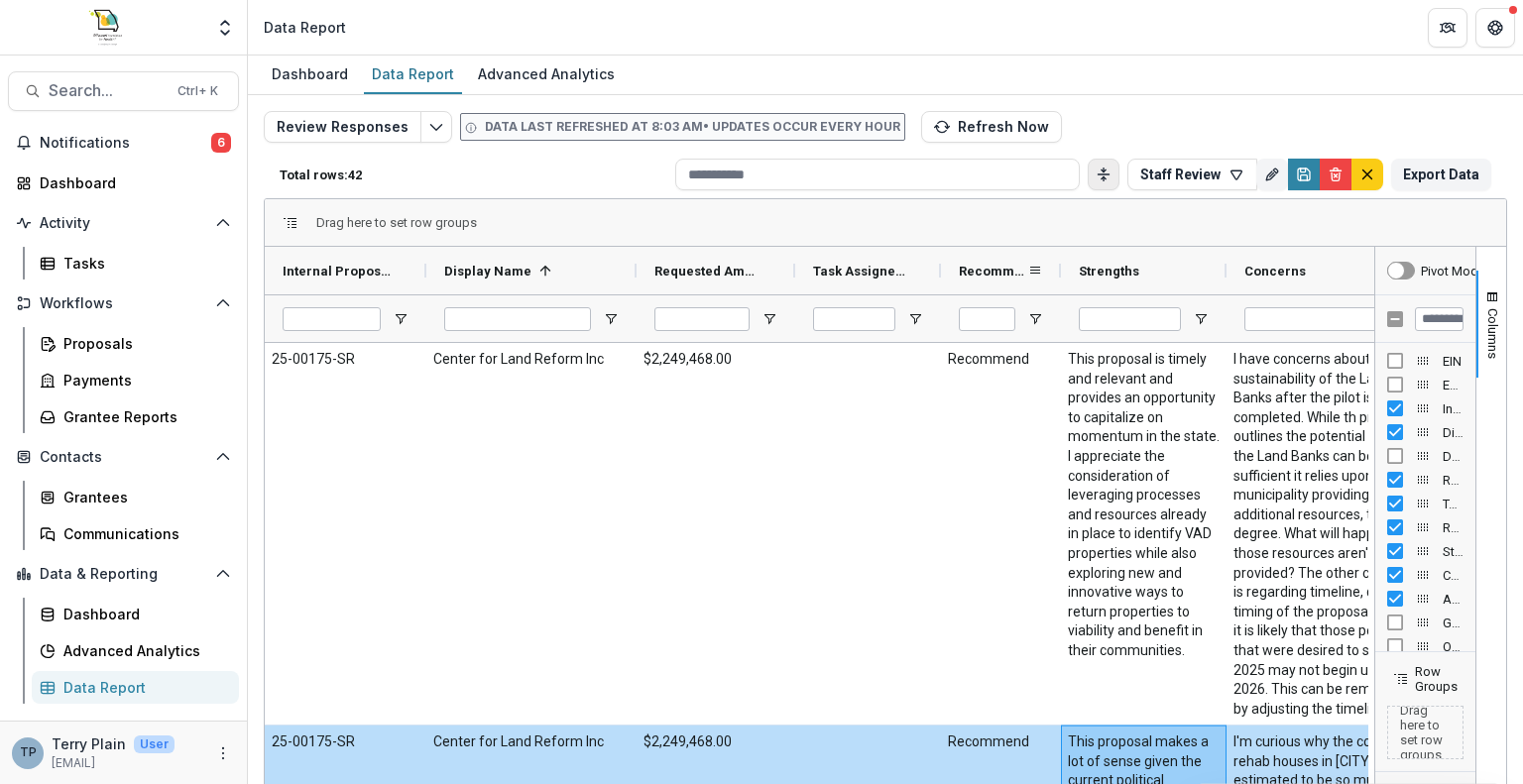 drag, startPoint x: 1113, startPoint y: 269, endPoint x: 1063, endPoint y: 273, distance: 50.159745 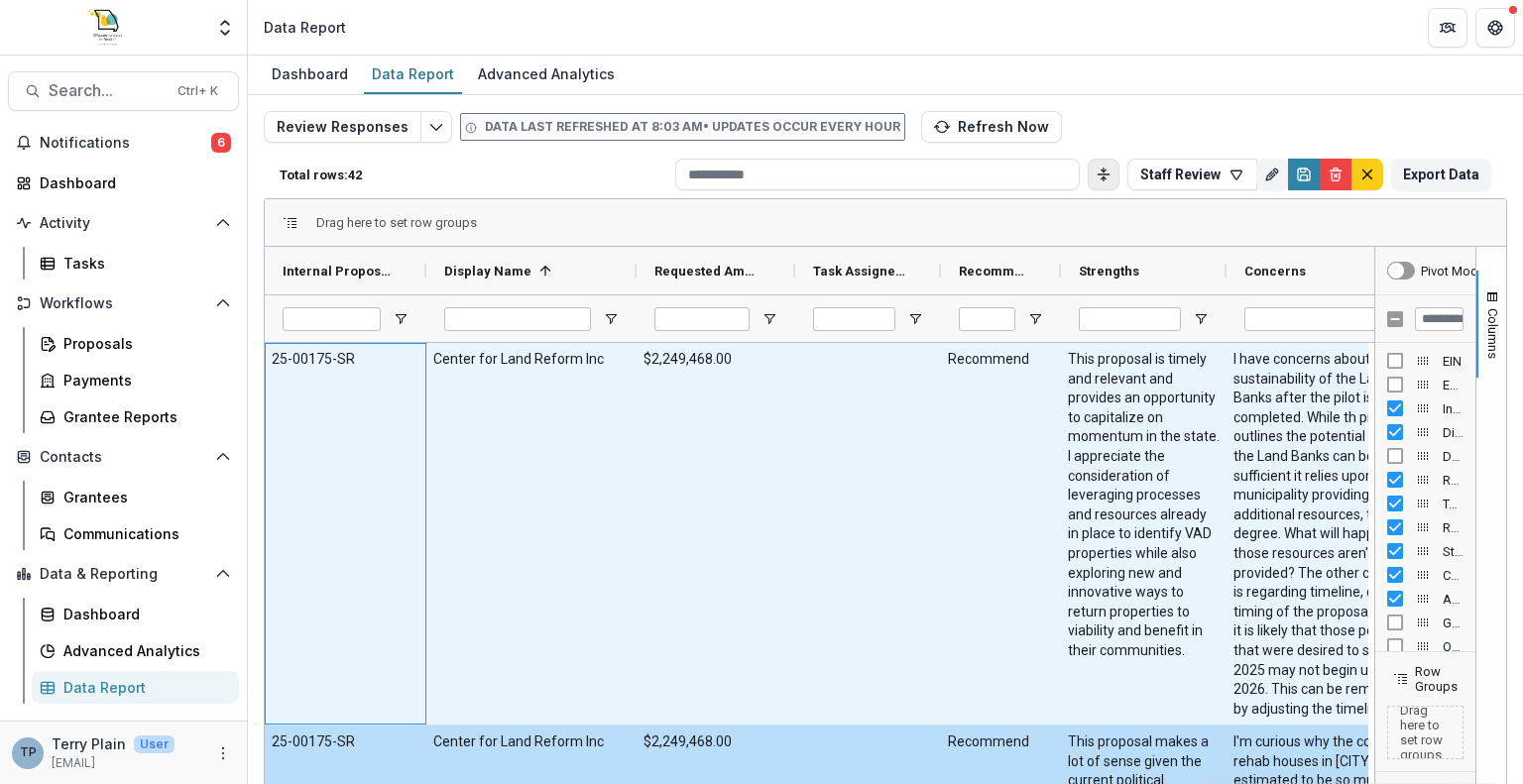 click on "25-00175-SR" at bounding box center (345, 533) 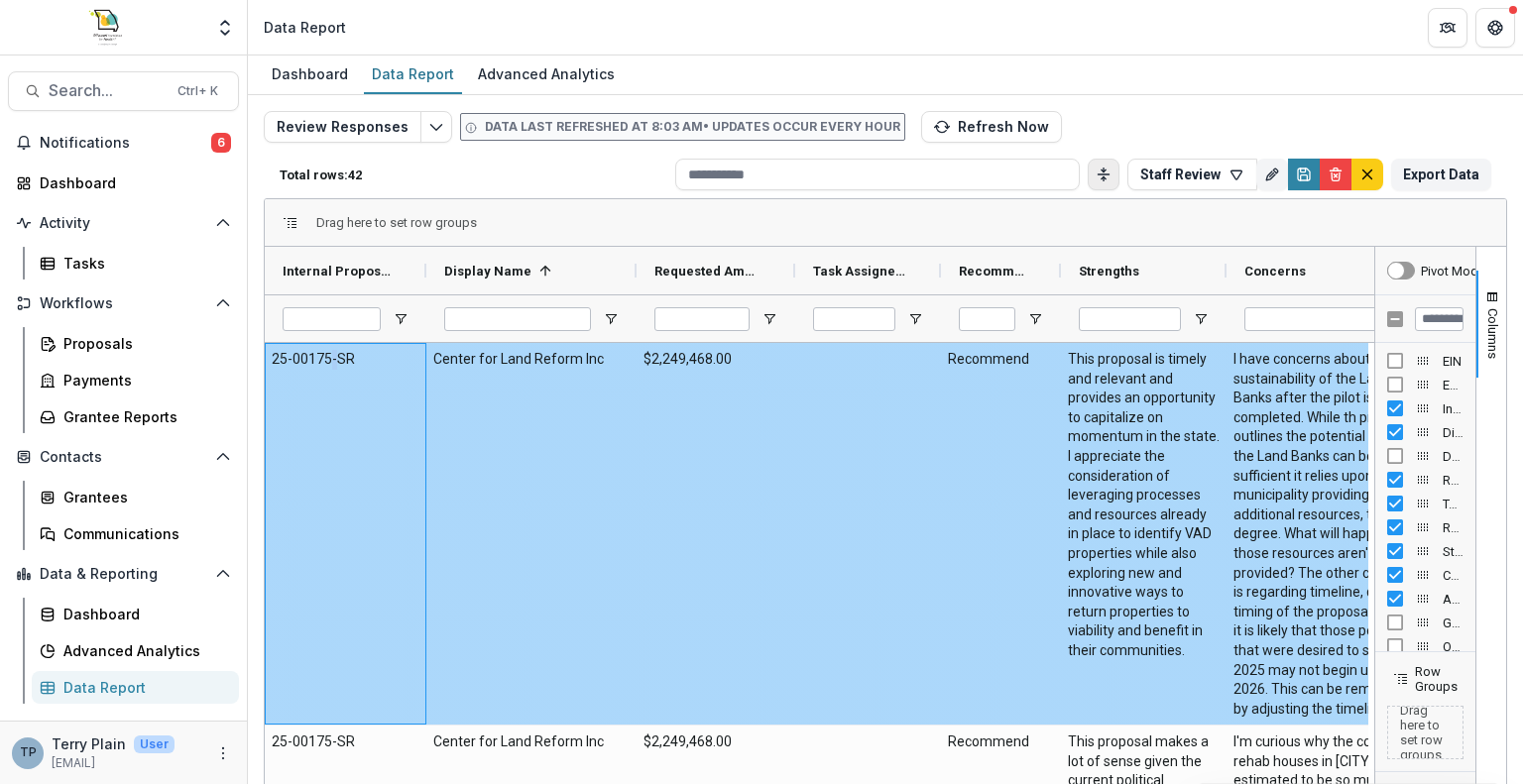 click on "25-00175-SR" at bounding box center (345, 533) 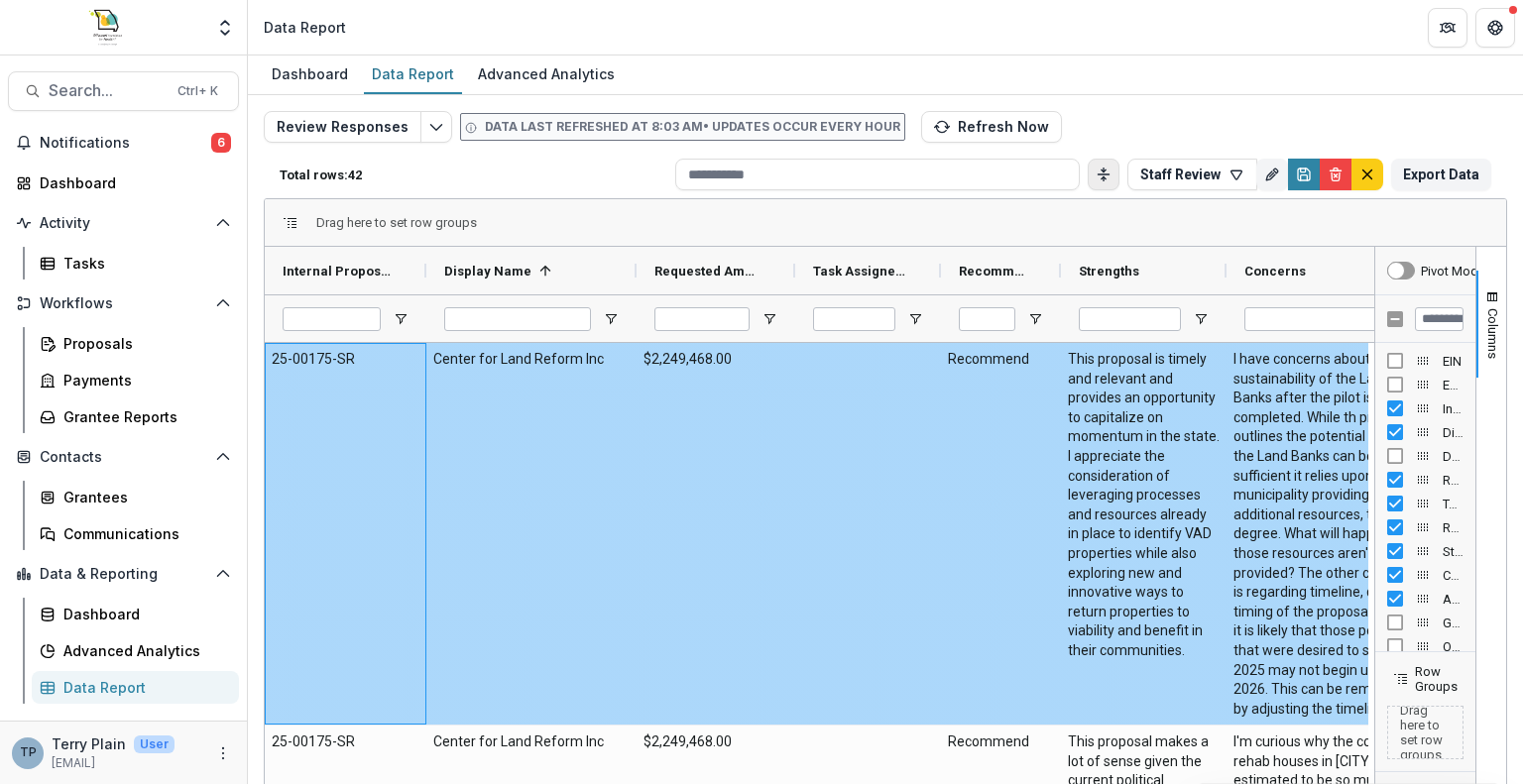 click on "25-00175-SR" at bounding box center (345, 533) 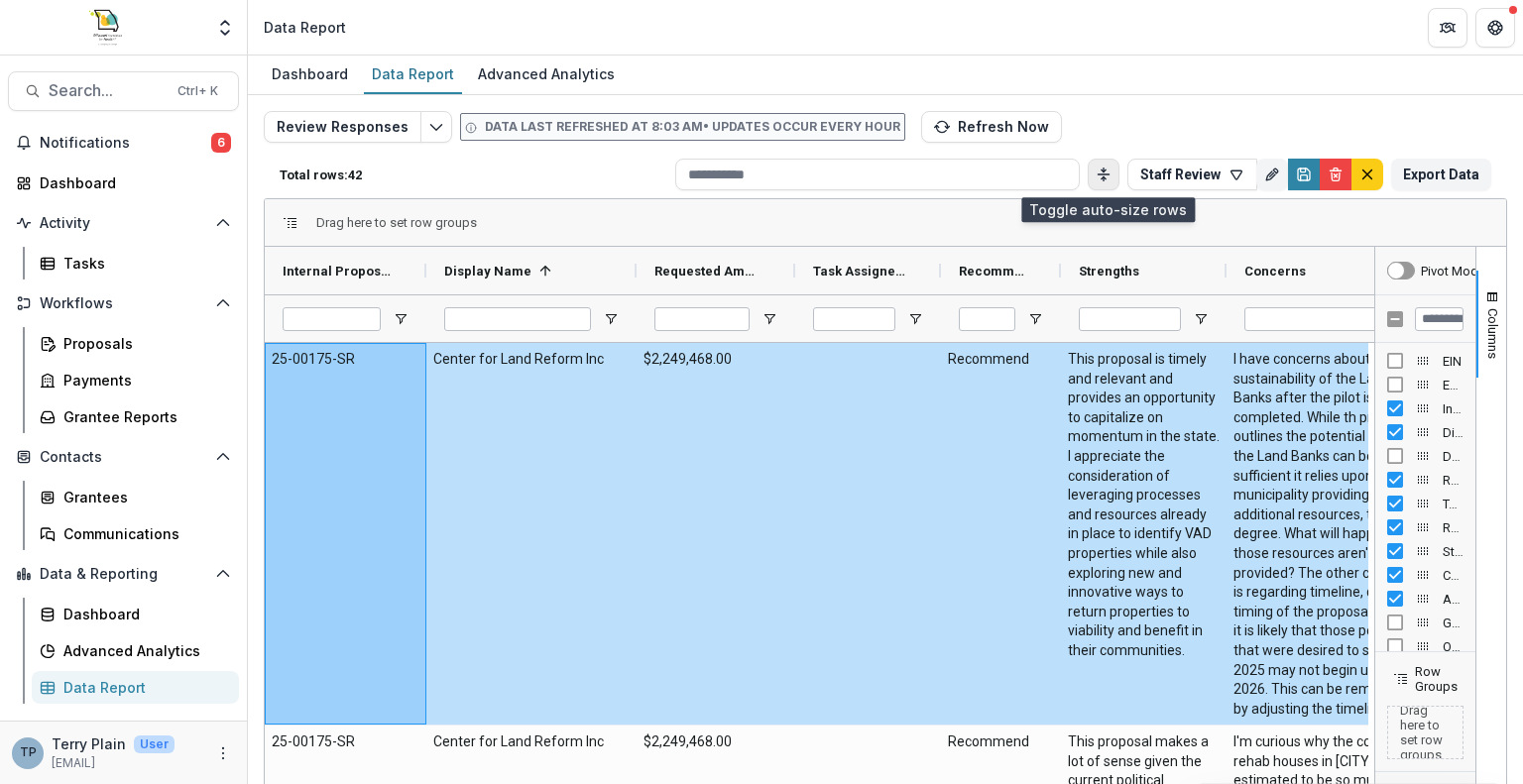 click at bounding box center (1104, 174) 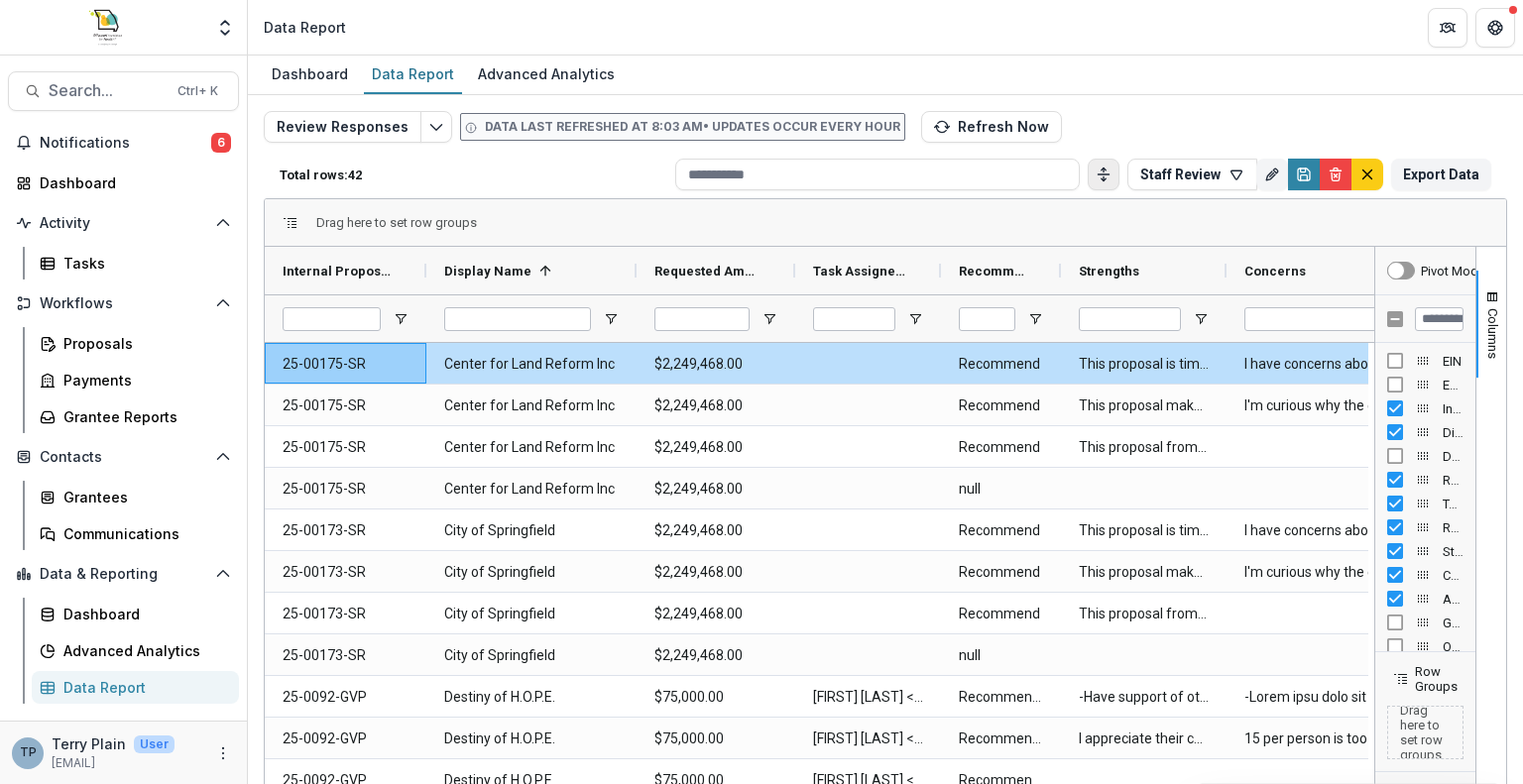 click at bounding box center [1104, 174] 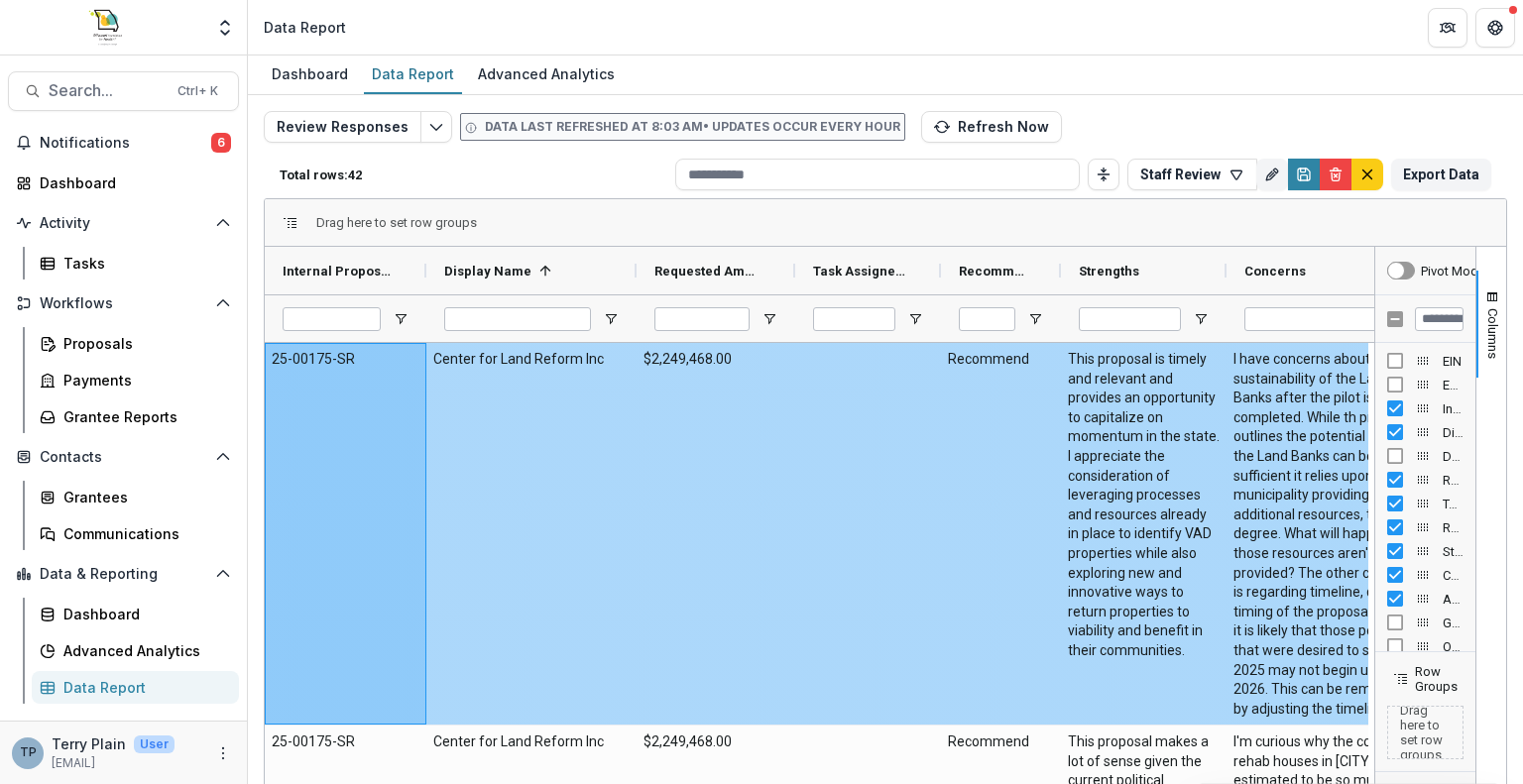 click on "25-00175-SR" at bounding box center [345, 360] 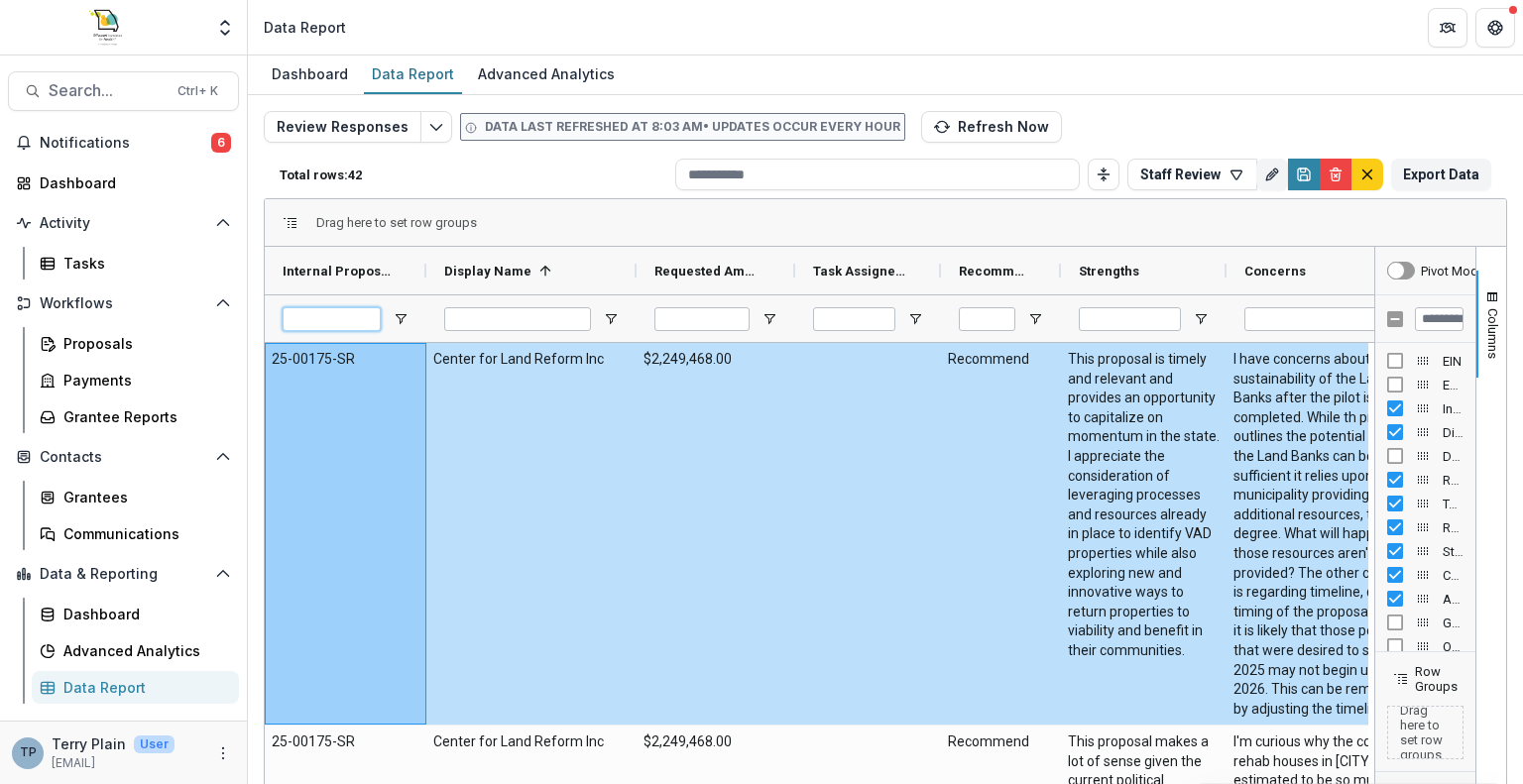 click at bounding box center (331, 319) 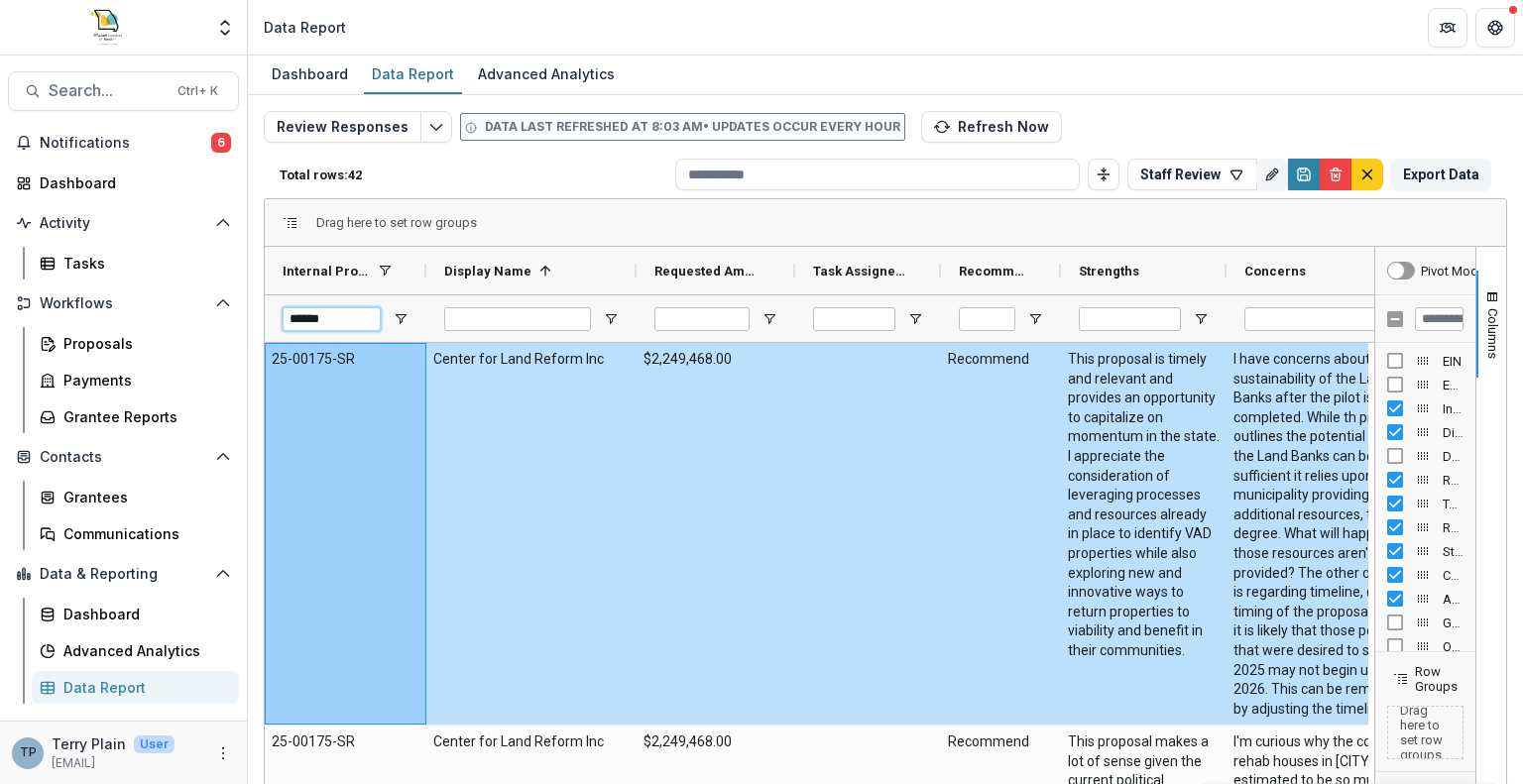 type on "*******" 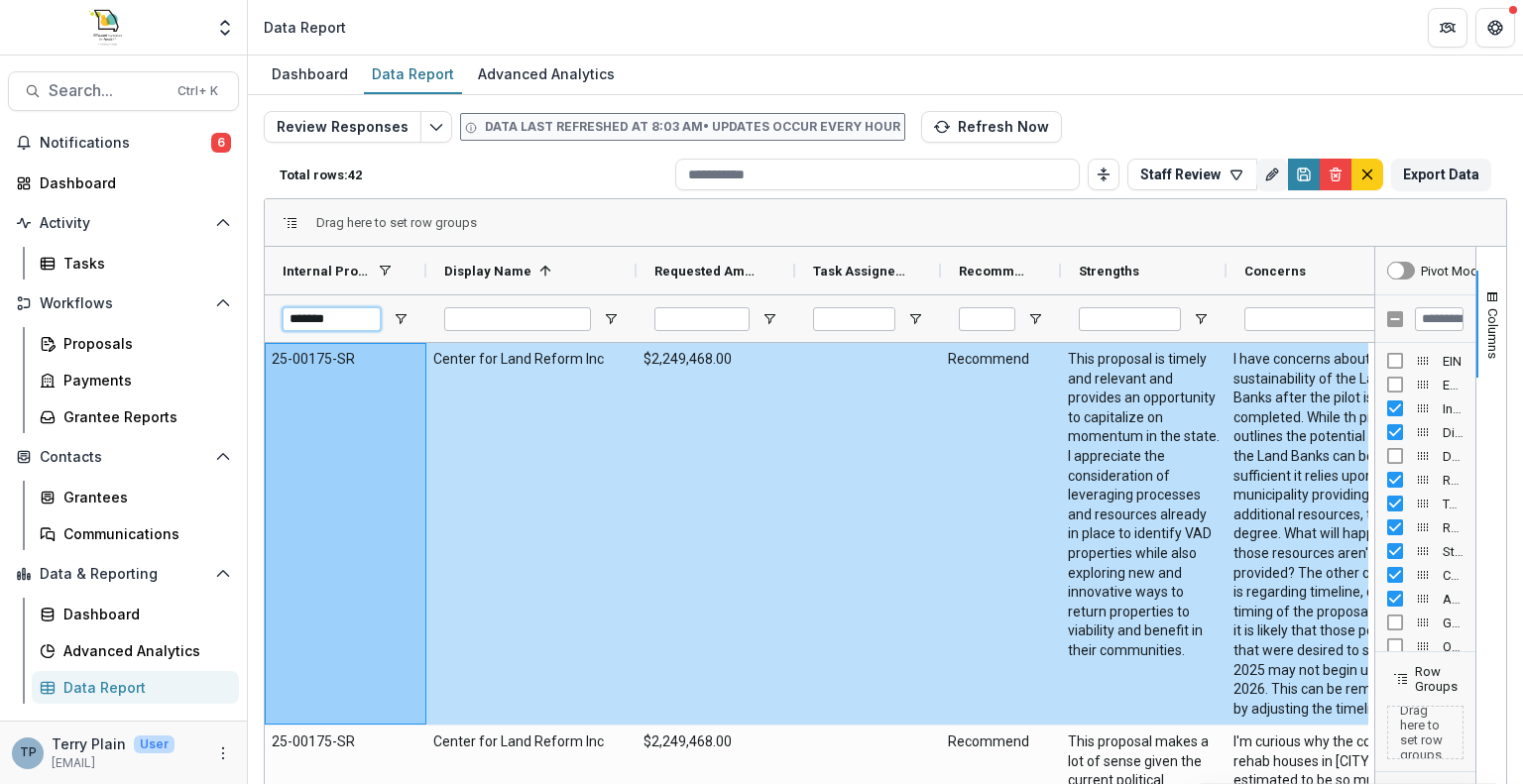 type on "***" 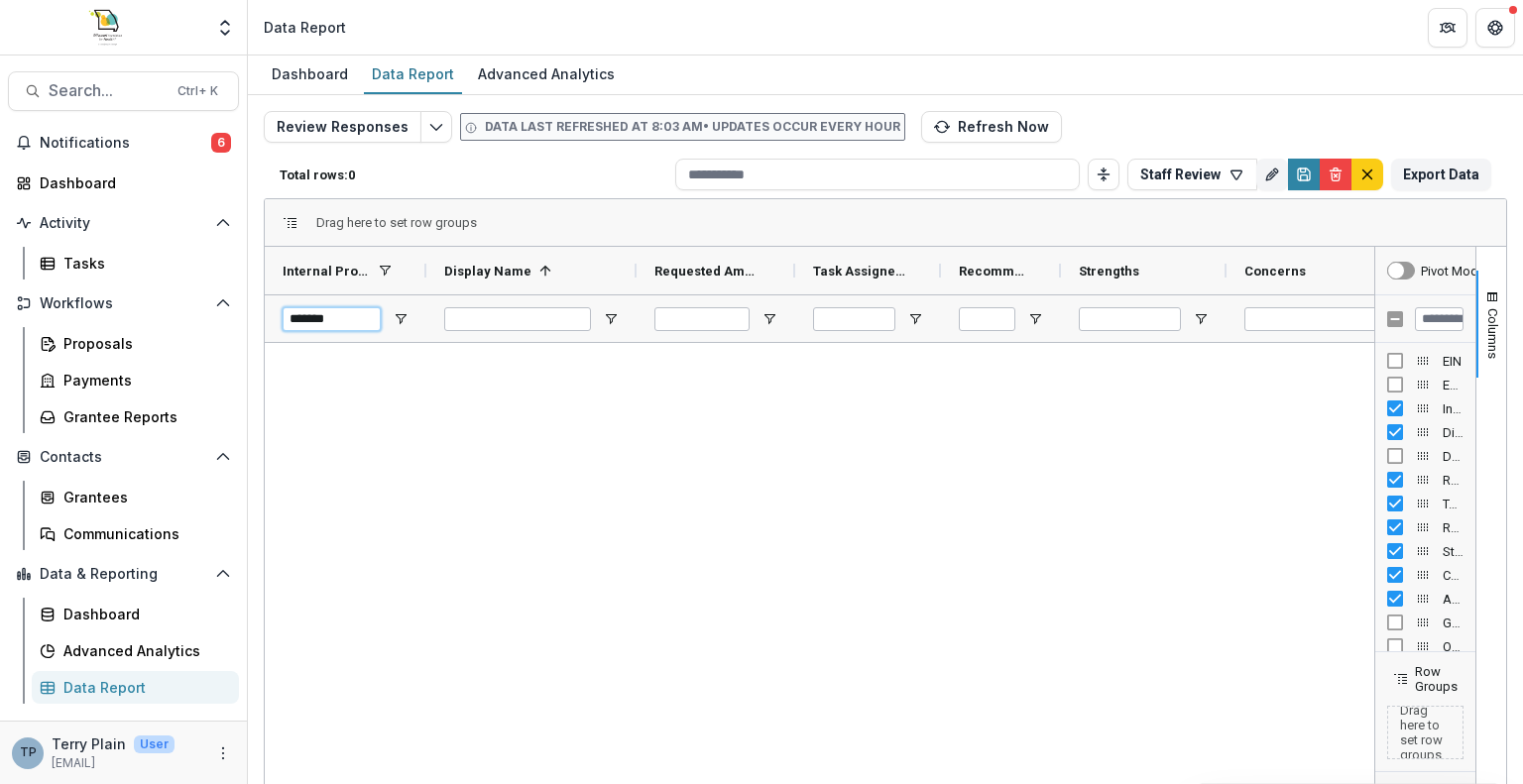 click on "*******" at bounding box center [331, 319] 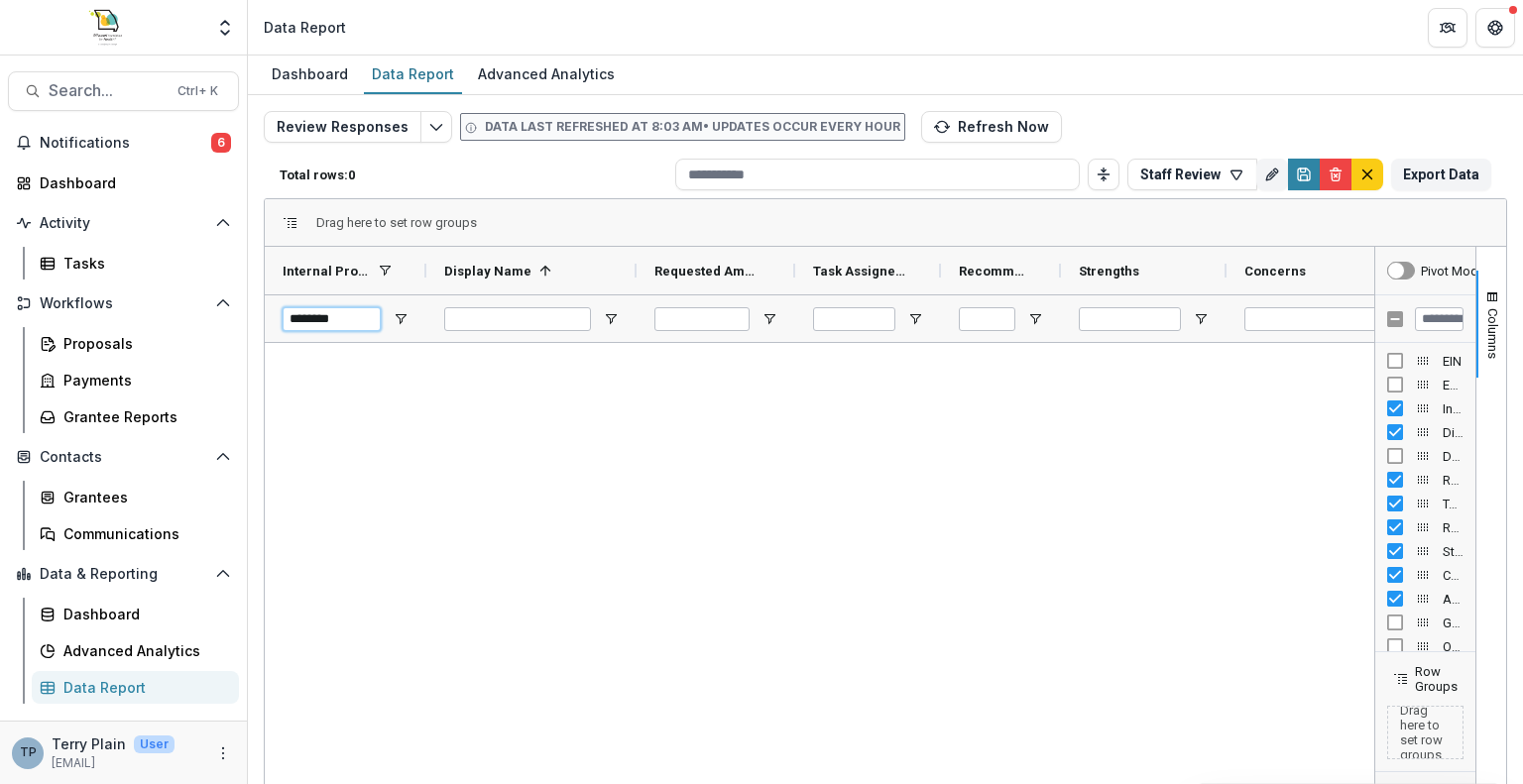 type on "********" 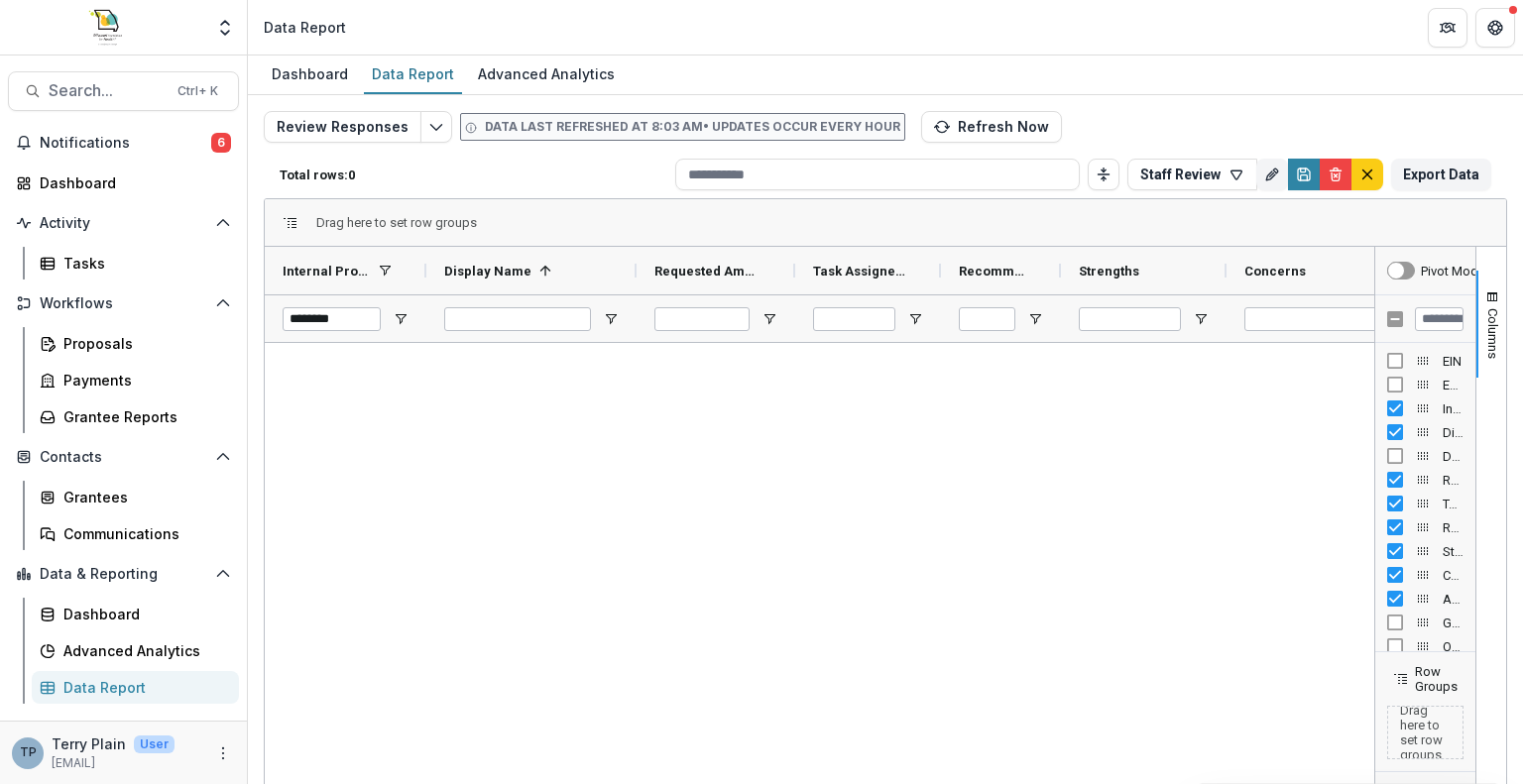 type on "**********" 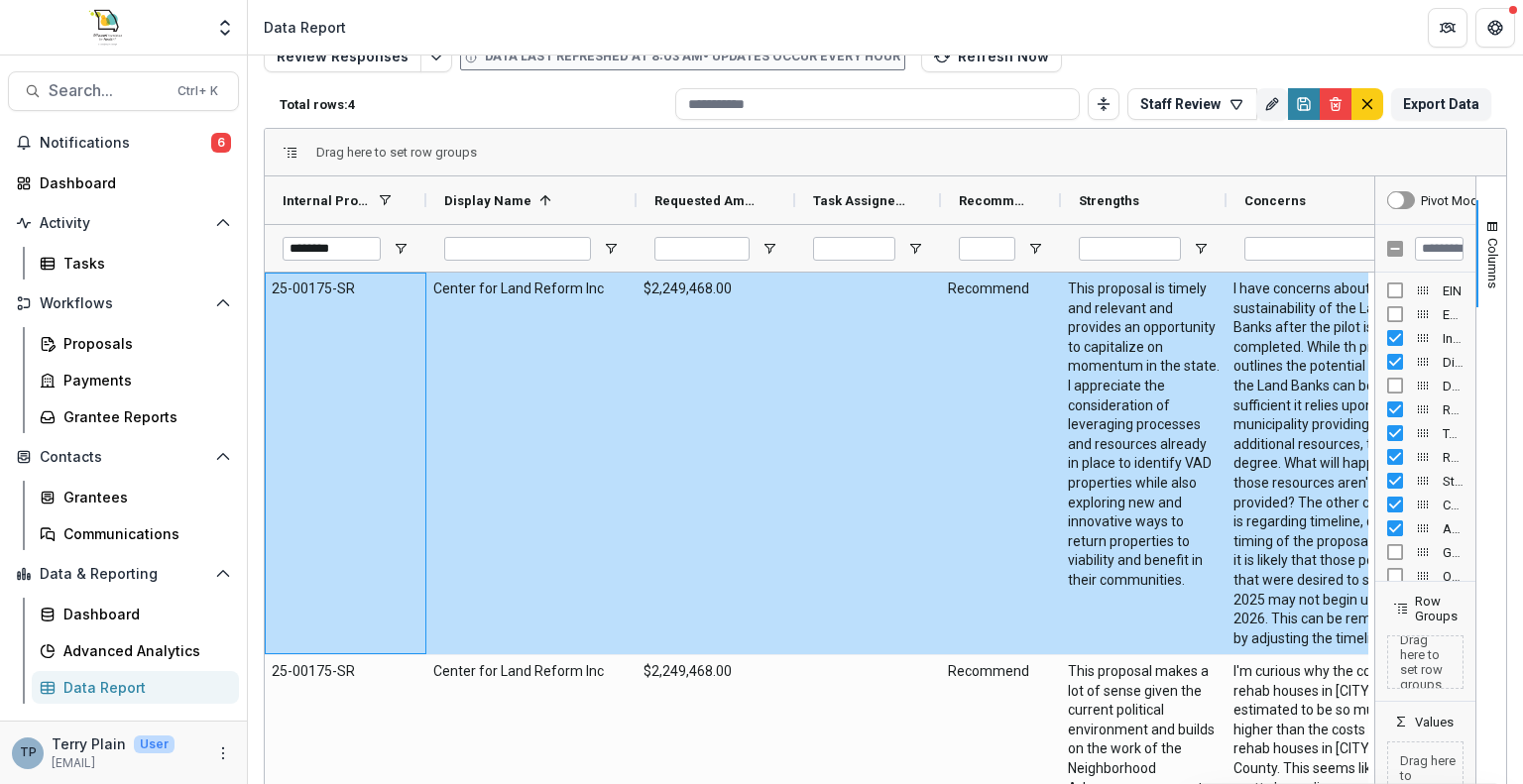 scroll, scrollTop: 107, scrollLeft: 0, axis: vertical 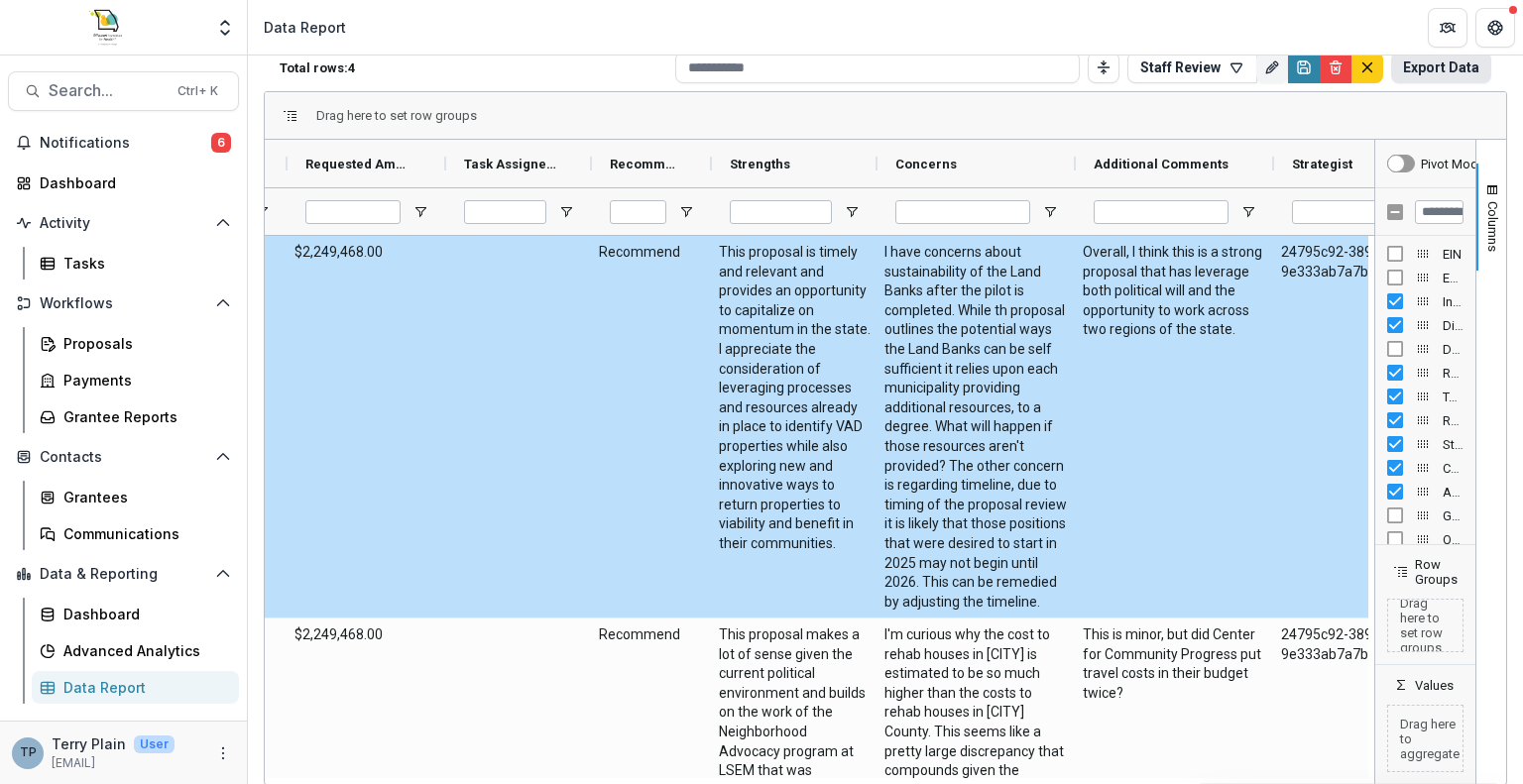 click on "Export Data" at bounding box center [1441, 67] 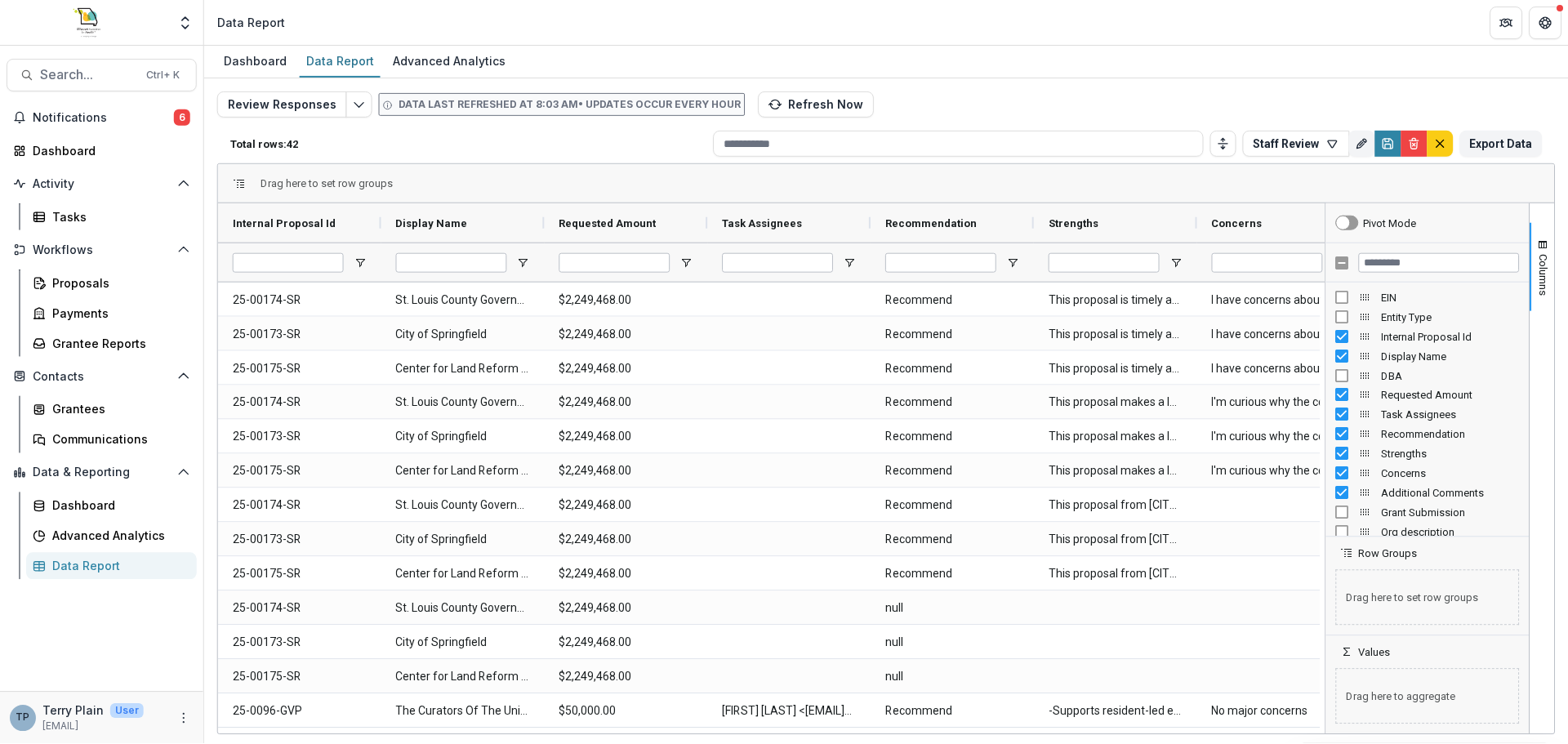 scroll, scrollTop: 0, scrollLeft: 0, axis: both 